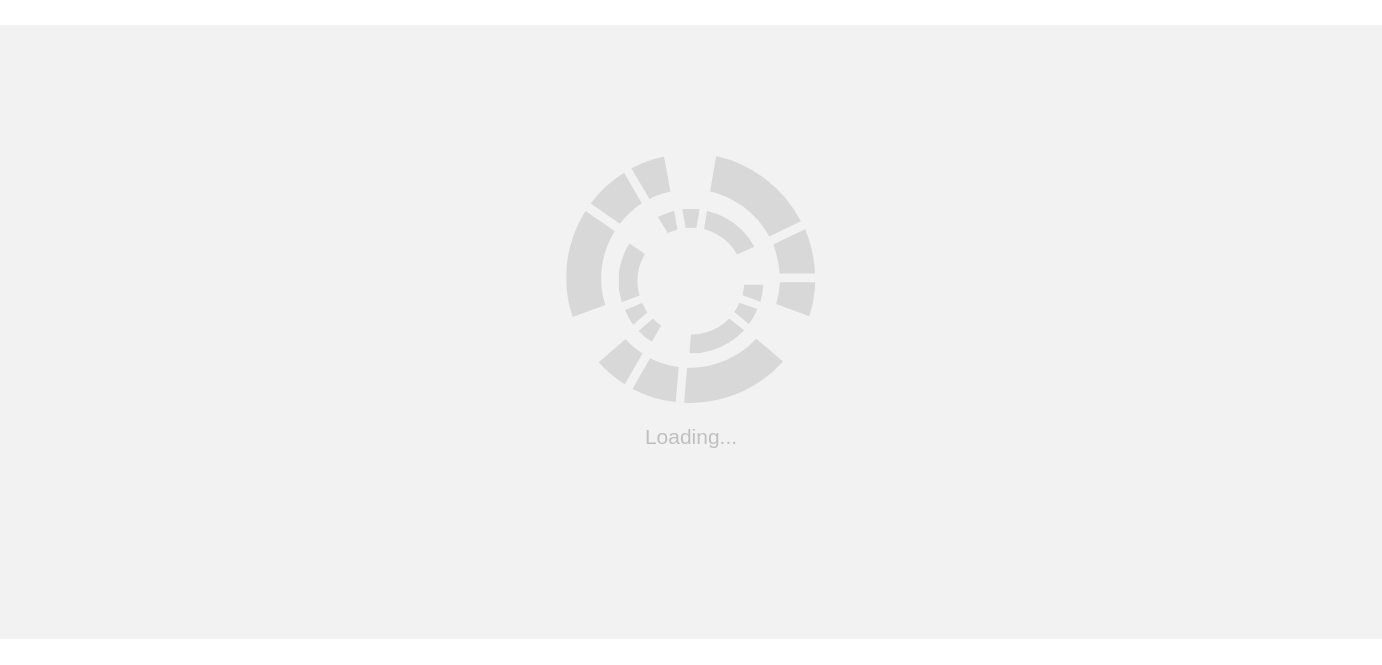 scroll, scrollTop: 0, scrollLeft: 0, axis: both 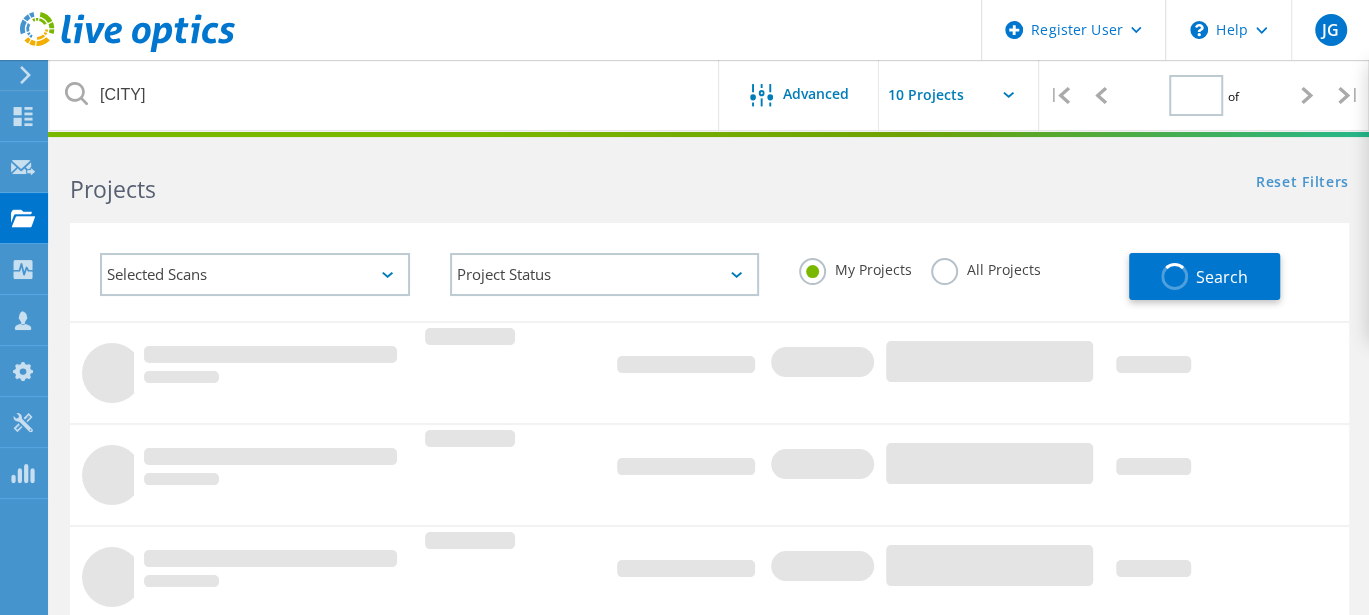 type on "1" 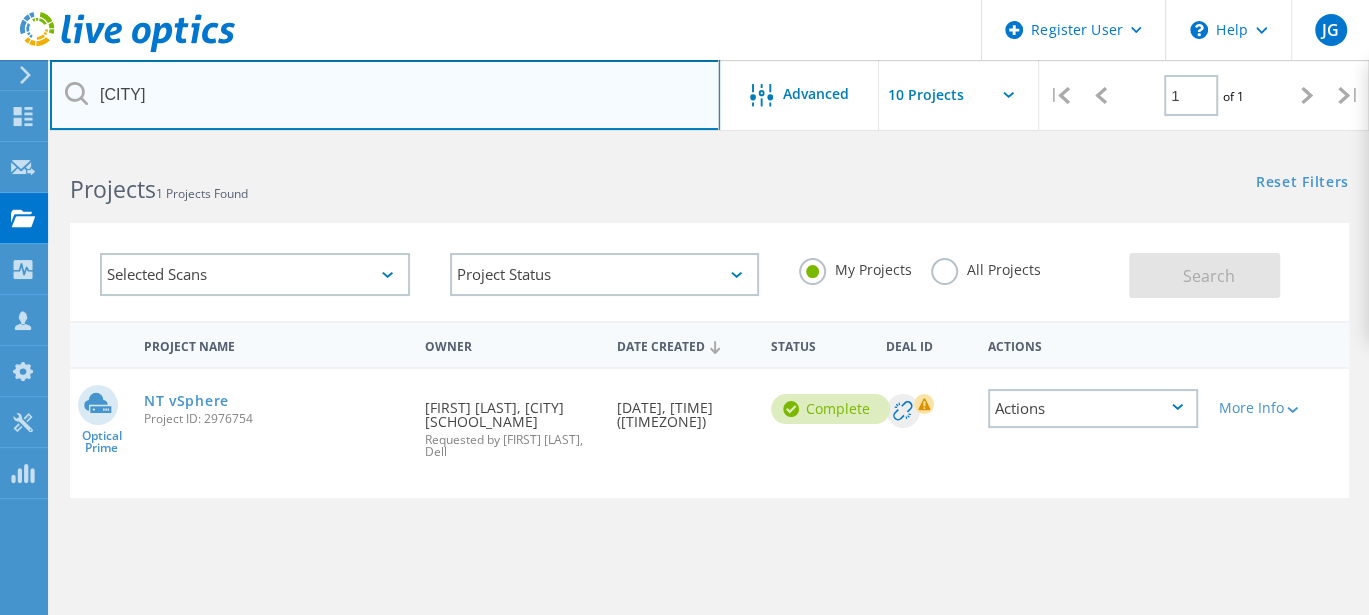 drag, startPoint x: 211, startPoint y: 107, endPoint x: 90, endPoint y: 76, distance: 124.90797 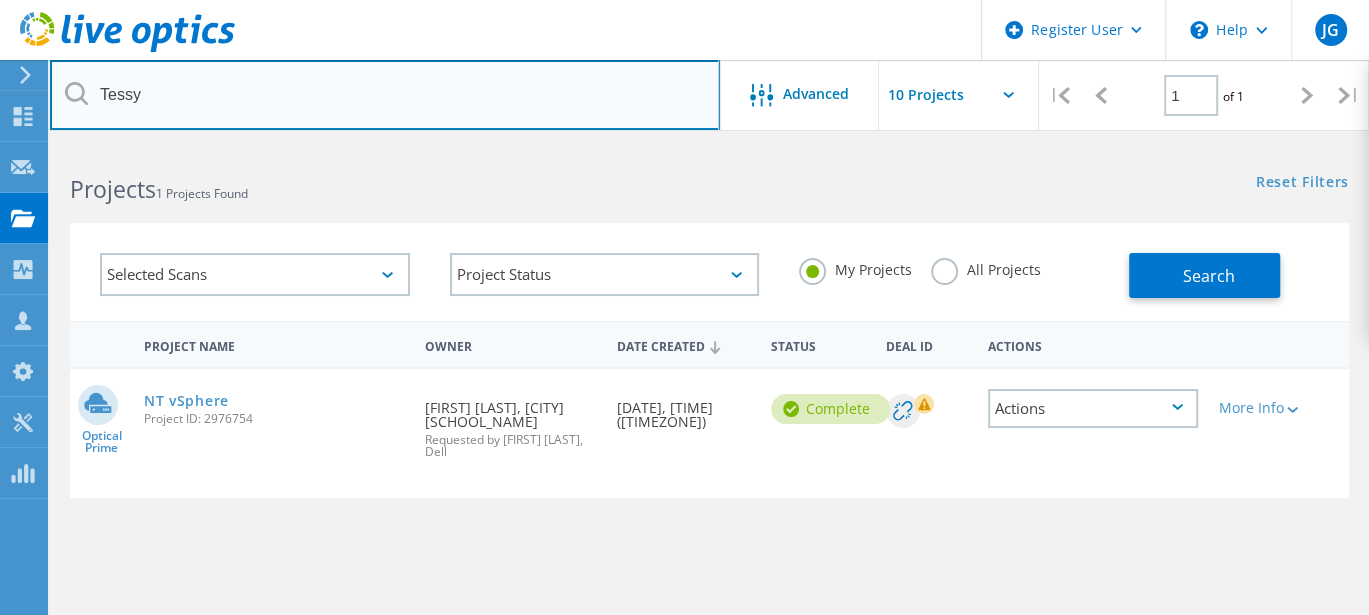 type on "Tessy" 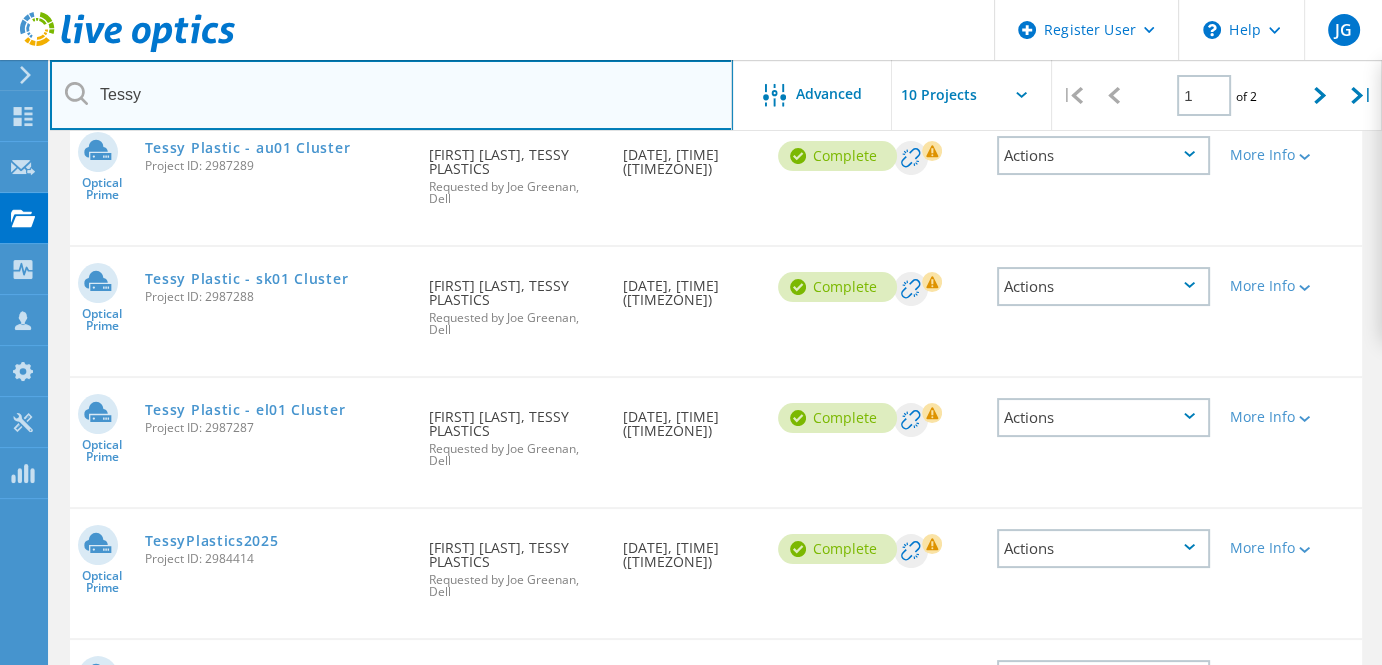 scroll, scrollTop: 253, scrollLeft: 0, axis: vertical 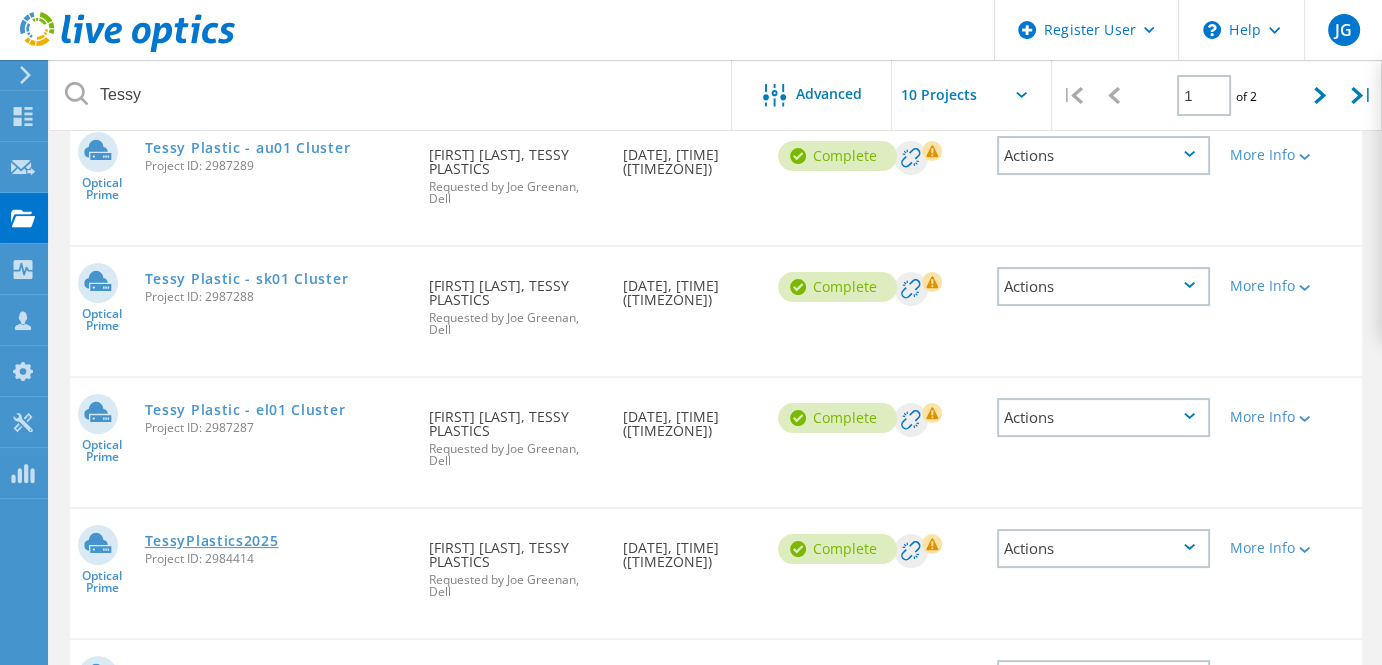click on "TessyPlastics2025" 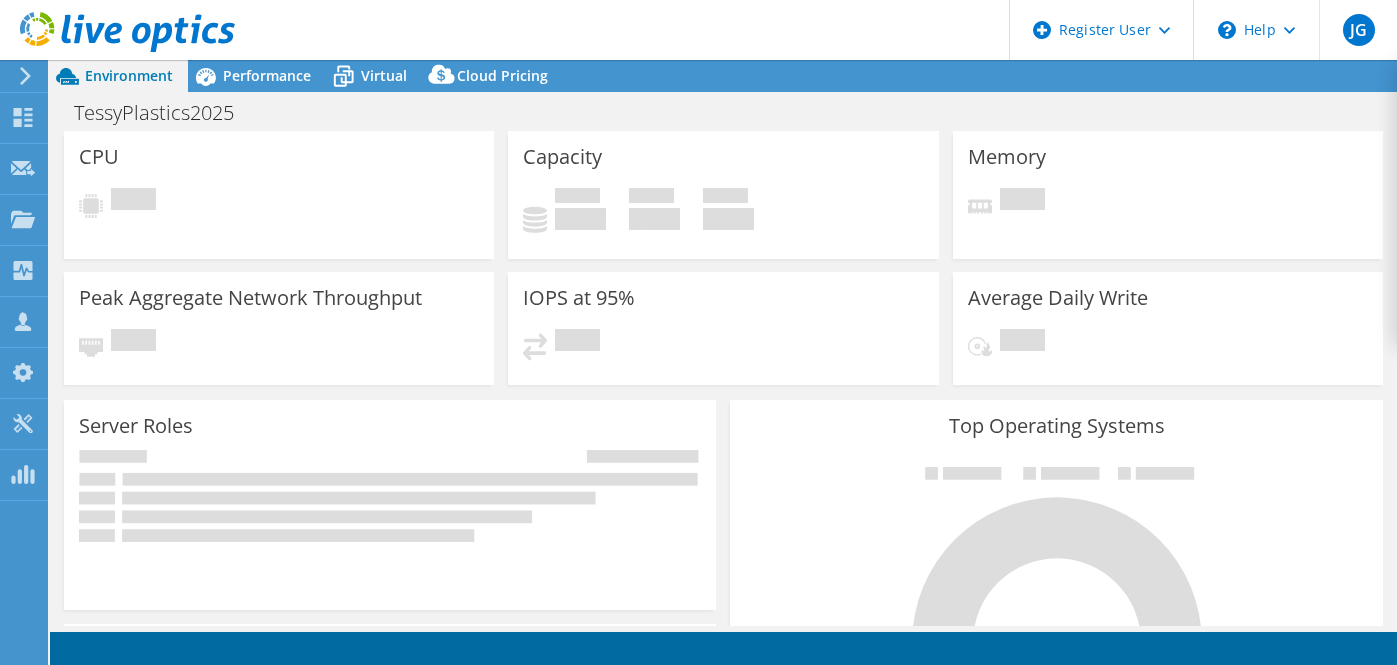 scroll, scrollTop: 0, scrollLeft: 0, axis: both 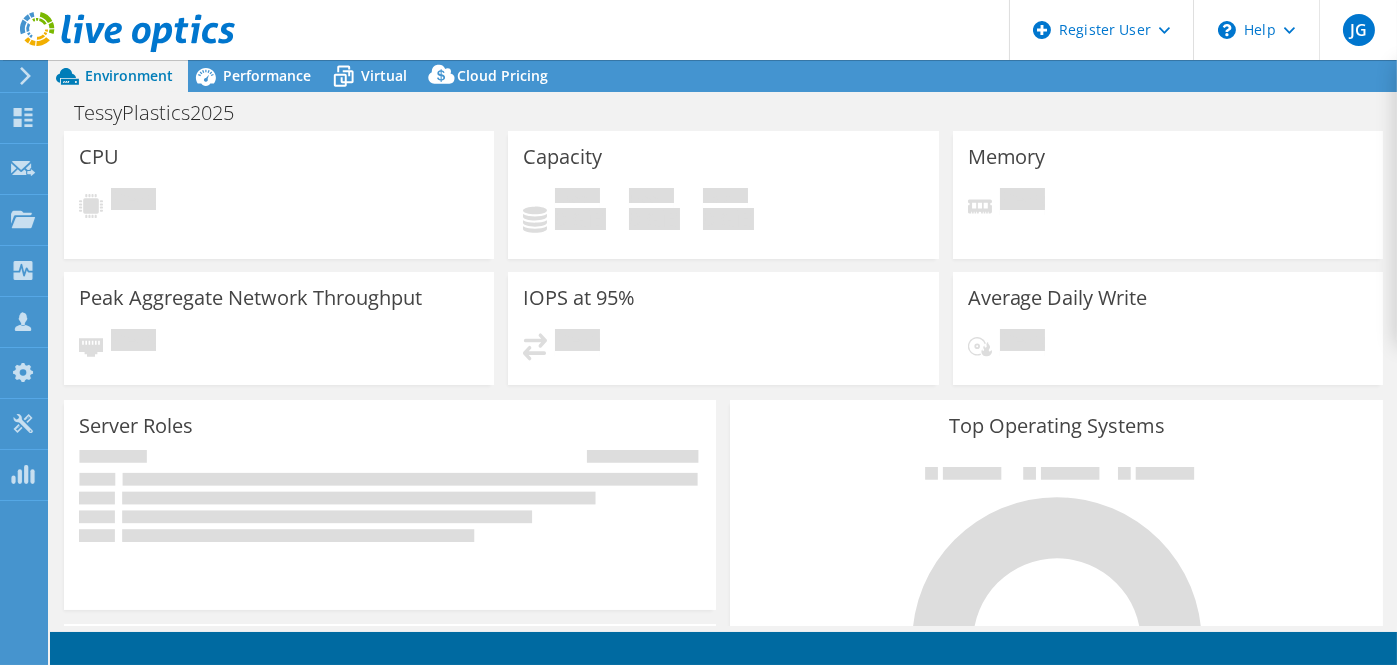 select on "USD" 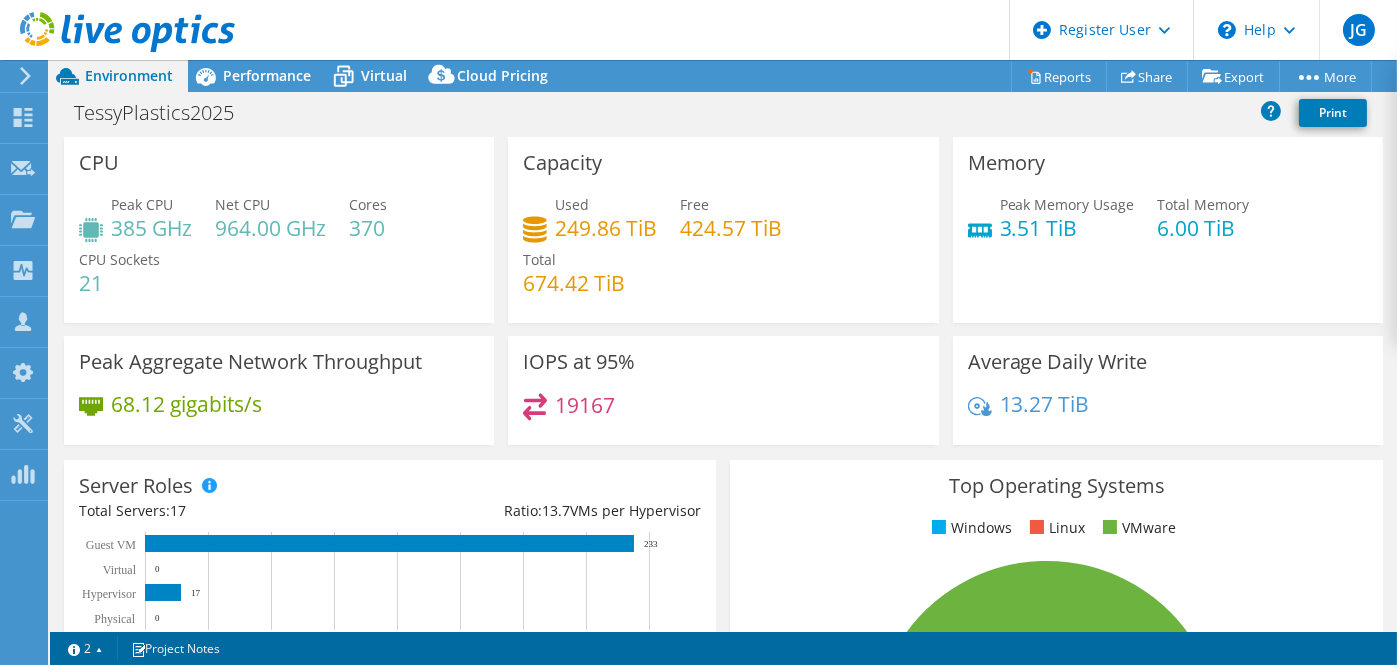 scroll, scrollTop: 0, scrollLeft: 0, axis: both 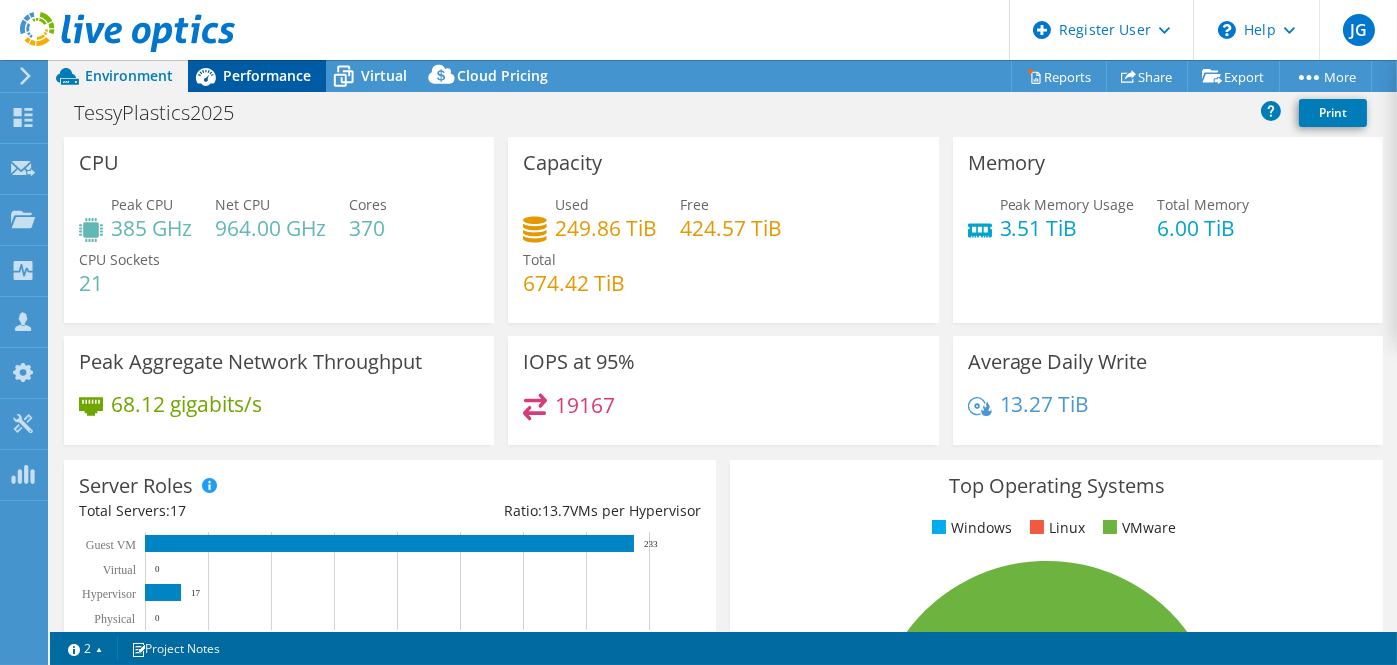 click on "Performance" at bounding box center (267, 75) 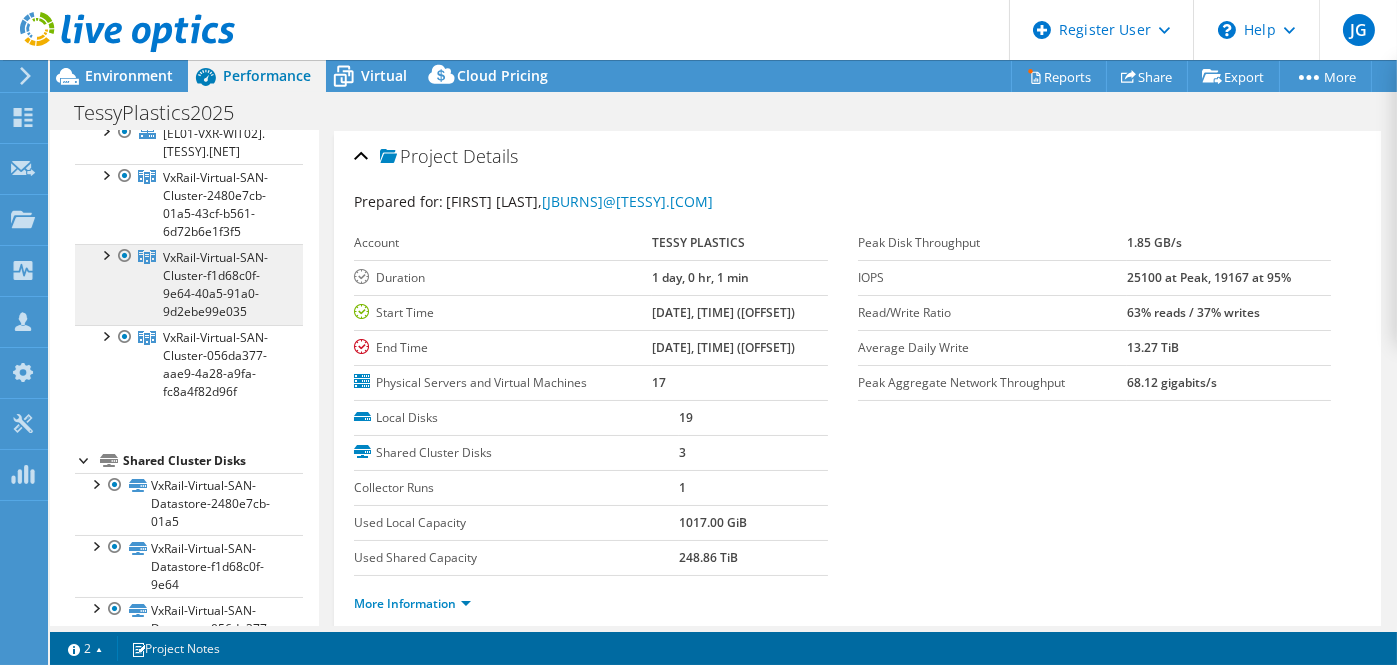 scroll, scrollTop: 0, scrollLeft: 0, axis: both 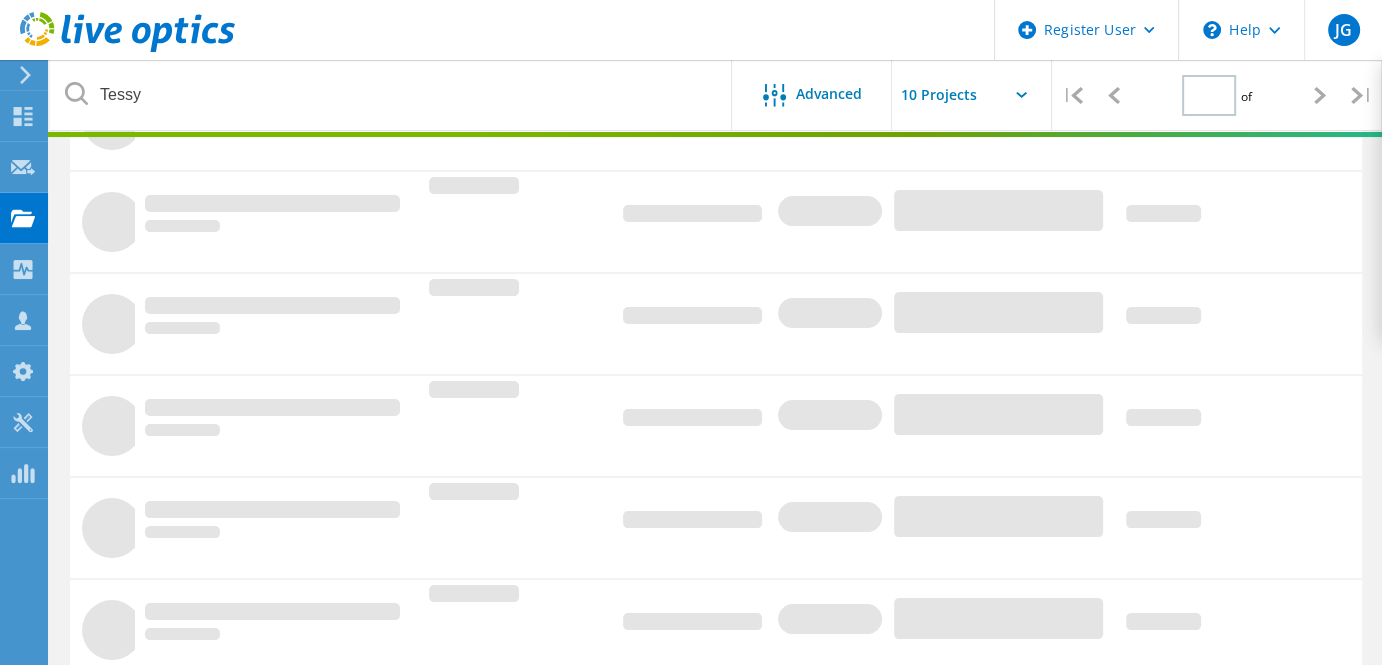 type on "1" 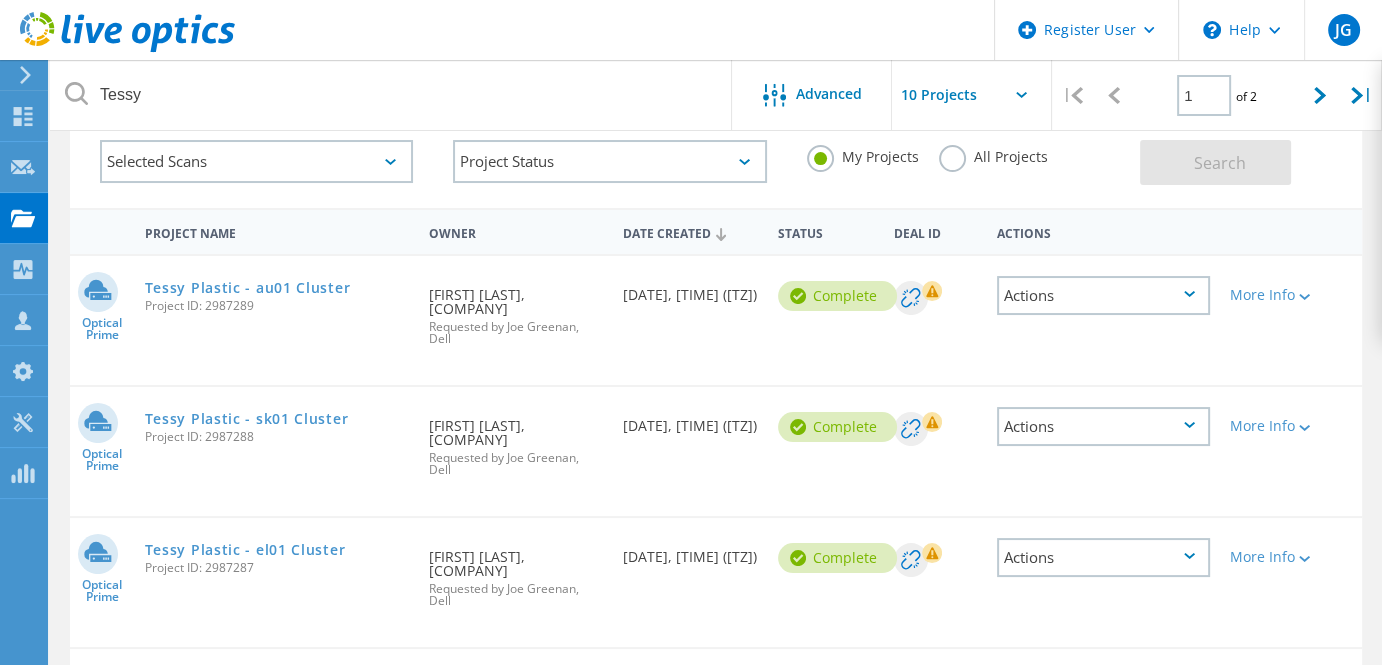 scroll, scrollTop: 111, scrollLeft: 0, axis: vertical 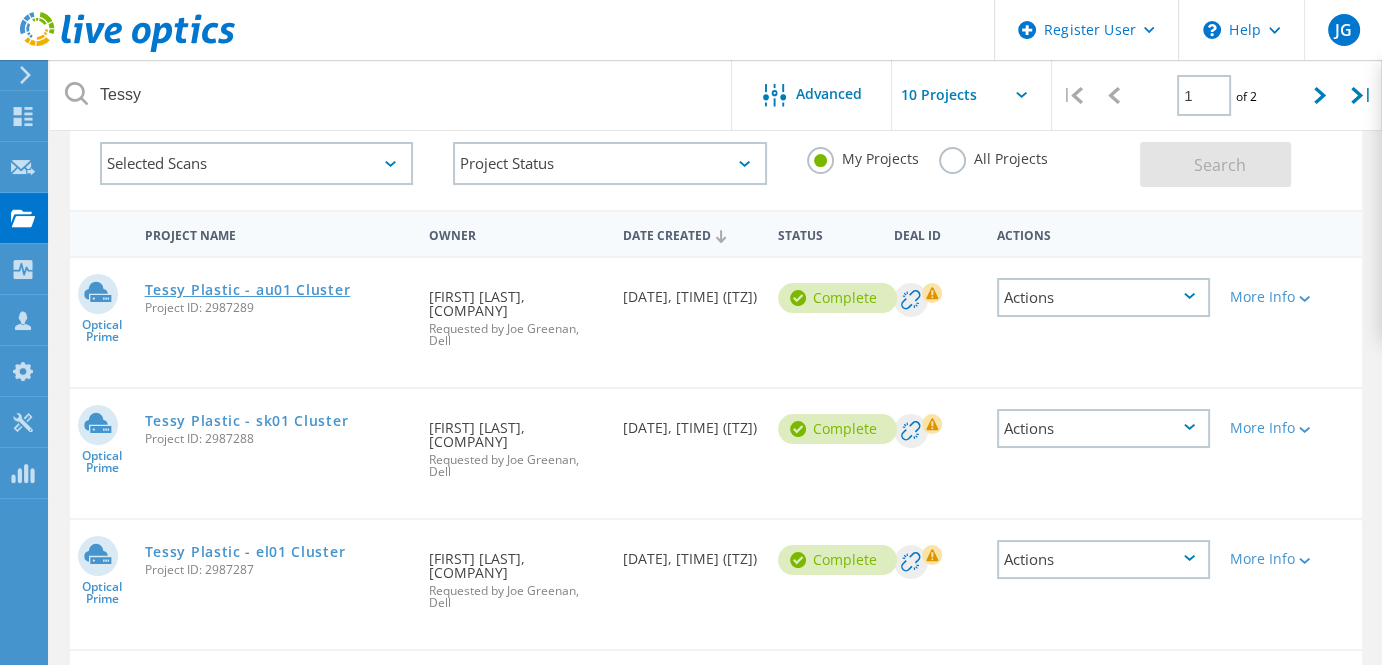 click on "Tessy Plastic - au01 Cluster" 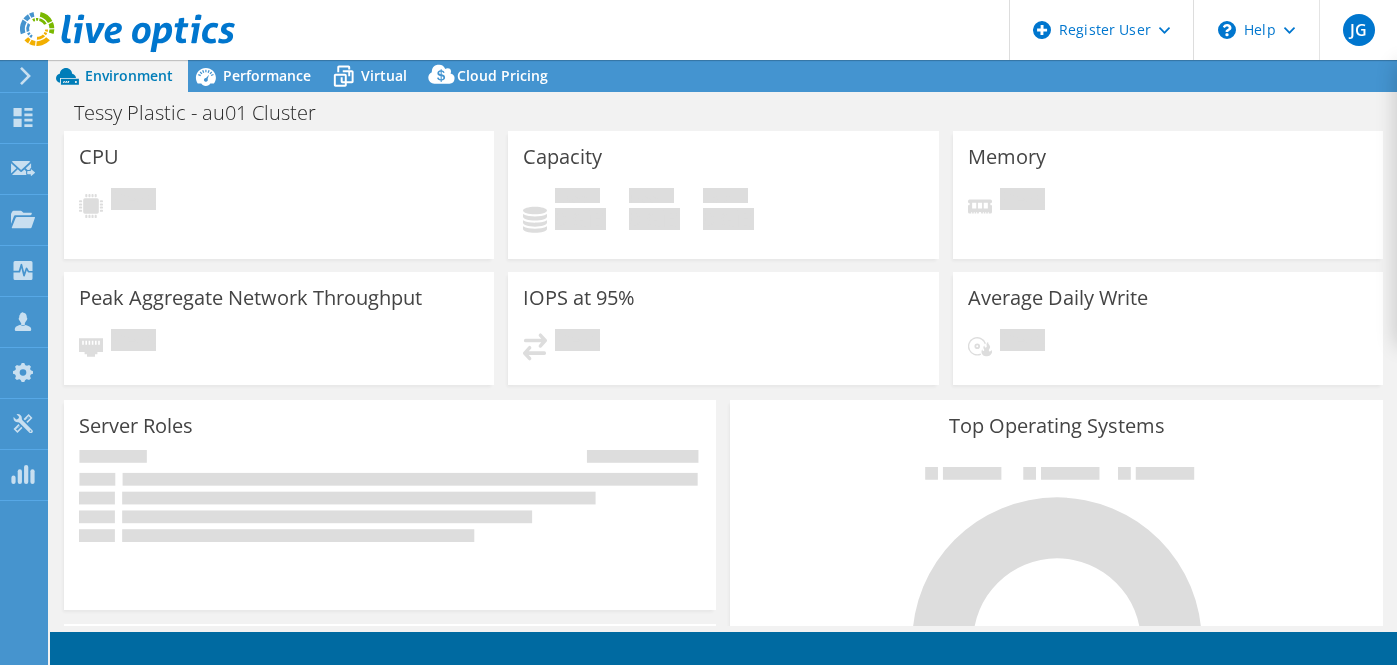 scroll, scrollTop: 0, scrollLeft: 0, axis: both 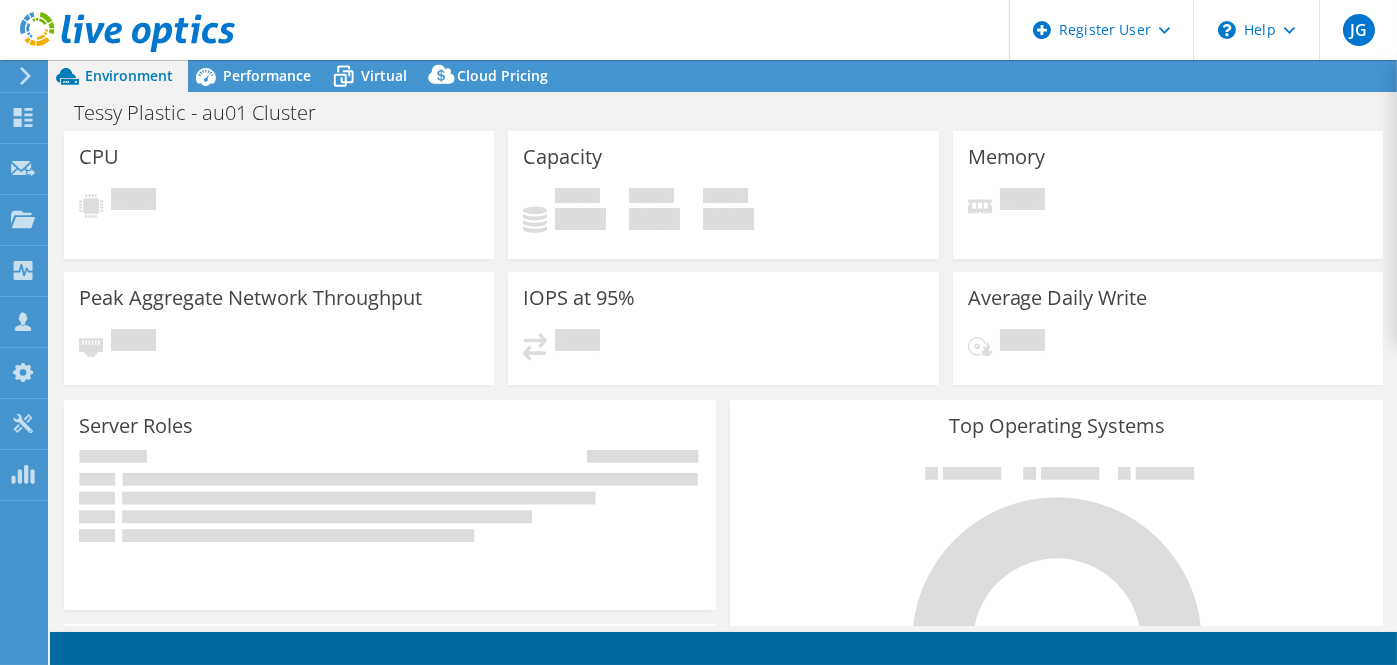 select on "USD" 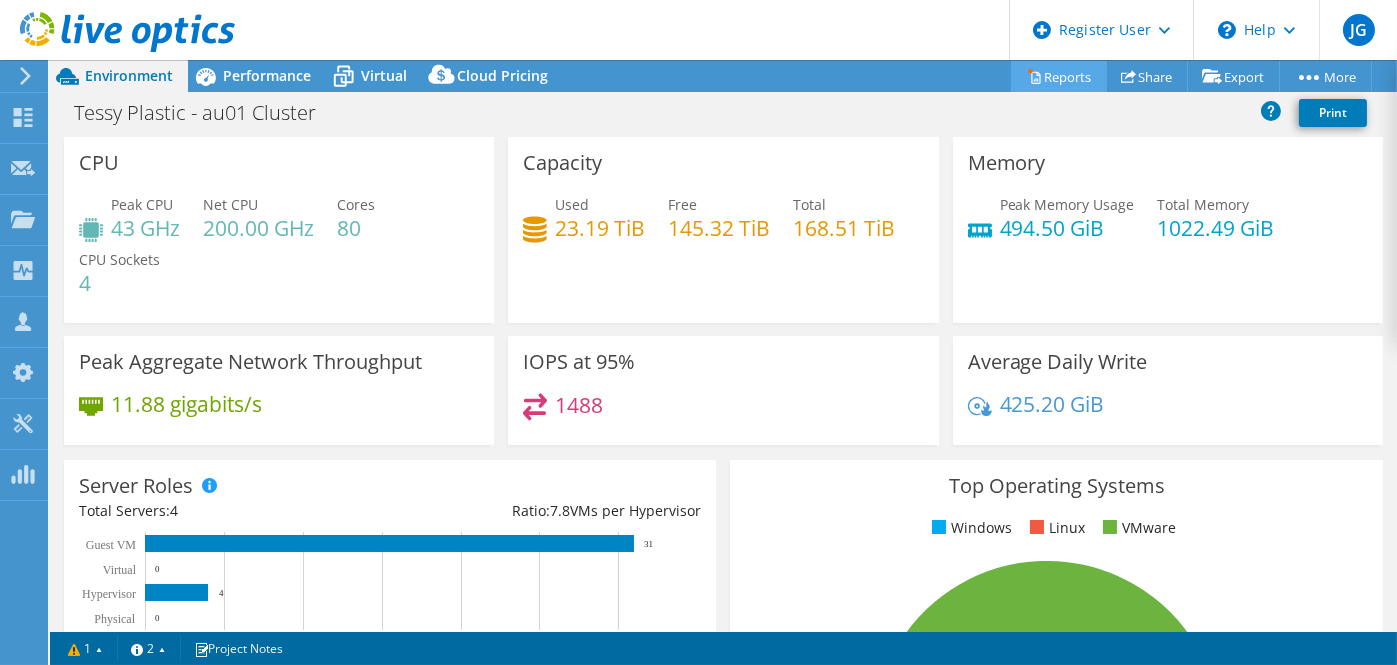 click on "Reports" at bounding box center [1059, 76] 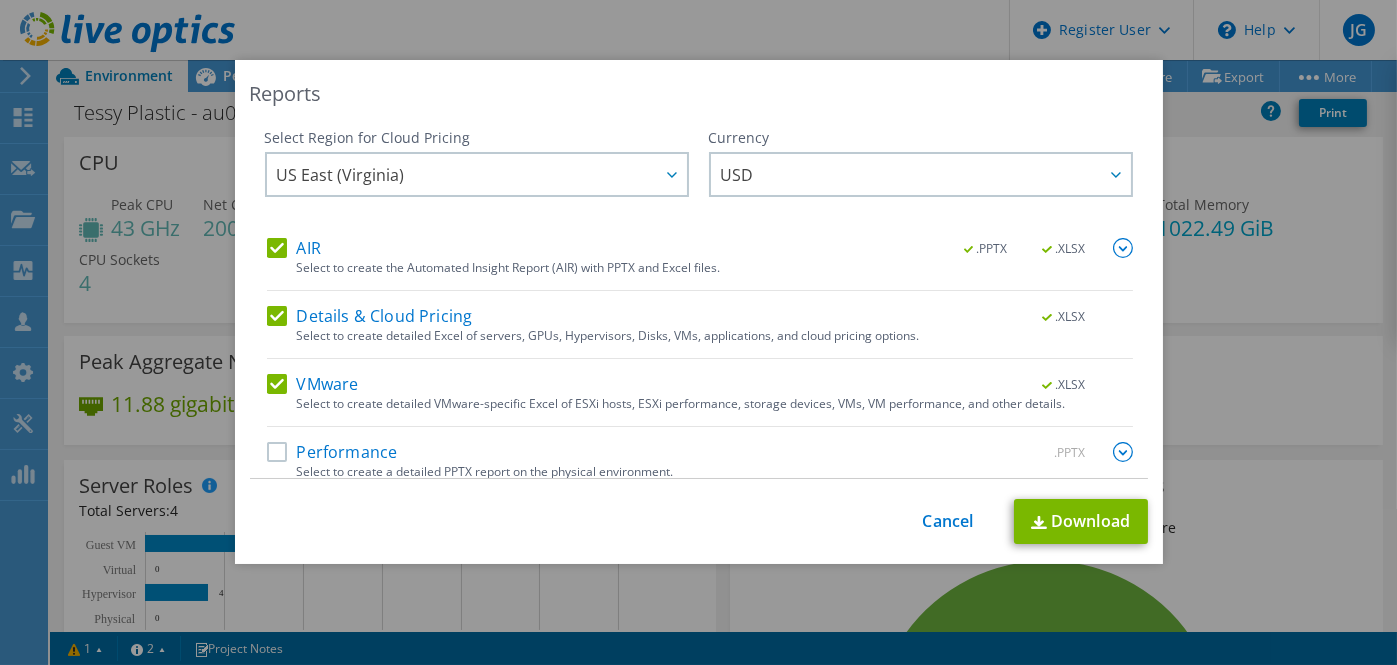 scroll, scrollTop: 14, scrollLeft: 0, axis: vertical 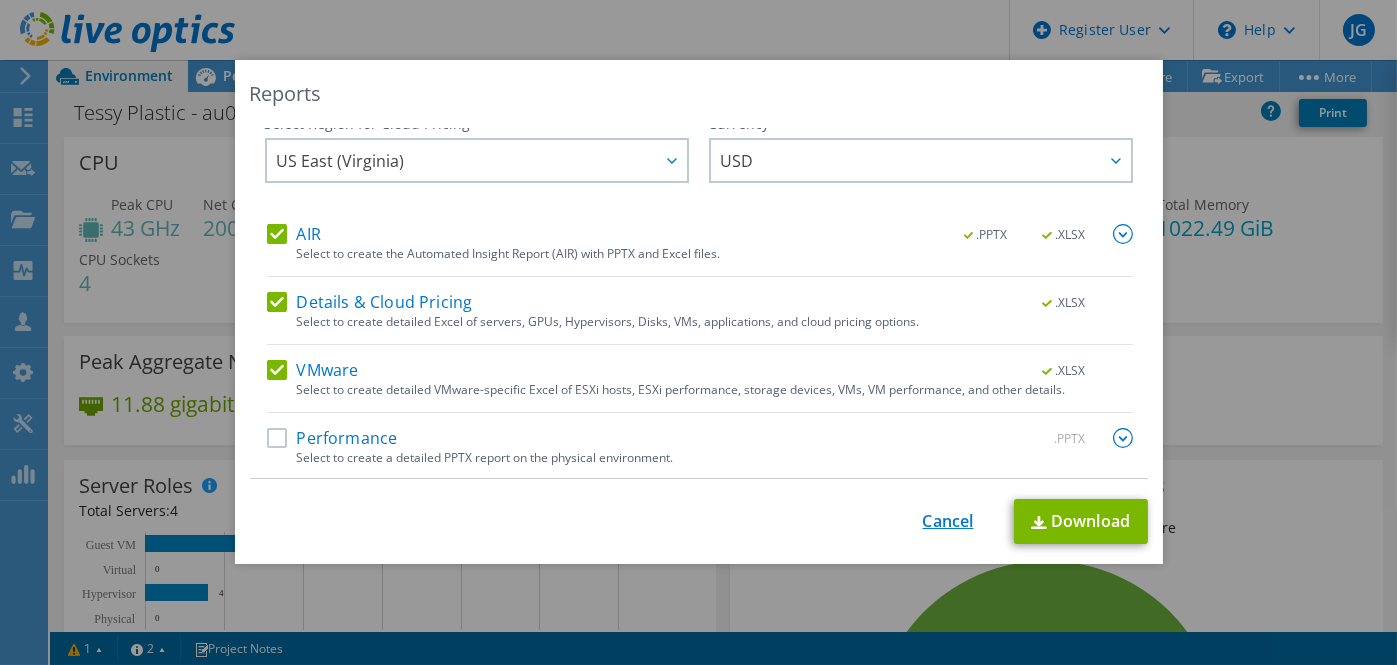 click on "Cancel" at bounding box center [948, 521] 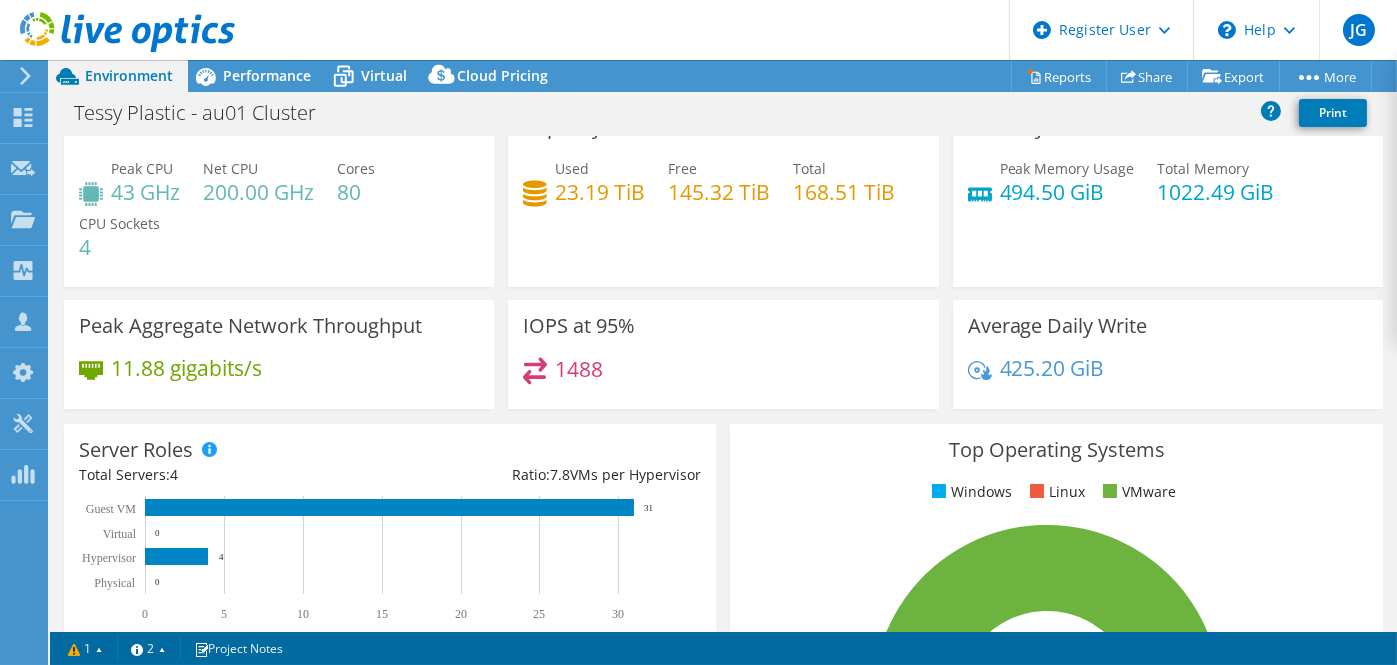 scroll, scrollTop: 0, scrollLeft: 0, axis: both 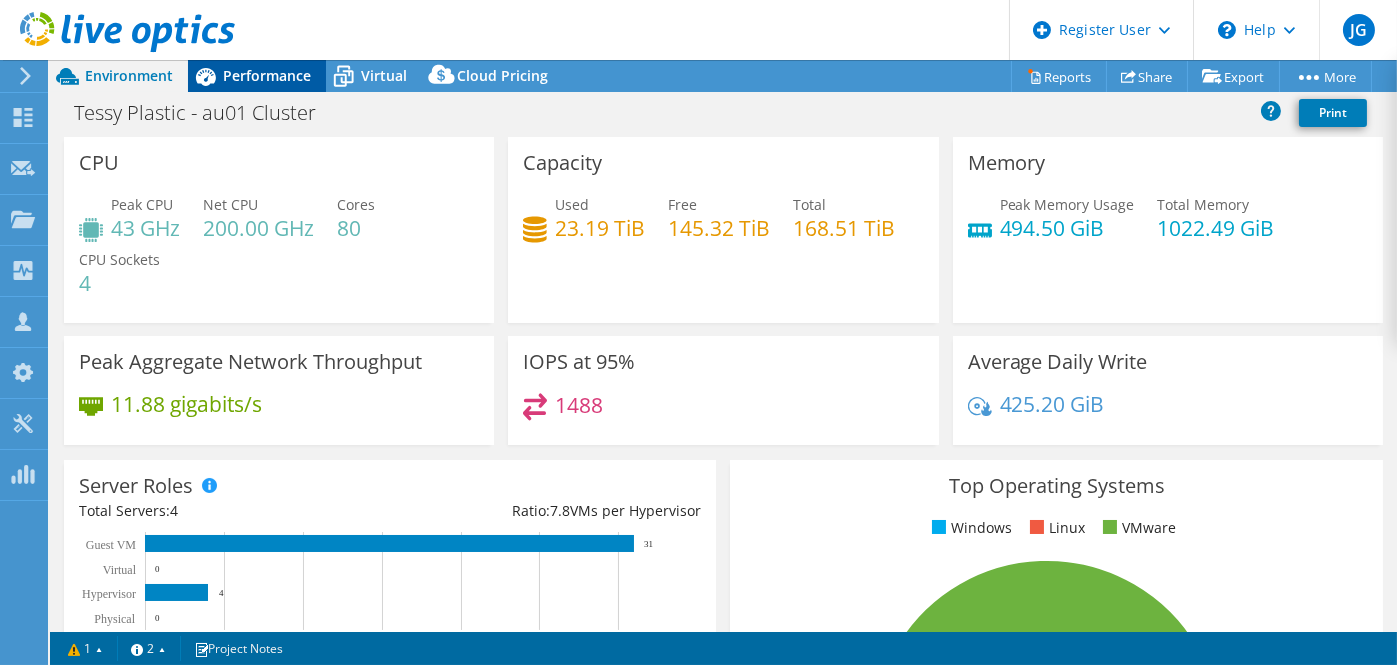 click on "Performance" at bounding box center [267, 75] 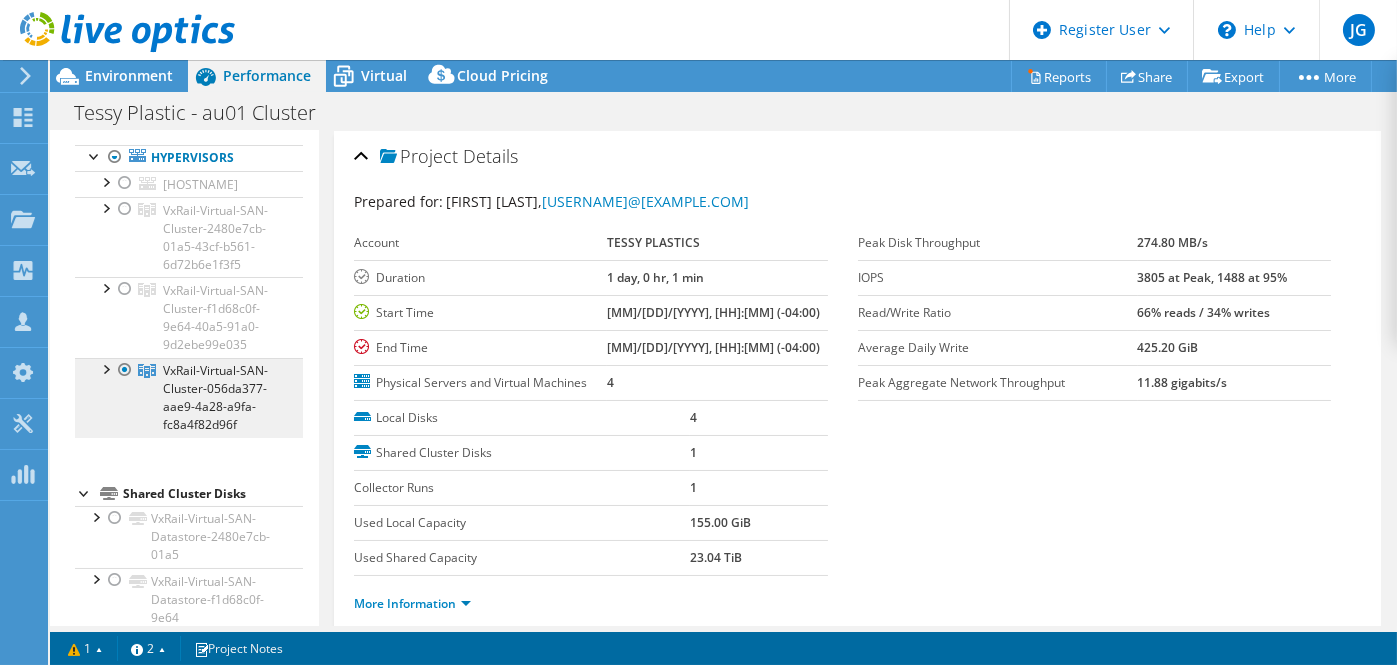 scroll, scrollTop: 111, scrollLeft: 0, axis: vertical 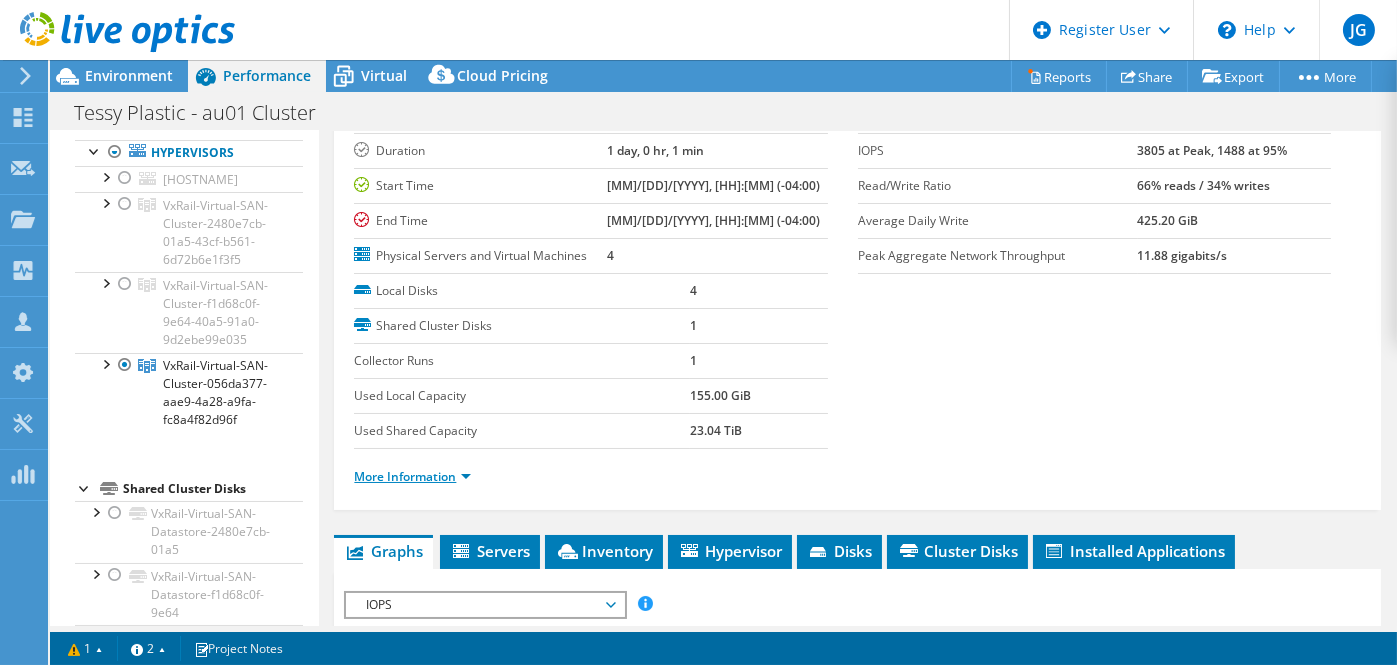 click on "More Information" at bounding box center [412, 476] 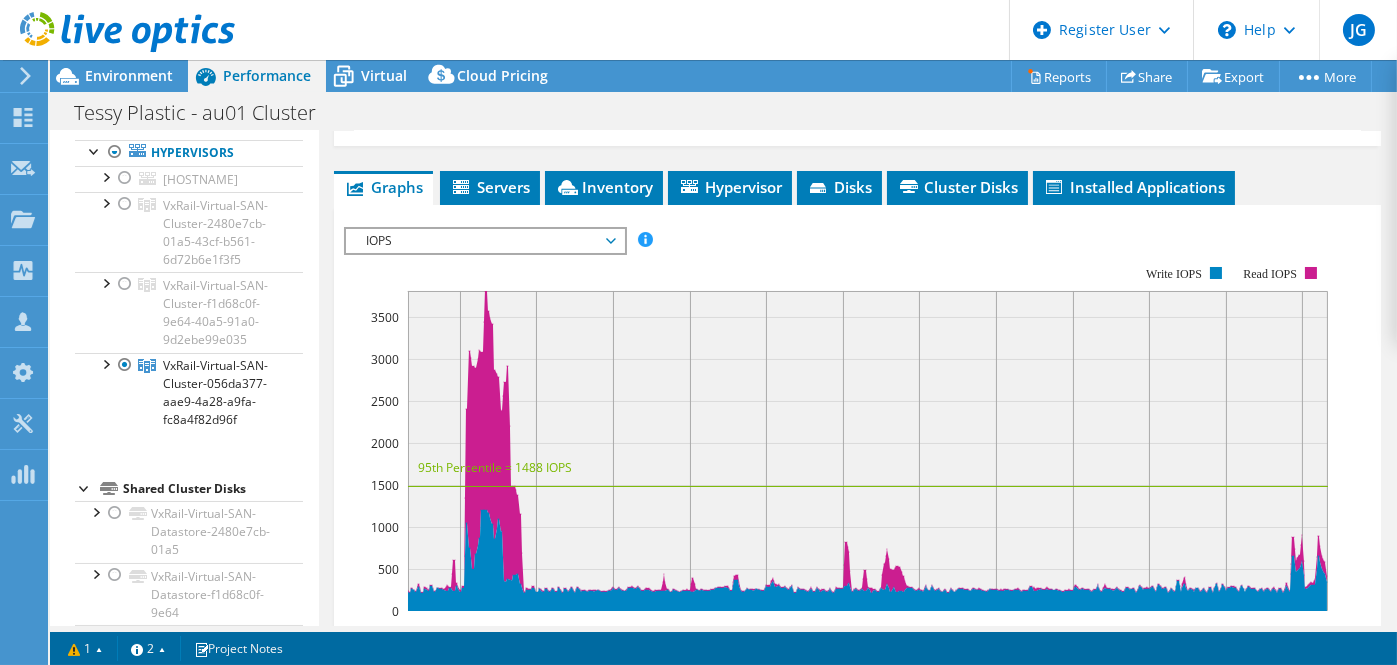 scroll, scrollTop: 965, scrollLeft: 0, axis: vertical 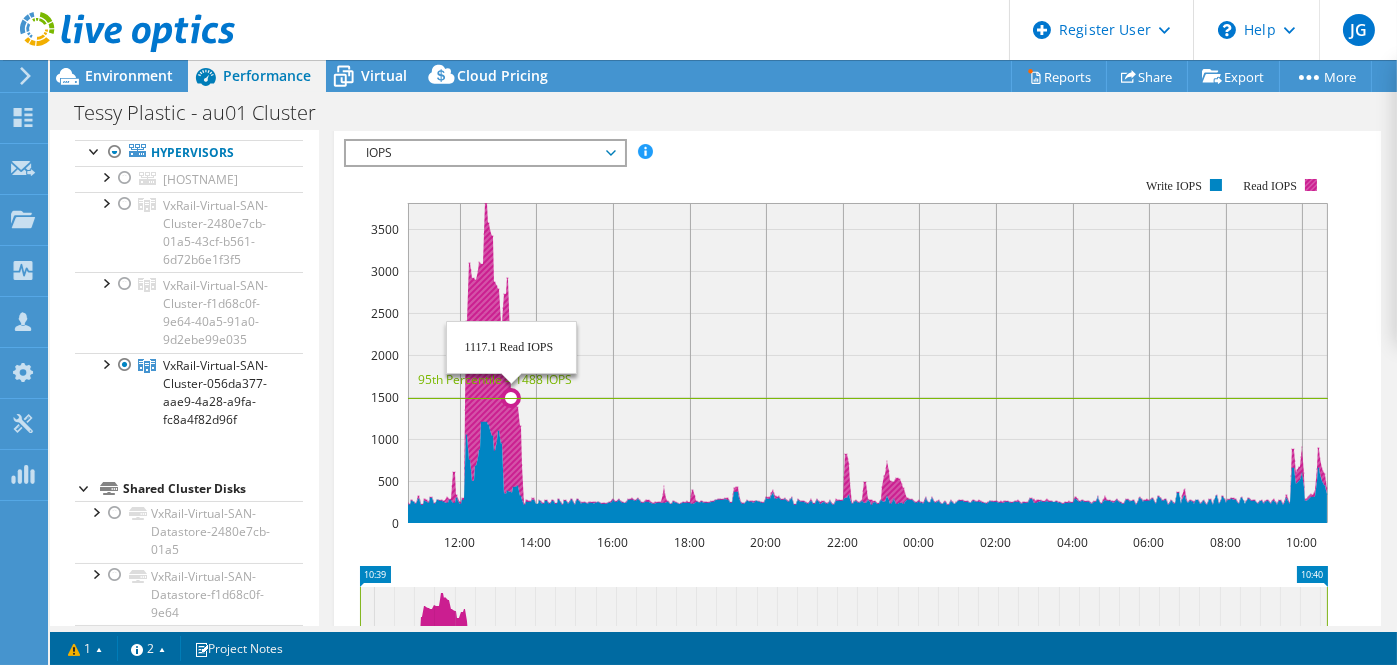 click 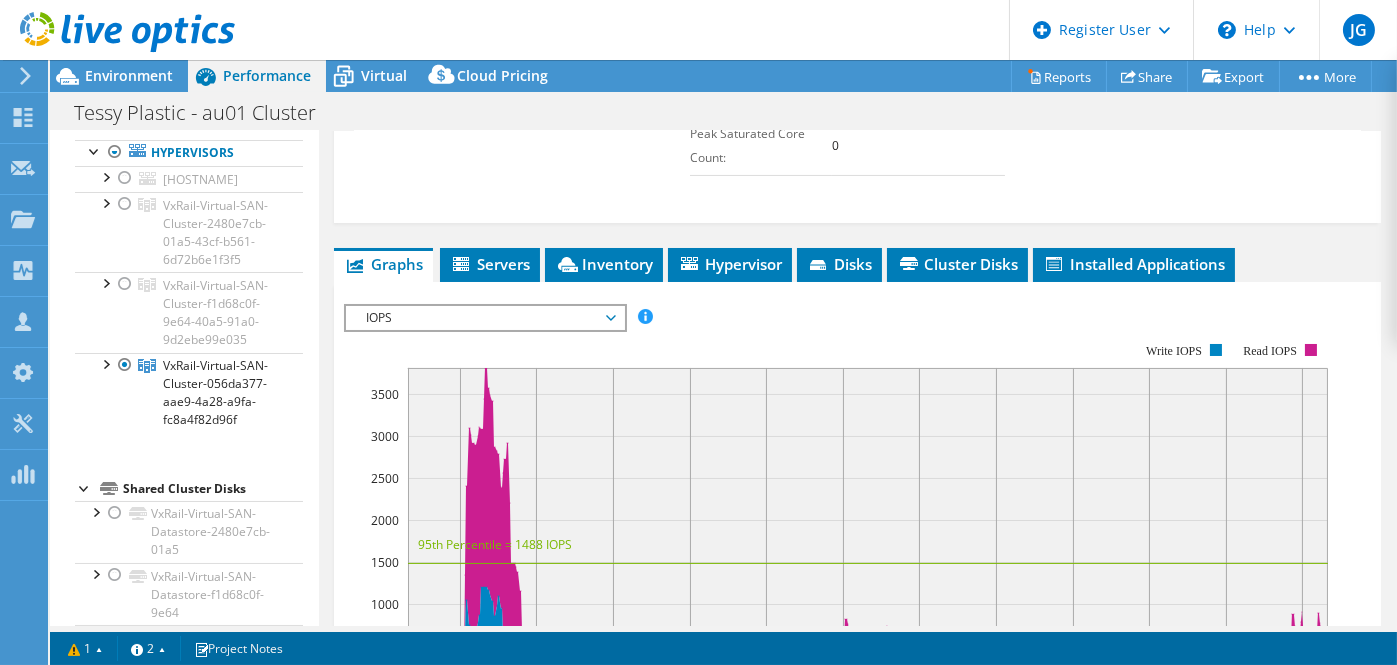 scroll, scrollTop: 799, scrollLeft: 0, axis: vertical 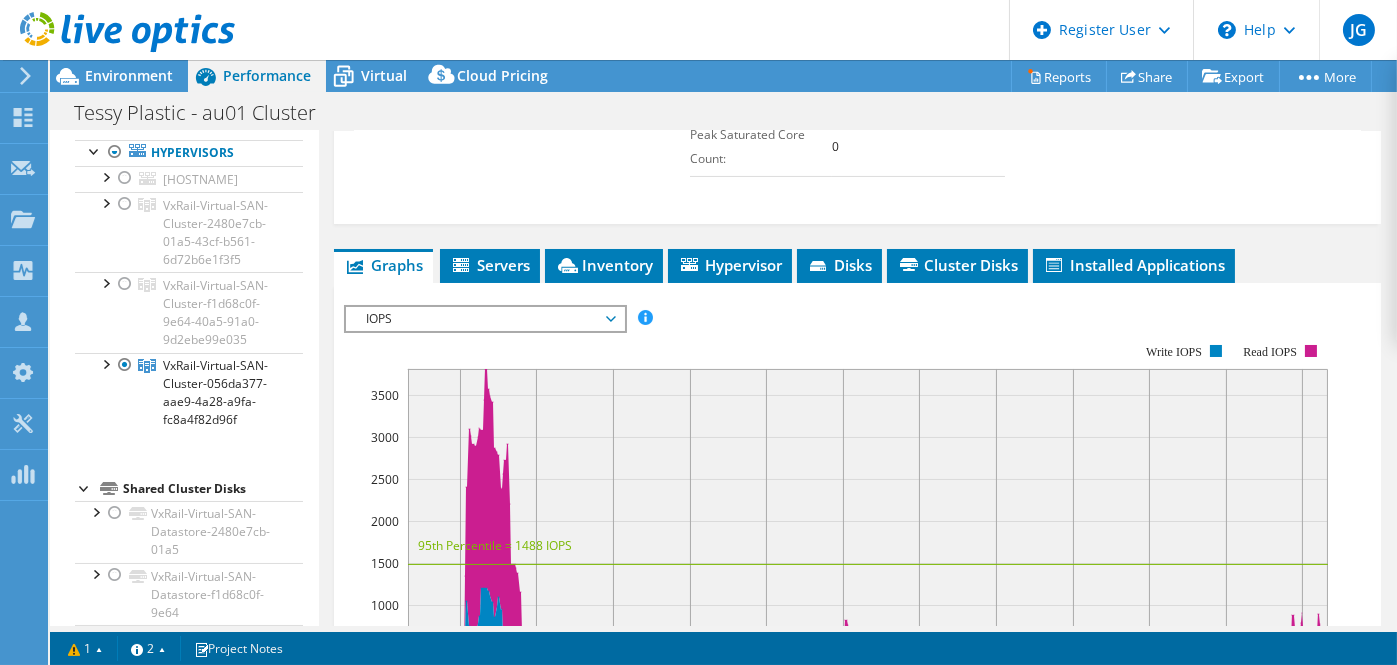 click on "IOPS" at bounding box center (484, 319) 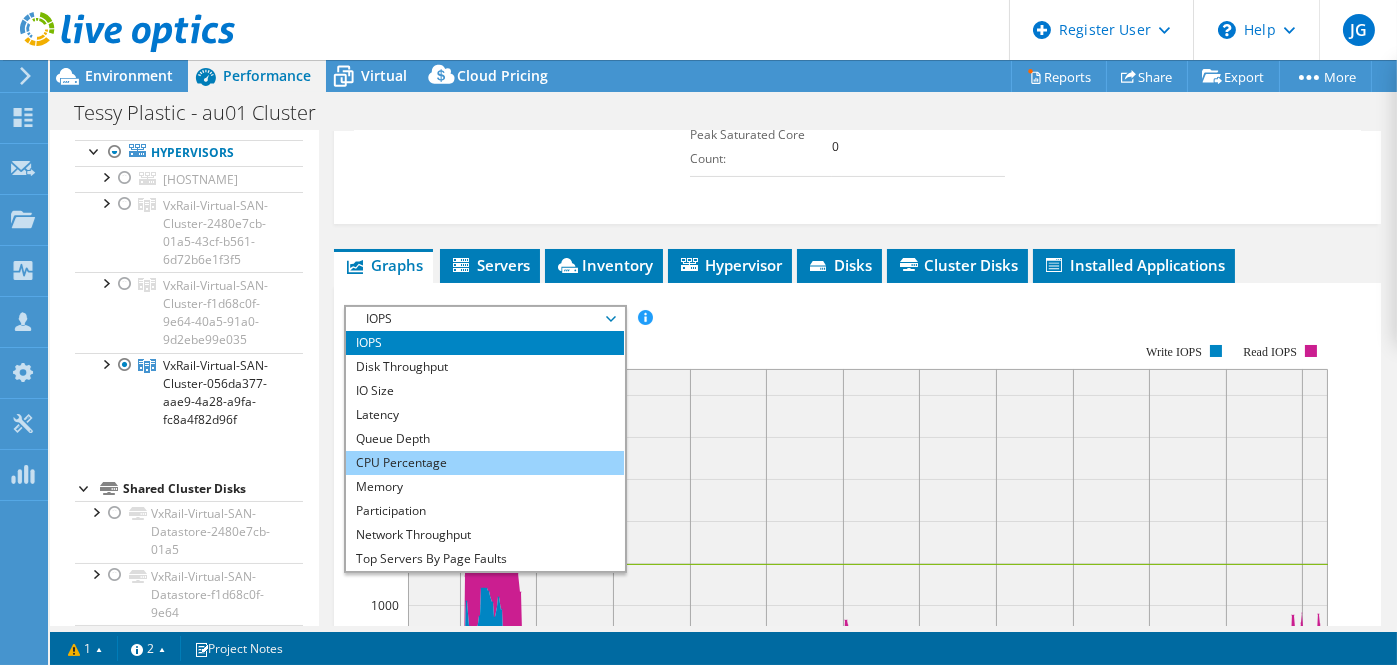click on "CPU Percentage" at bounding box center [484, 463] 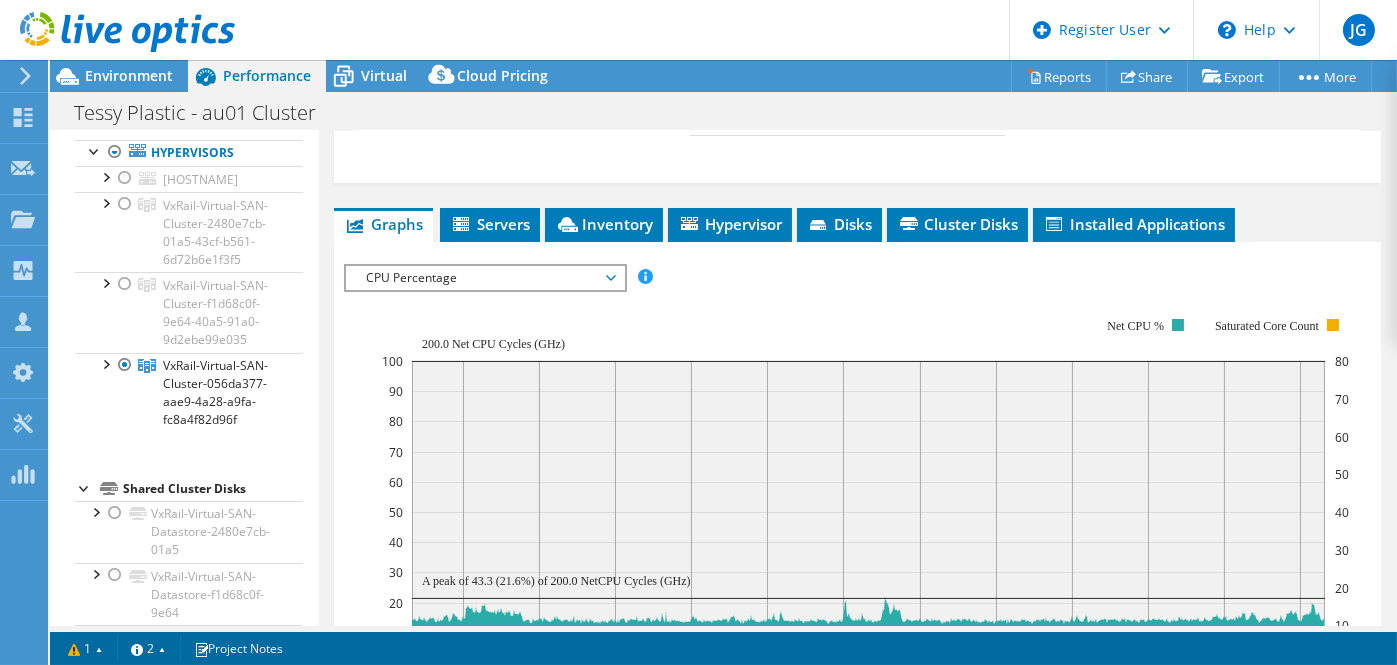 scroll, scrollTop: 839, scrollLeft: 0, axis: vertical 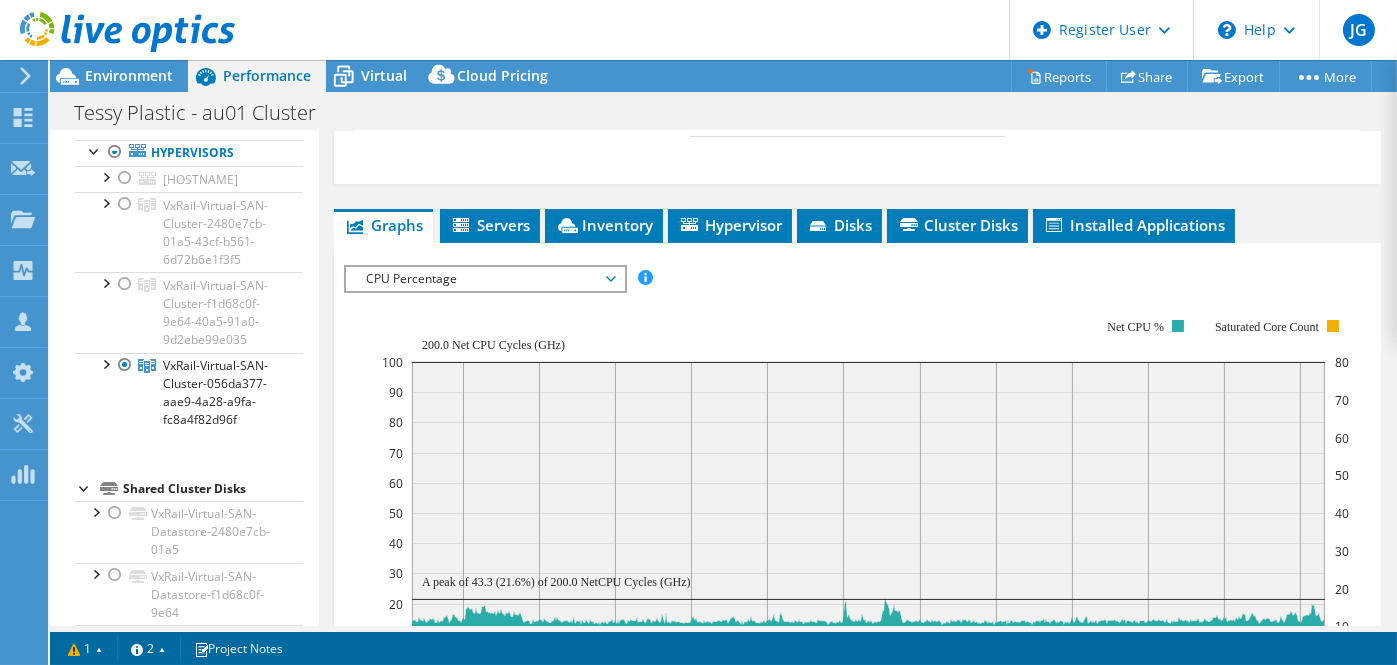 click on "CPU Percentage" at bounding box center [484, 279] 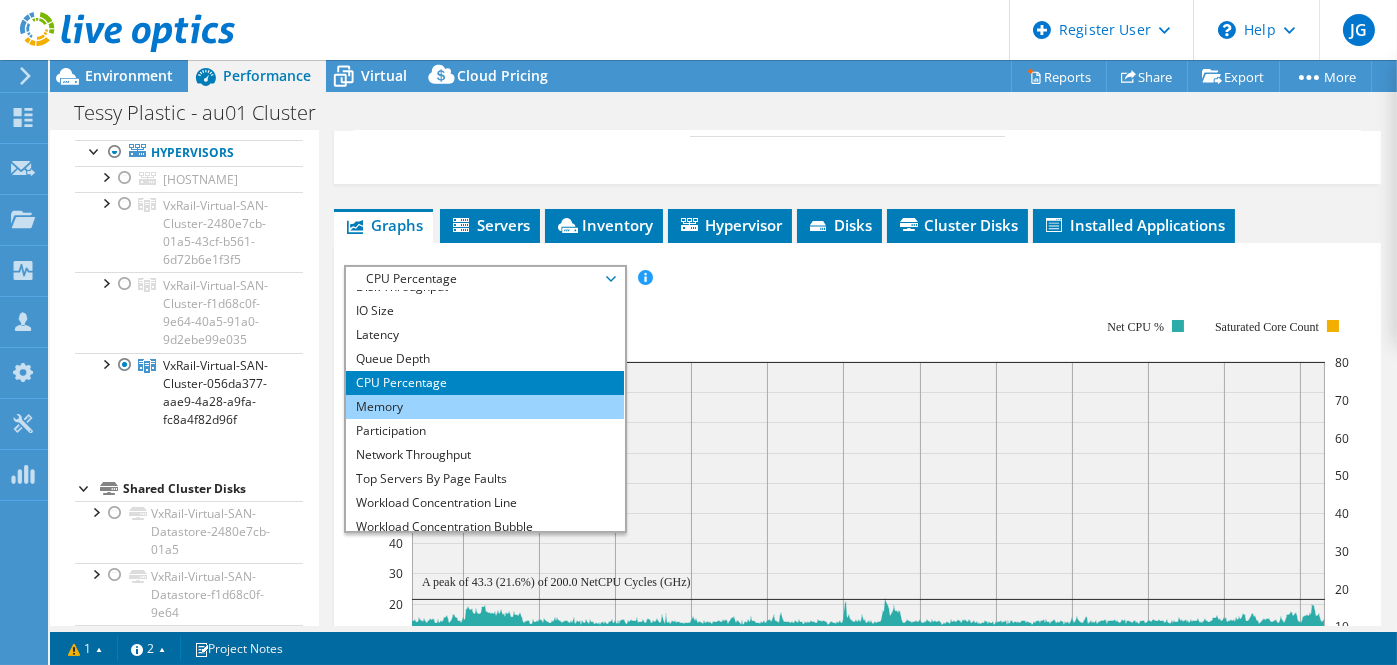 scroll, scrollTop: 39, scrollLeft: 0, axis: vertical 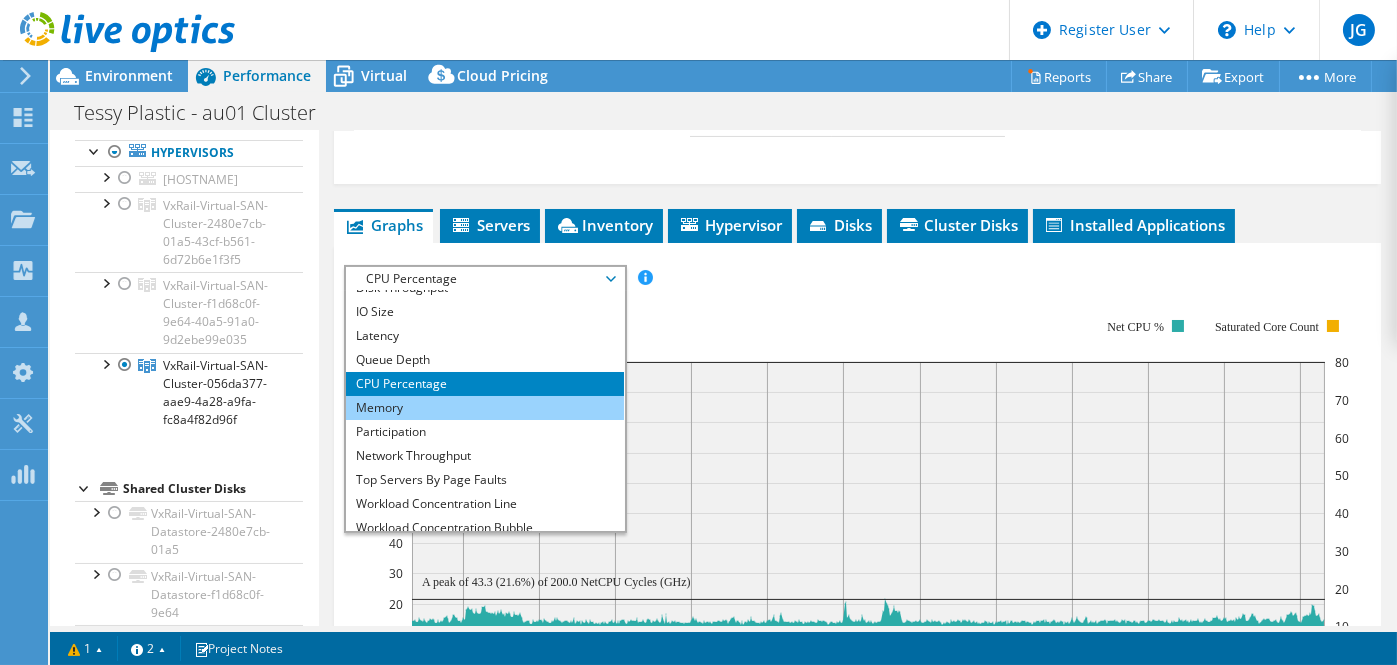 click on "Memory" at bounding box center (484, 408) 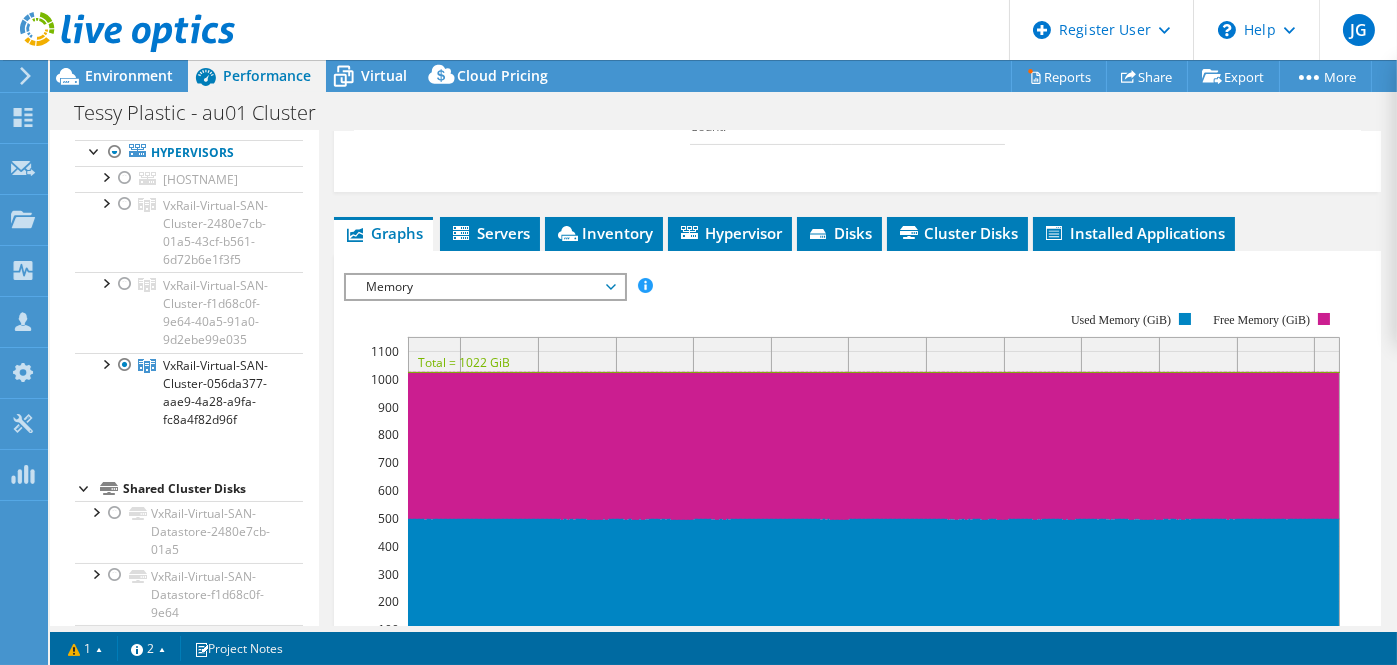 scroll, scrollTop: 754, scrollLeft: 0, axis: vertical 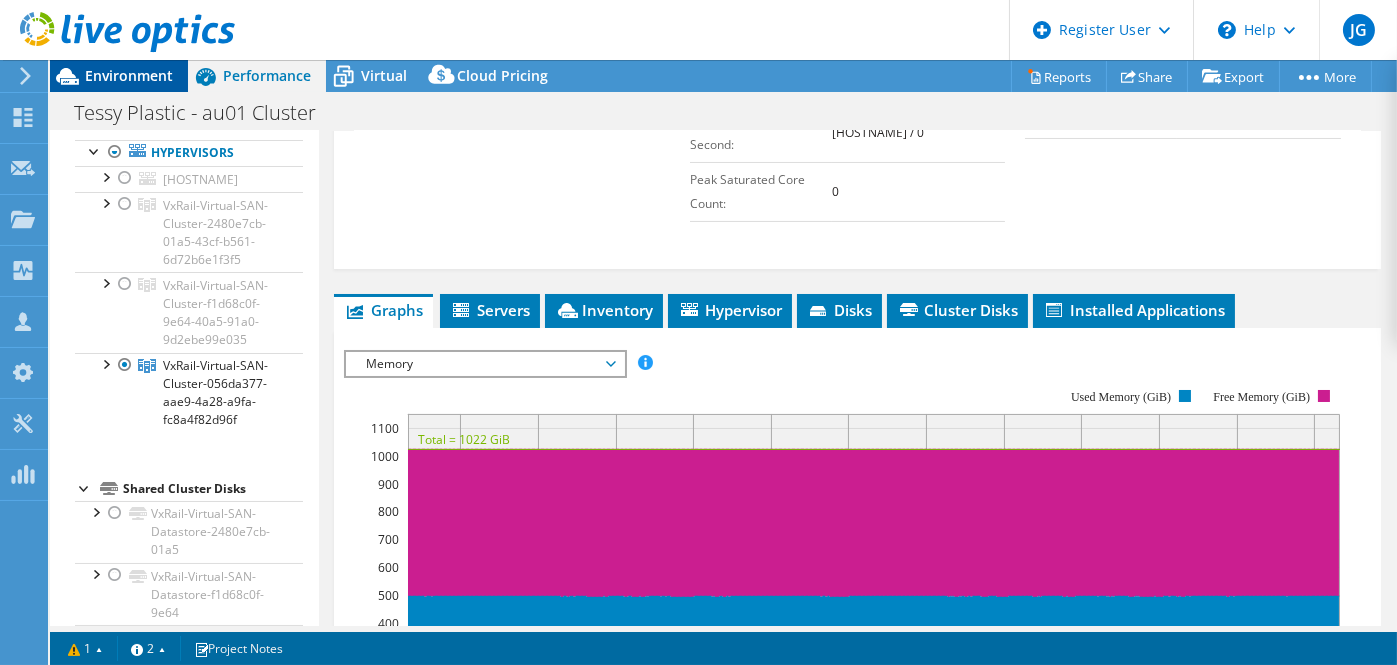 click on "Environment" at bounding box center [129, 75] 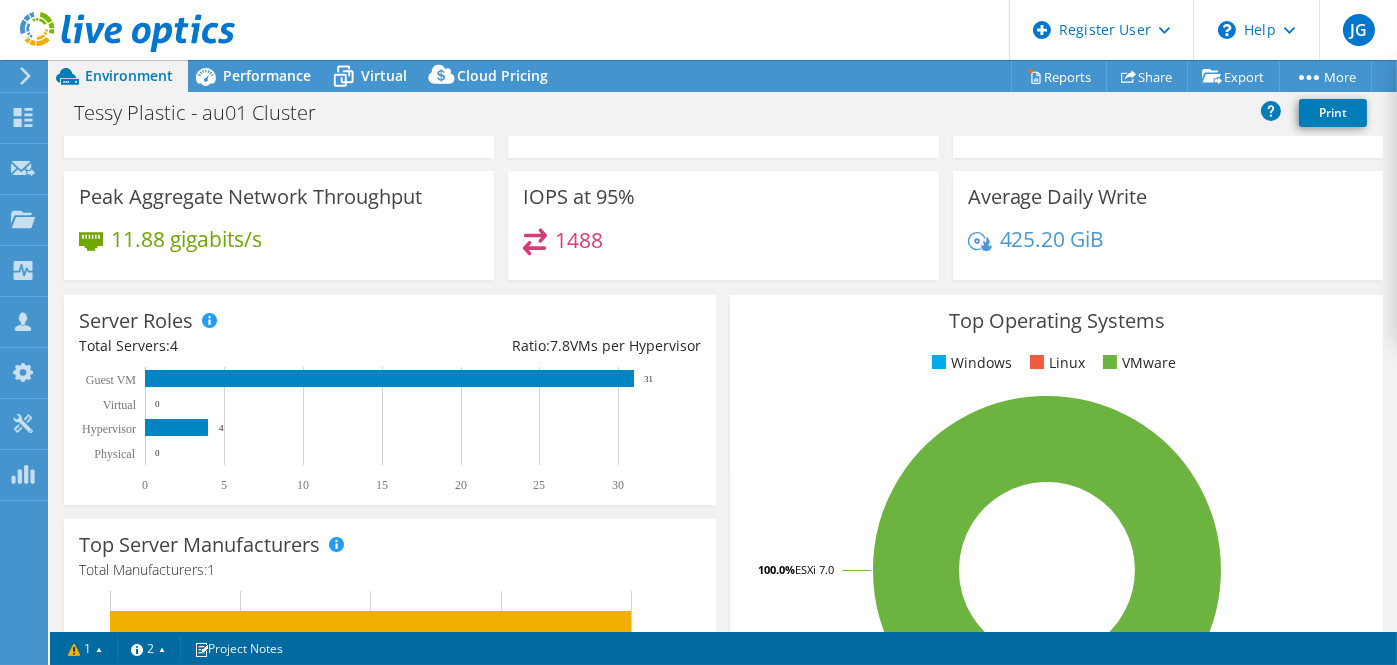 scroll, scrollTop: 0, scrollLeft: 0, axis: both 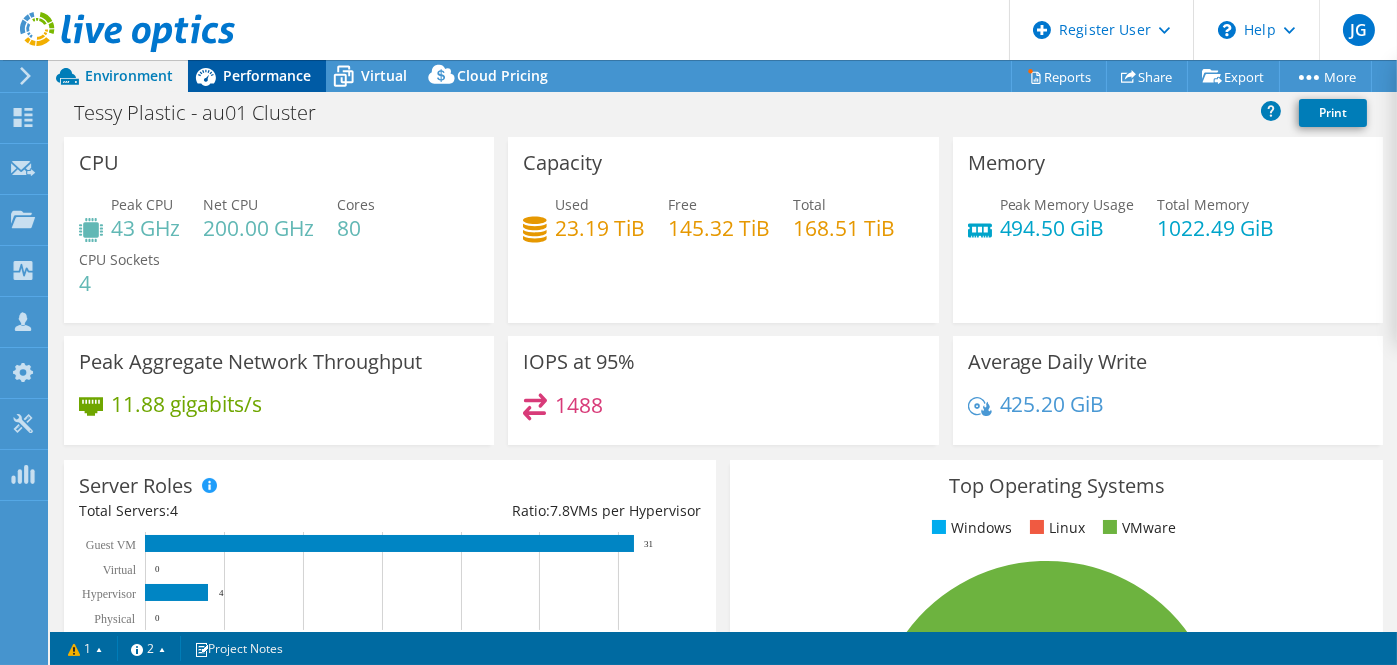 click on "Performance" at bounding box center (267, 75) 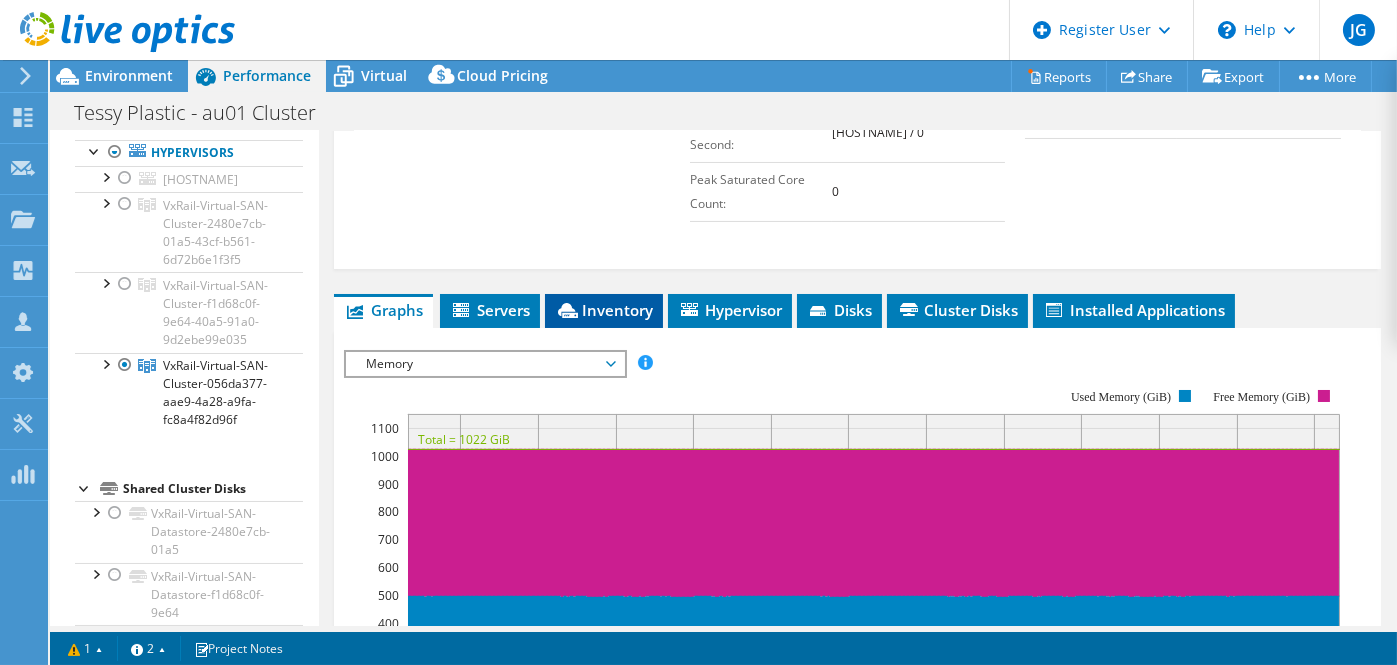 click on "Inventory" at bounding box center (604, 310) 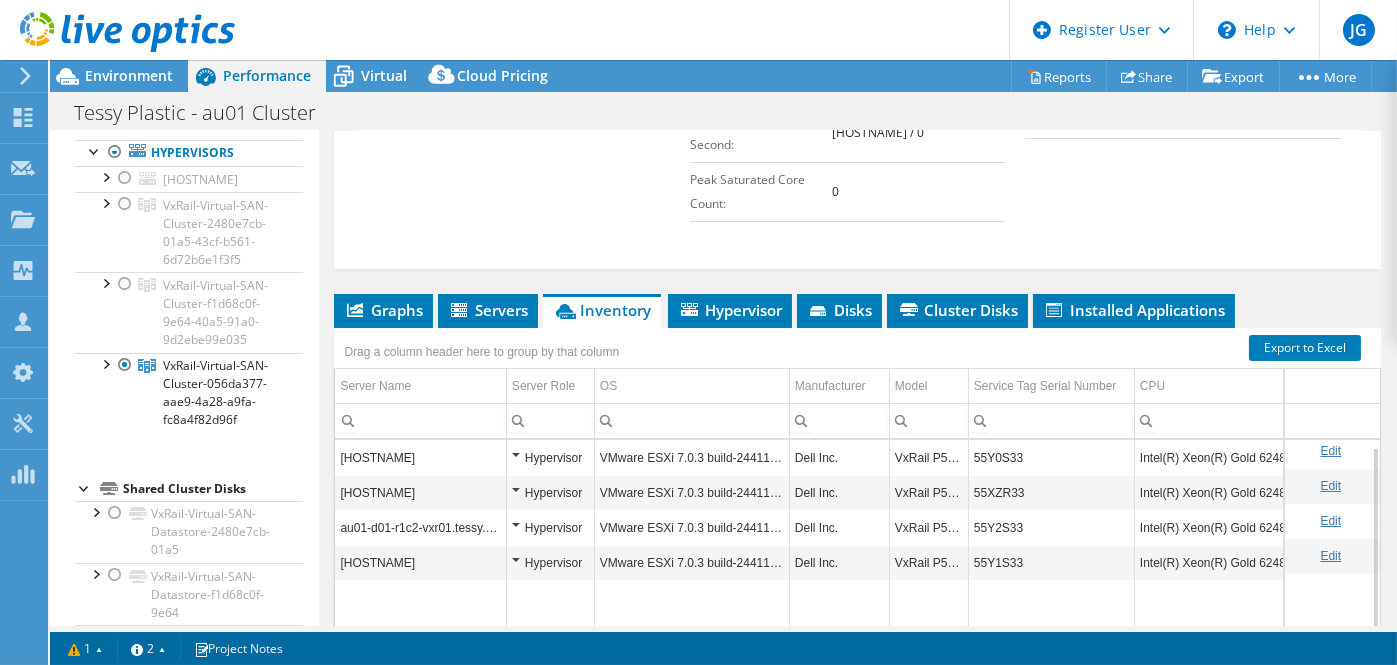 scroll, scrollTop: 7, scrollLeft: 0, axis: vertical 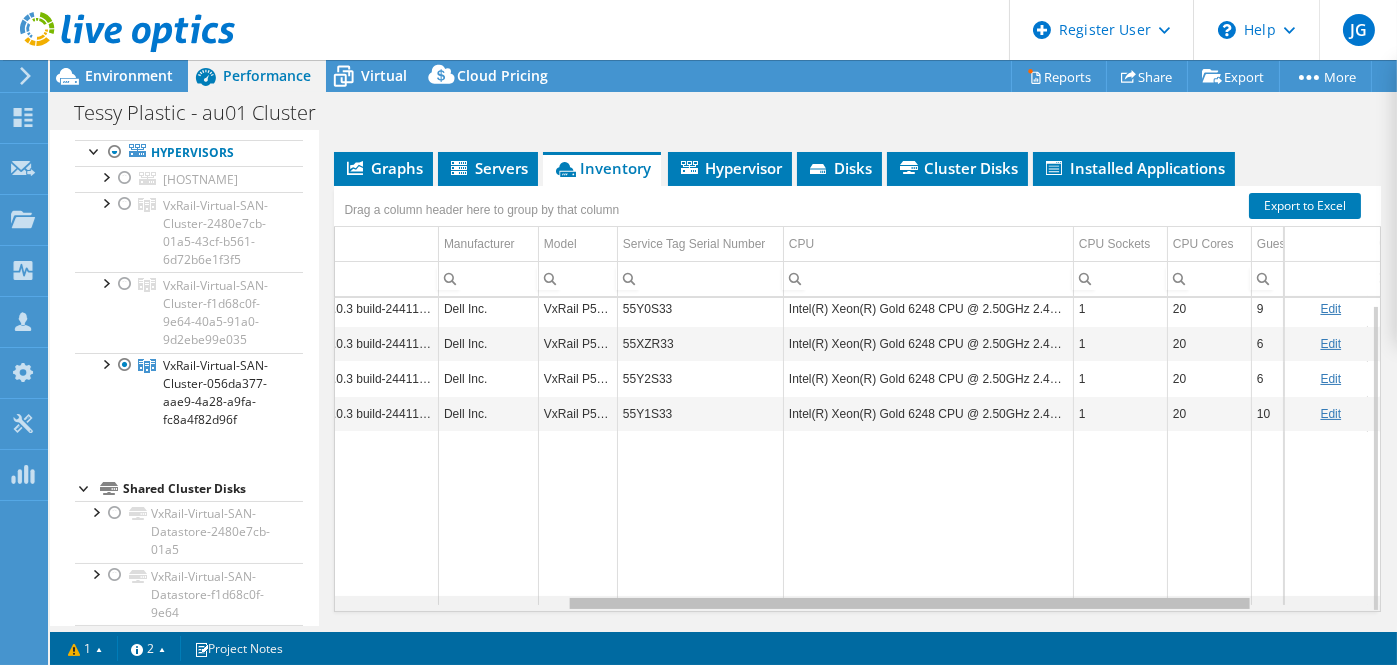 drag, startPoint x: 811, startPoint y: 597, endPoint x: 1049, endPoint y: 589, distance: 238.13441 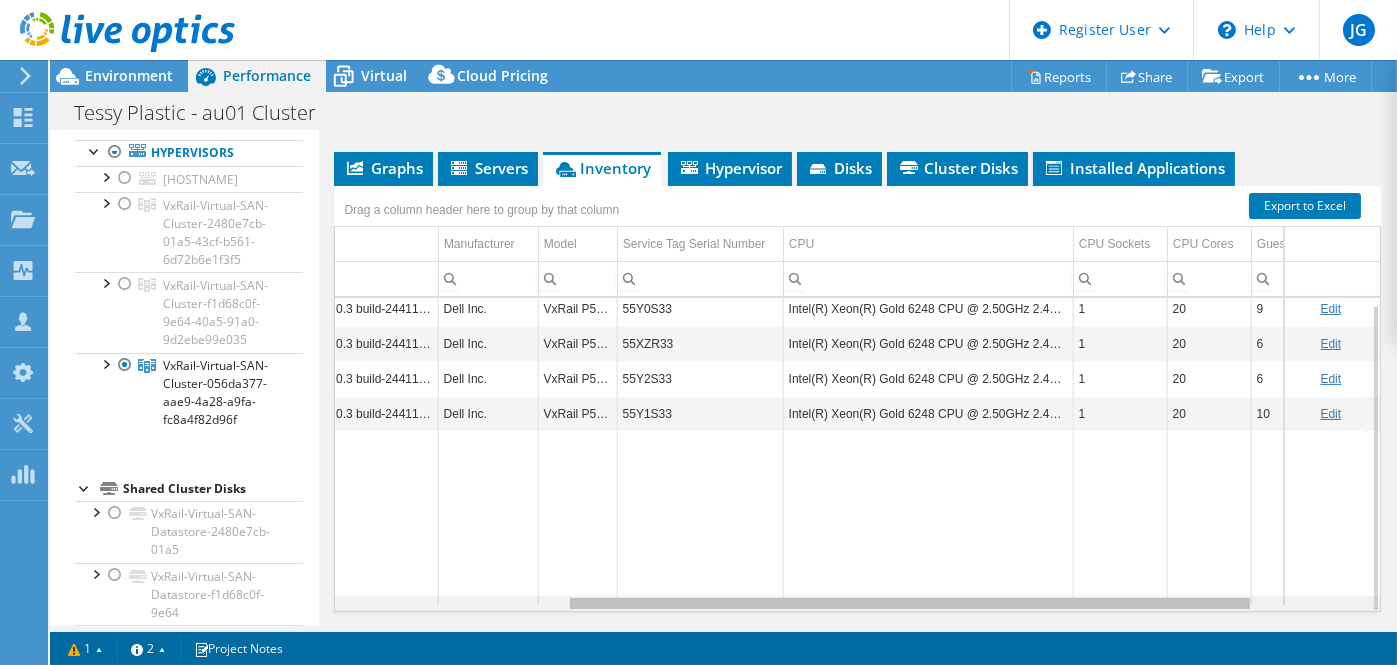 scroll, scrollTop: 7, scrollLeft: 522, axis: both 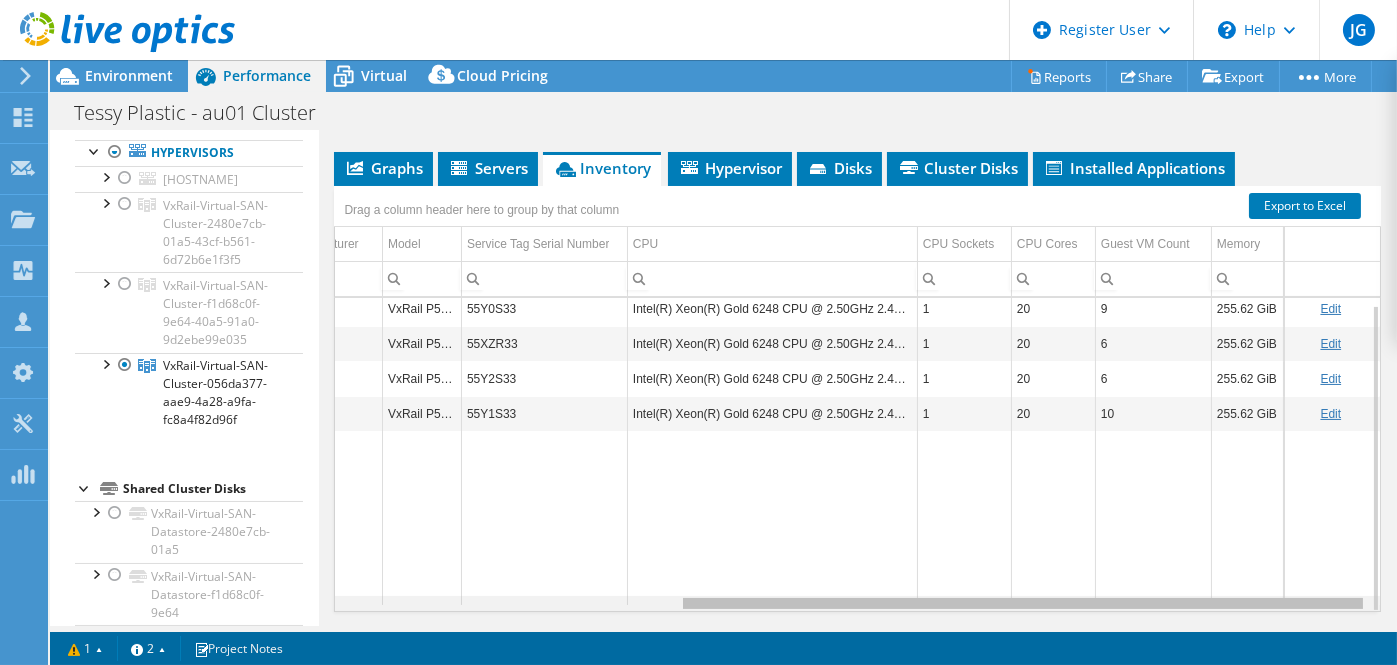 drag, startPoint x: 736, startPoint y: 596, endPoint x: 909, endPoint y: 561, distance: 176.50496 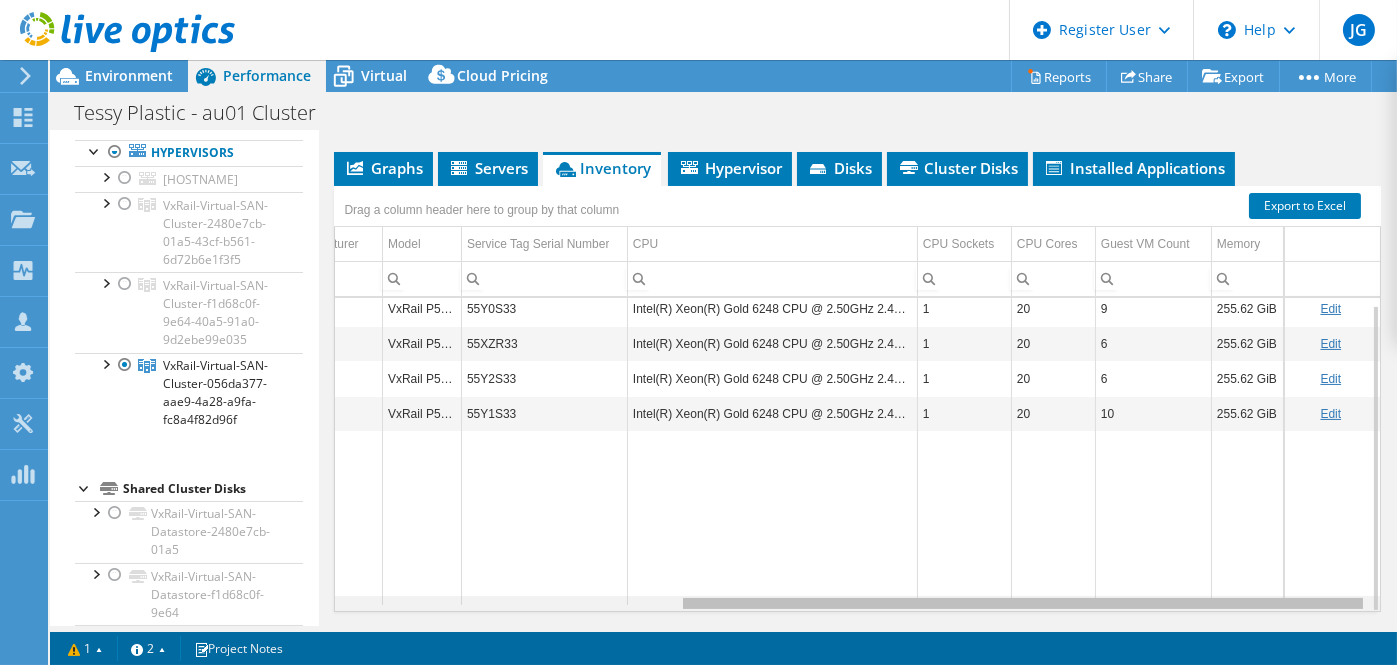 scroll, scrollTop: 7, scrollLeft: 522, axis: both 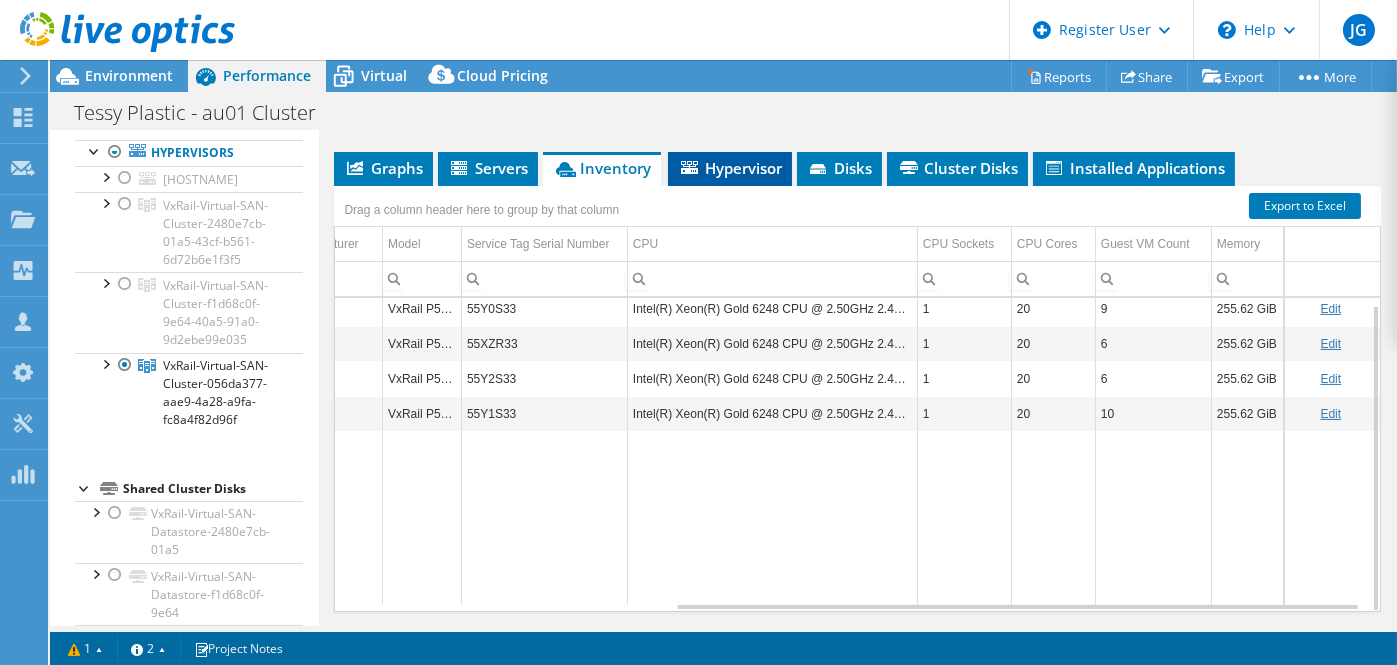 click on "Hypervisor" at bounding box center [730, 168] 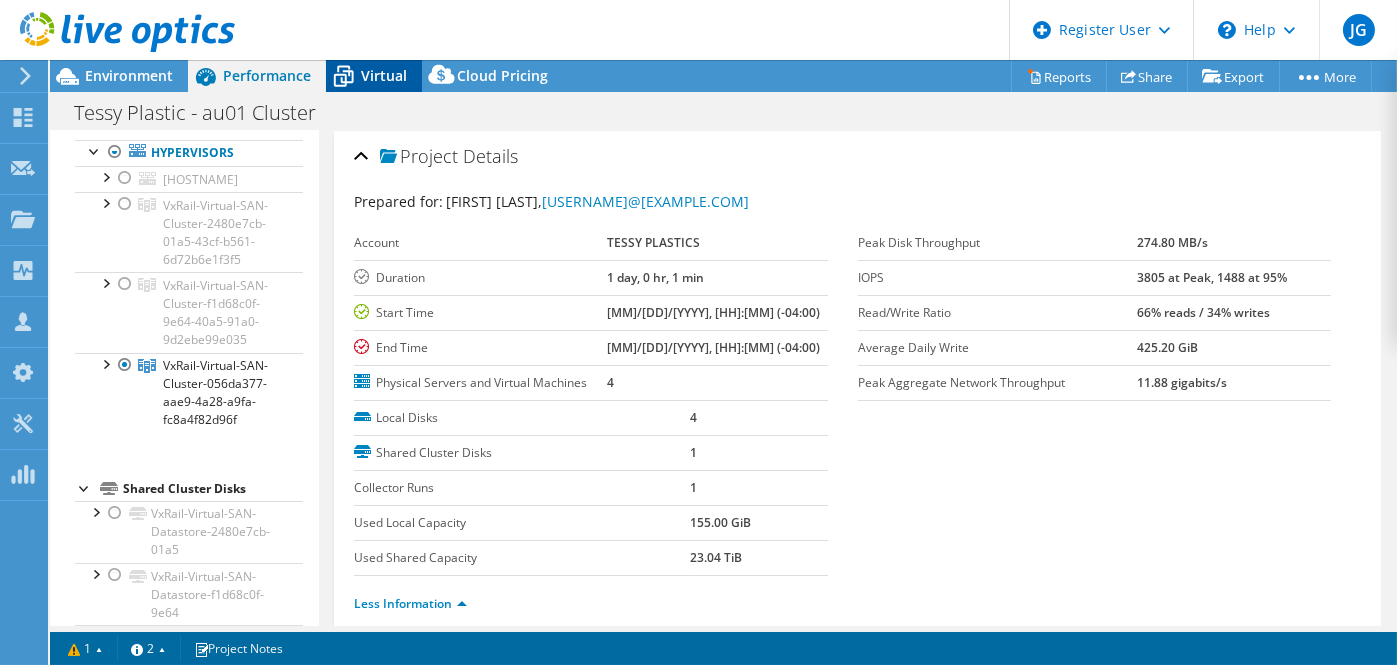 click on "Virtual" at bounding box center (384, 75) 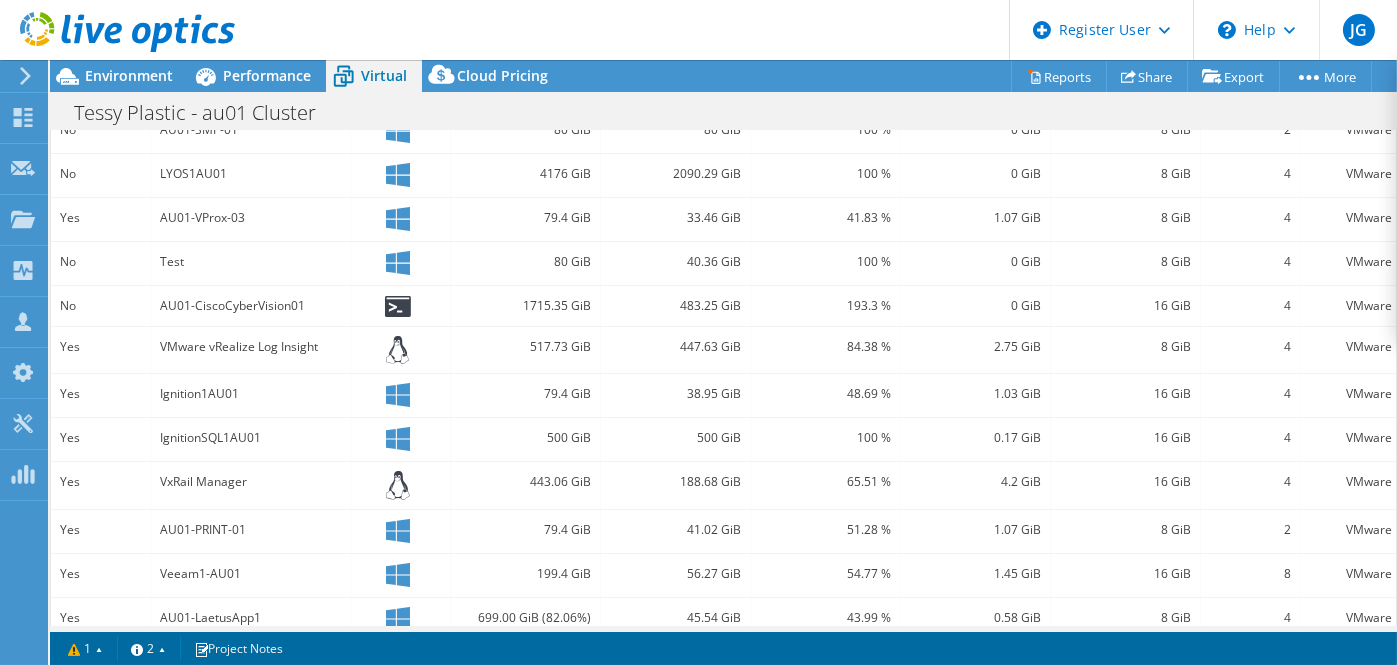 scroll, scrollTop: 0, scrollLeft: 0, axis: both 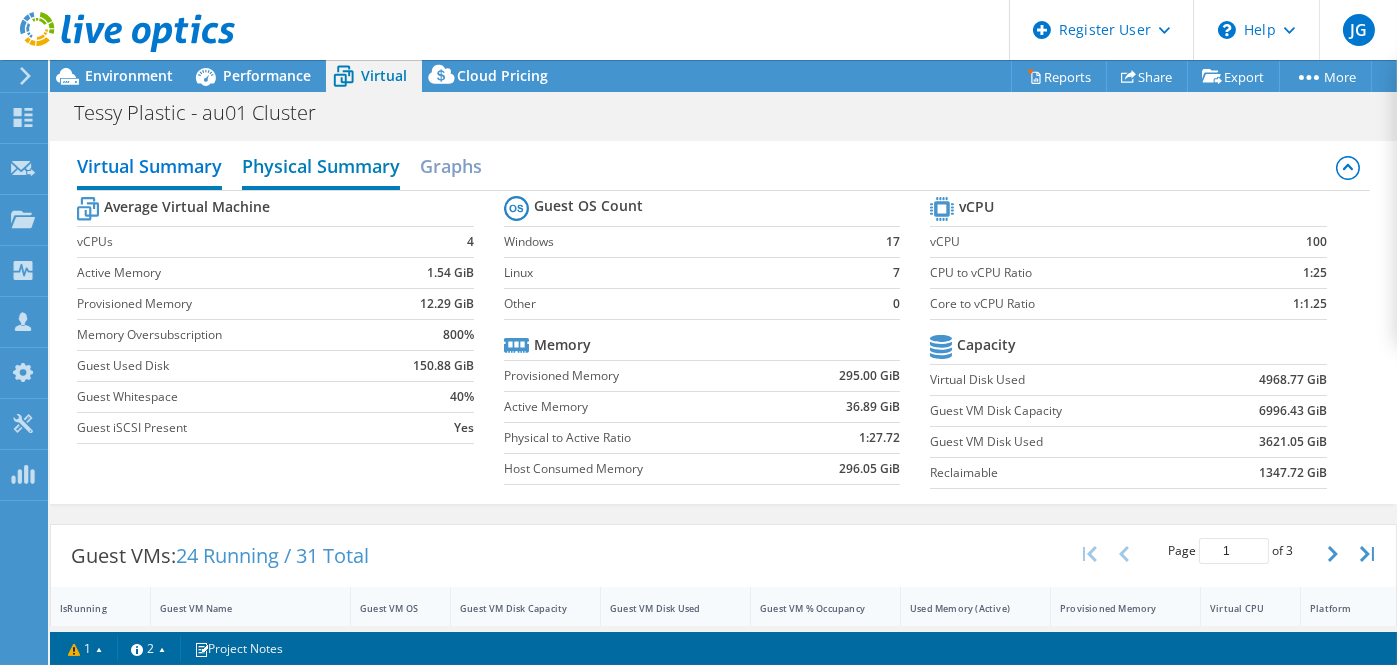 click on "Physical Summary" at bounding box center (321, 168) 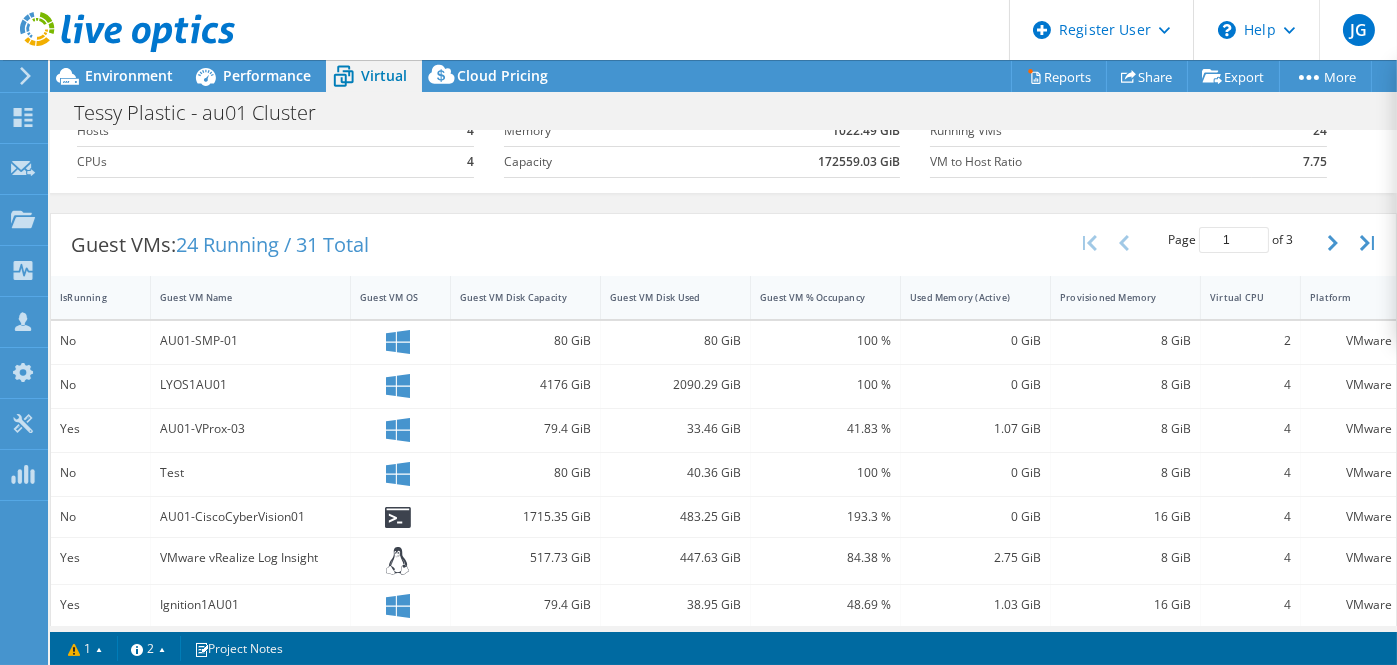 scroll, scrollTop: 0, scrollLeft: 0, axis: both 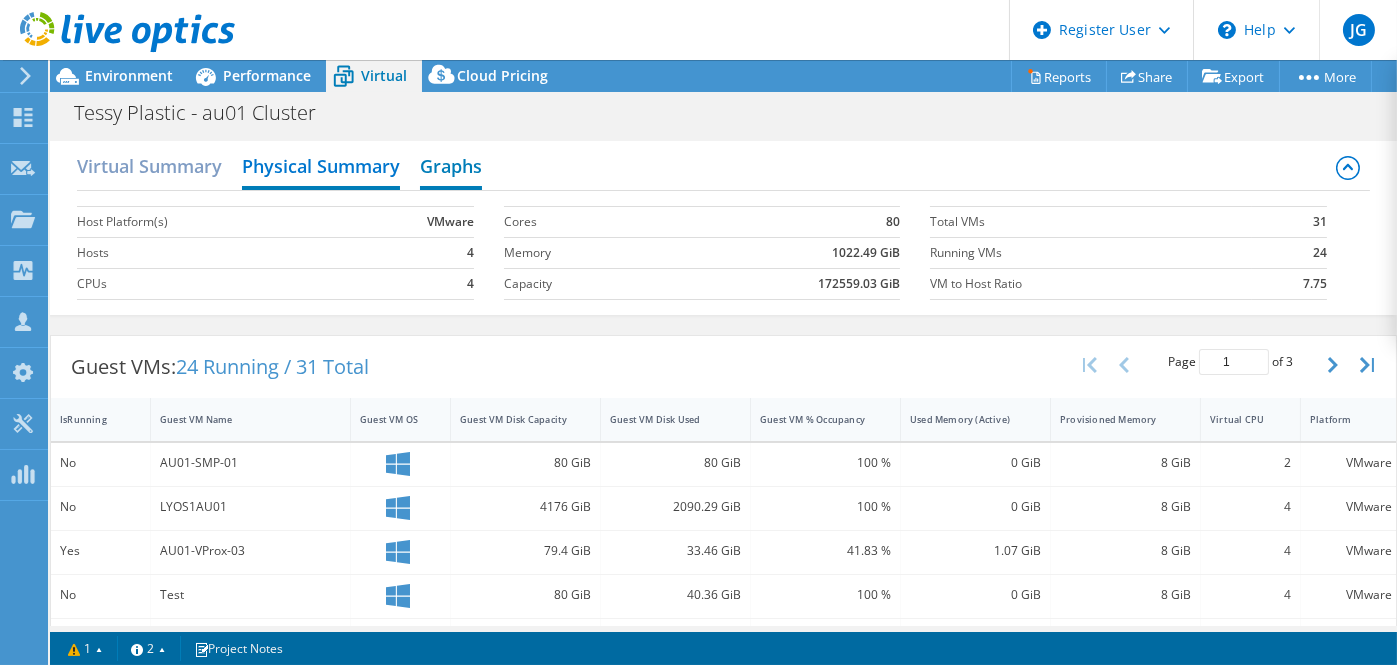 click on "Graphs" at bounding box center [451, 168] 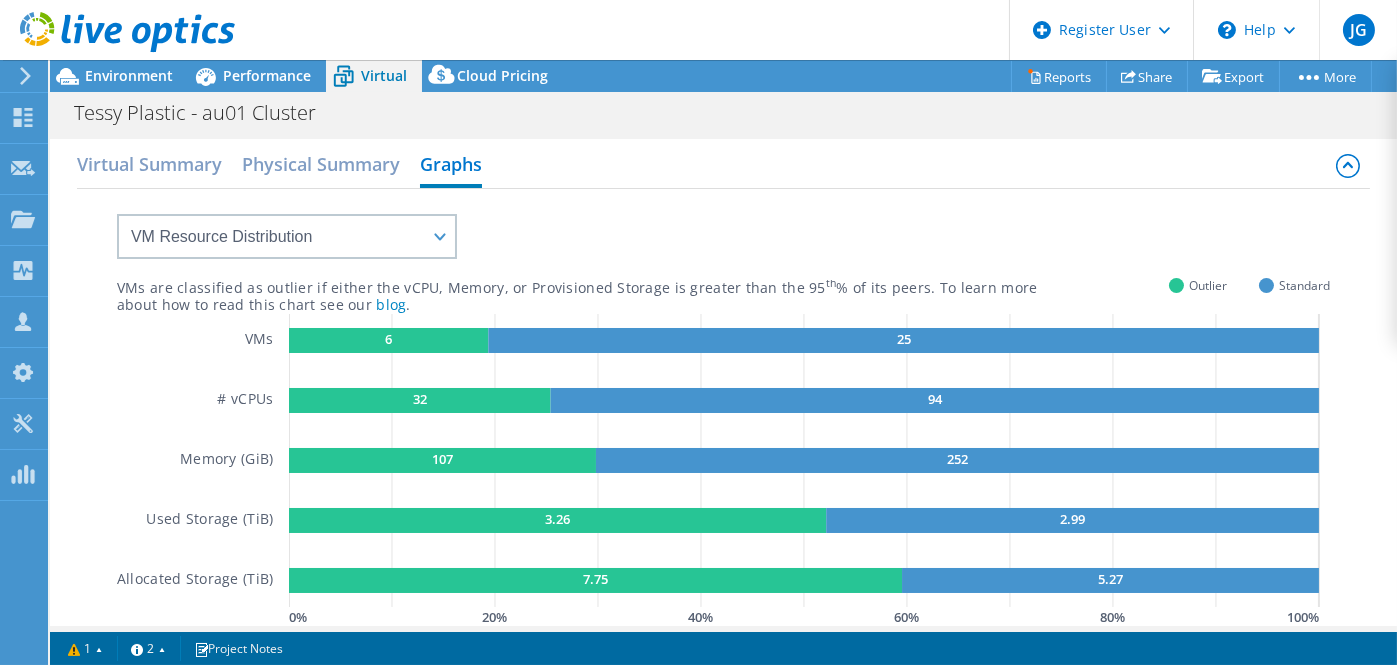 scroll, scrollTop: 0, scrollLeft: 0, axis: both 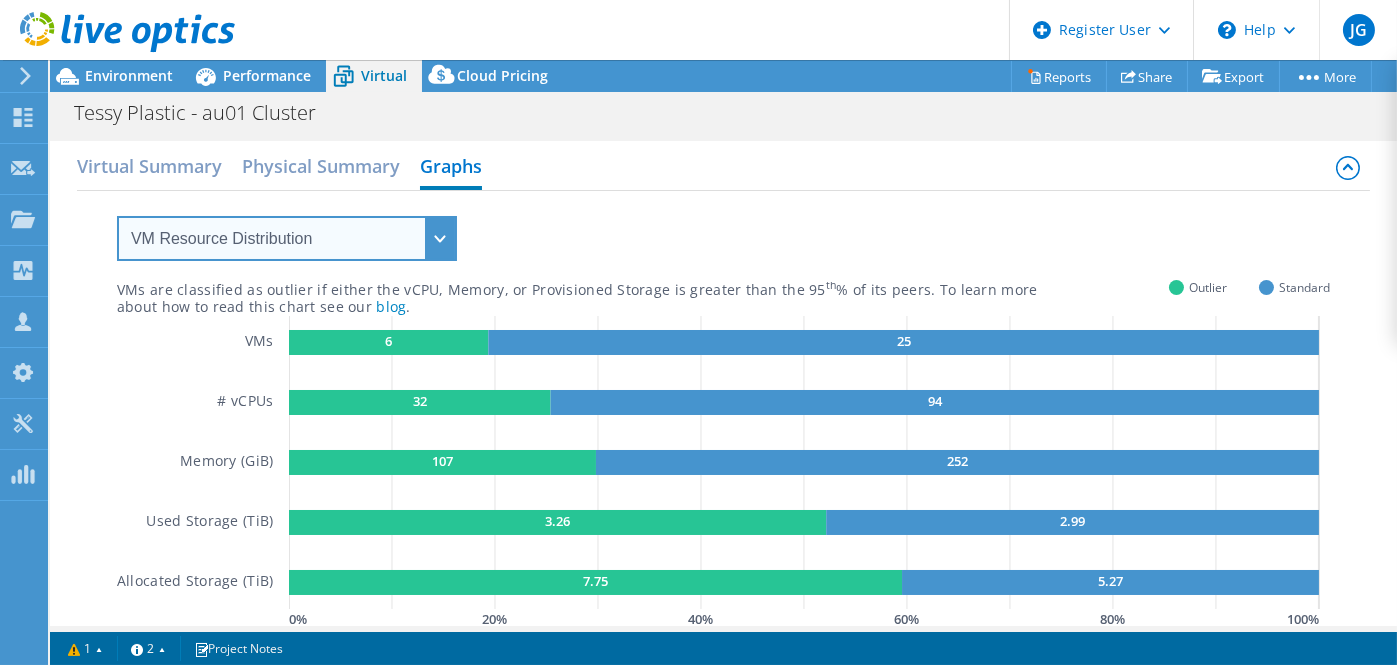 click on "VM Resource Distribution Provisioning Contrast Over Provisioning" at bounding box center [287, 238] 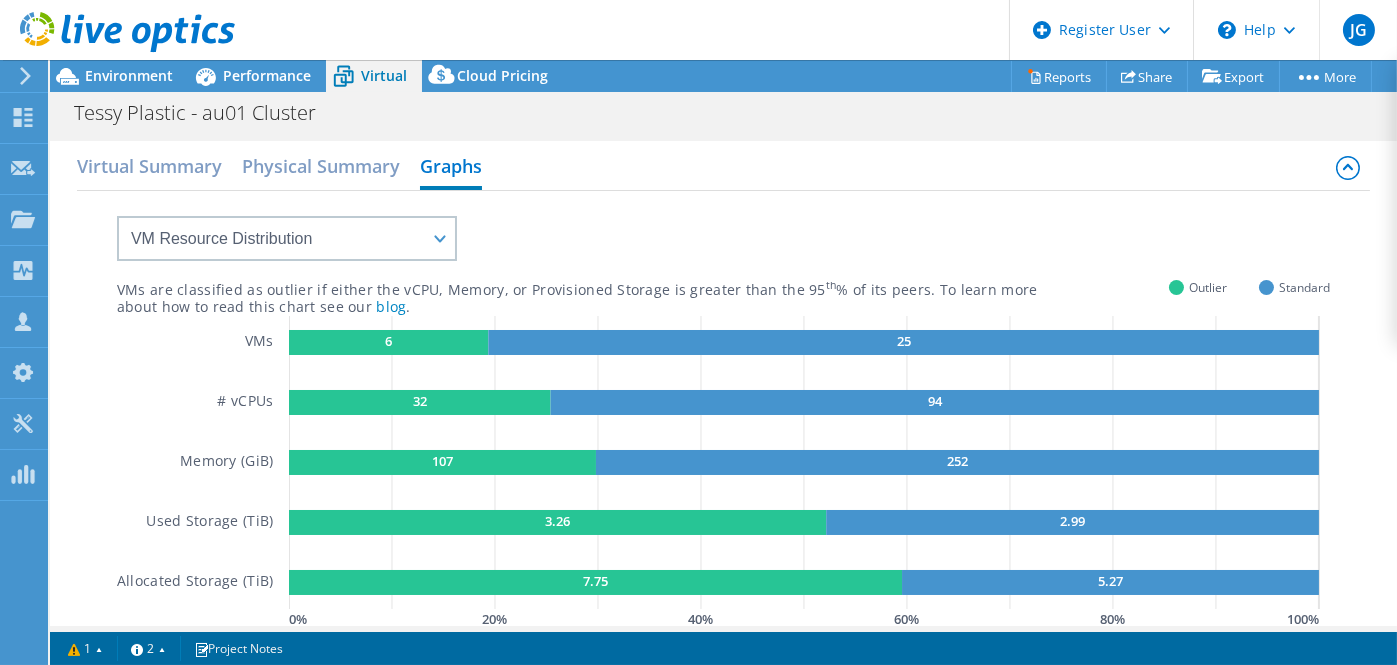 click on "VMs are classified as outlier if either the vCPU, Memory, or Provisioned Storage is greater than the 95 th % of its peers. To learn more about how to read this chart see our   blog . Outlier Standard VMs # vCPUs Memory (GiB) Used Storage (TiB) Allocated Storage (TiB) 6 25 32 94 107 252 3.26 2.99 7.75 5.27 0 % 20 % 40 % 60 % 80 % 100 % GaugeChartPercentageAxisTexta" at bounding box center (723, 412) 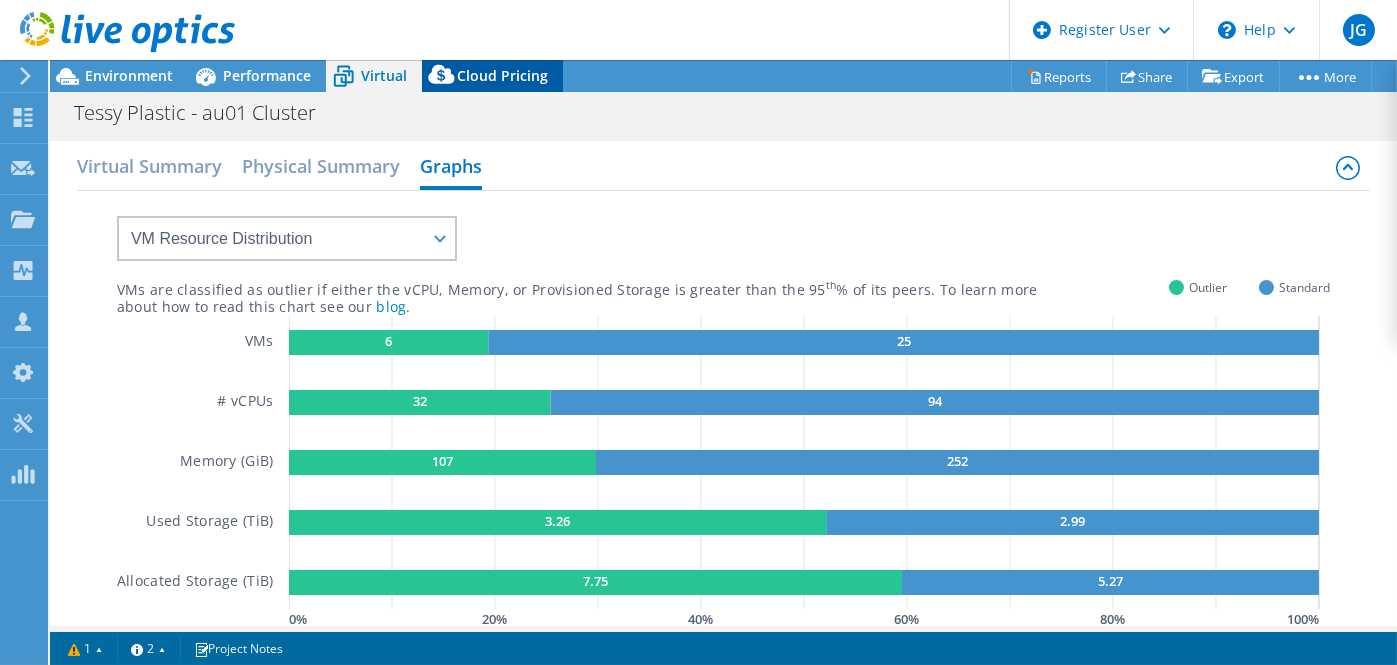 click on "Cloud Pricing" at bounding box center [502, 75] 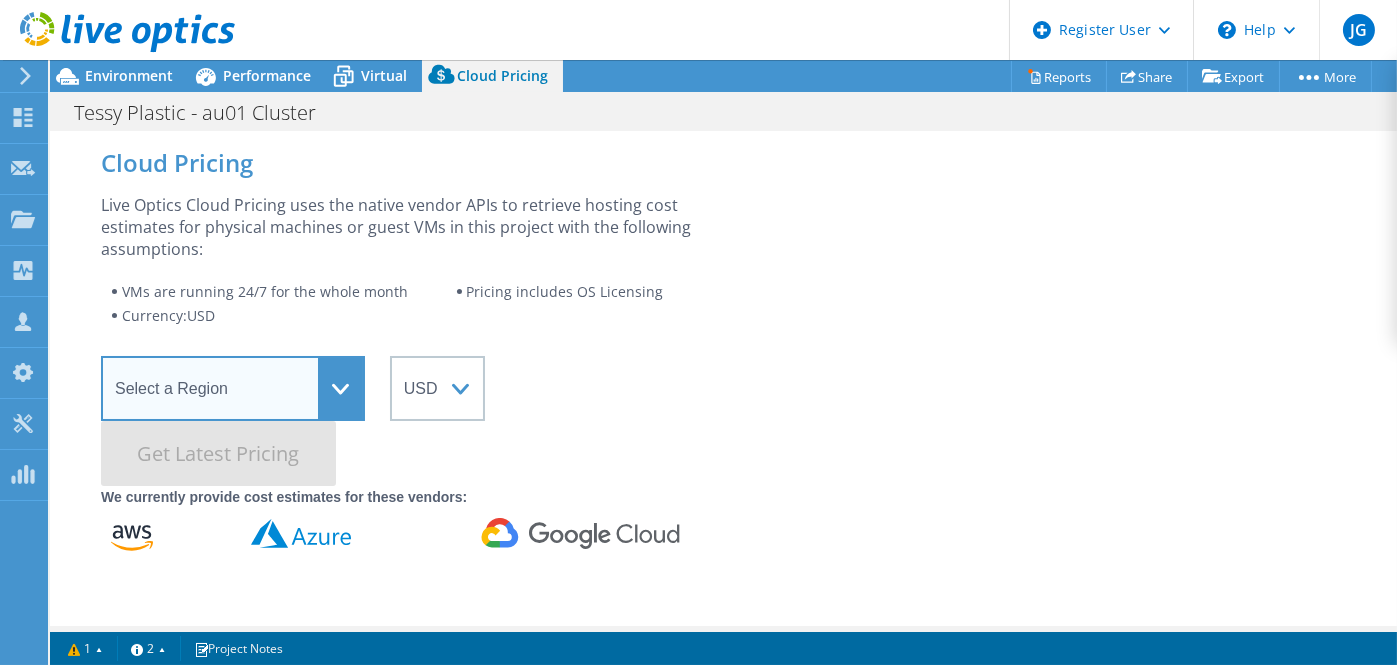 click on "Select a Region Asia Pacific (Hong Kong) Asia Pacific (Mumbai) Asia Pacific (Seoul) Asia Pacific (Singapore) Asia Pacific (Tokyo) Australia Canada Europe (Frankfurt) Europe (London) South America (Sao Paulo) US East (Virginia) US West (California)" at bounding box center [233, 388] 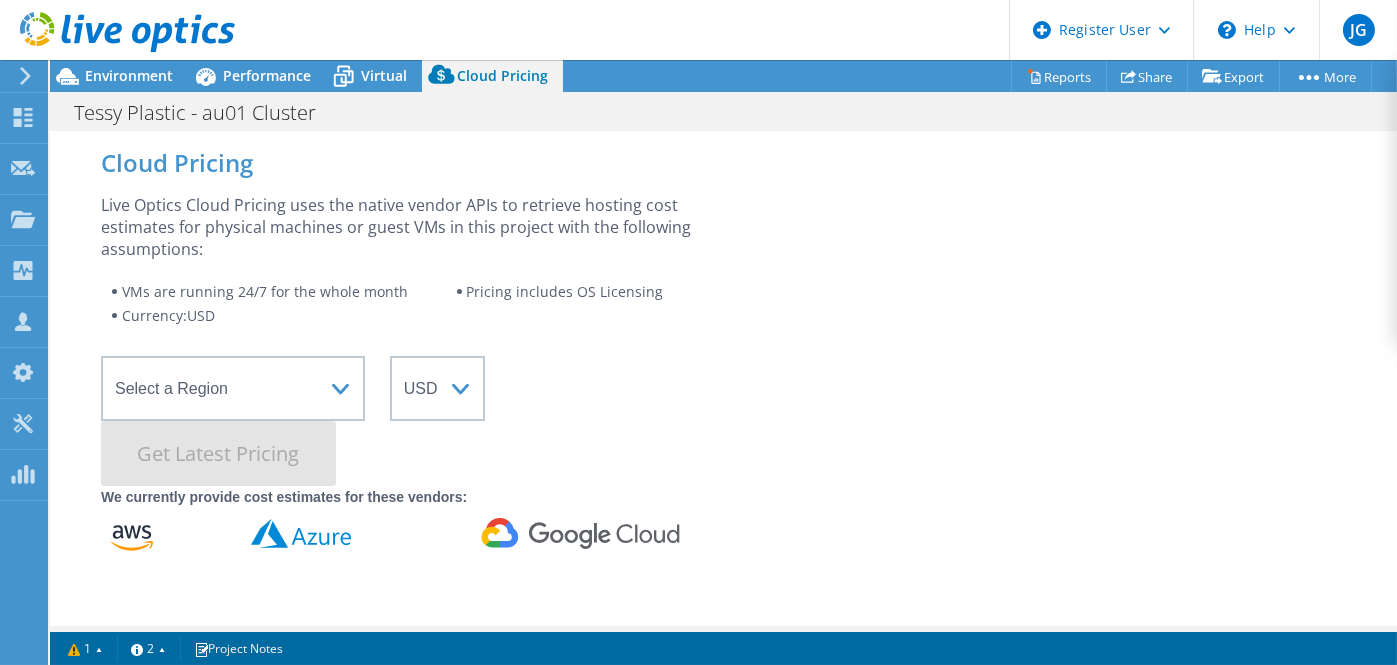 click on "Live Optics Cloud Pricing uses the native vendor APIs to retrieve hosting cost estimates for physical machines or guest VMs in this project with the following assumptions: VMs are running 24/7 for the whole month Pricing includes OS Licensing Currency:  USD Select a Region Asia Pacific (Hong Kong) Asia Pacific (Mumbai) Asia Pacific (Seoul) Asia Pacific (Singapore) Asia Pacific (Tokyo) Australia Canada Europe (Frankfurt) Europe (London) South America (Sao Paulo) US East (Virginia) US West (California) ARS AUD BRL CAD CHF CLP CNY DKK EUR GBP HKD HUF INR JPY MXN MYR NOK NZD PEN SEK SGD THB USD UYU ZAR Get Latest Pricing We currently provide cost estimates for these vendors: The Excel report contains real-time pricing for on-demand, 1 year and 3 year with more details per configuration. Download Excel" at bounding box center [723, 444] 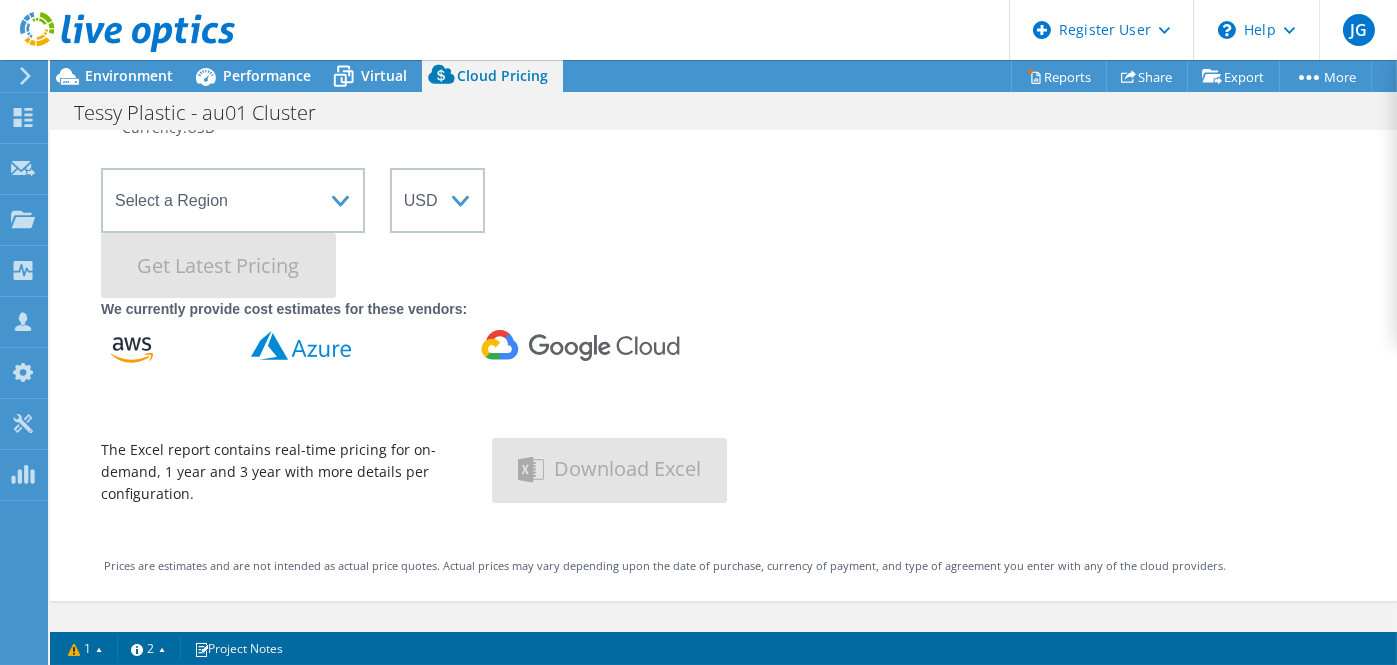 scroll, scrollTop: 0, scrollLeft: 0, axis: both 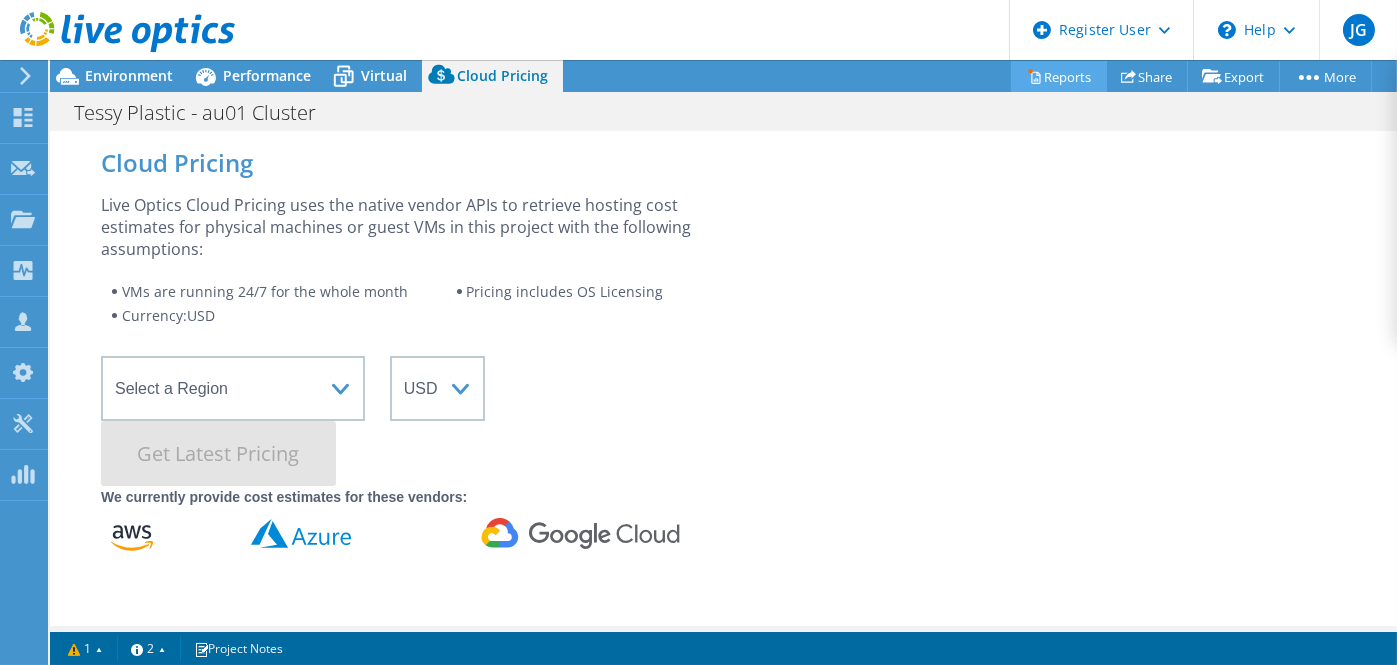 click on "Reports" at bounding box center [1059, 76] 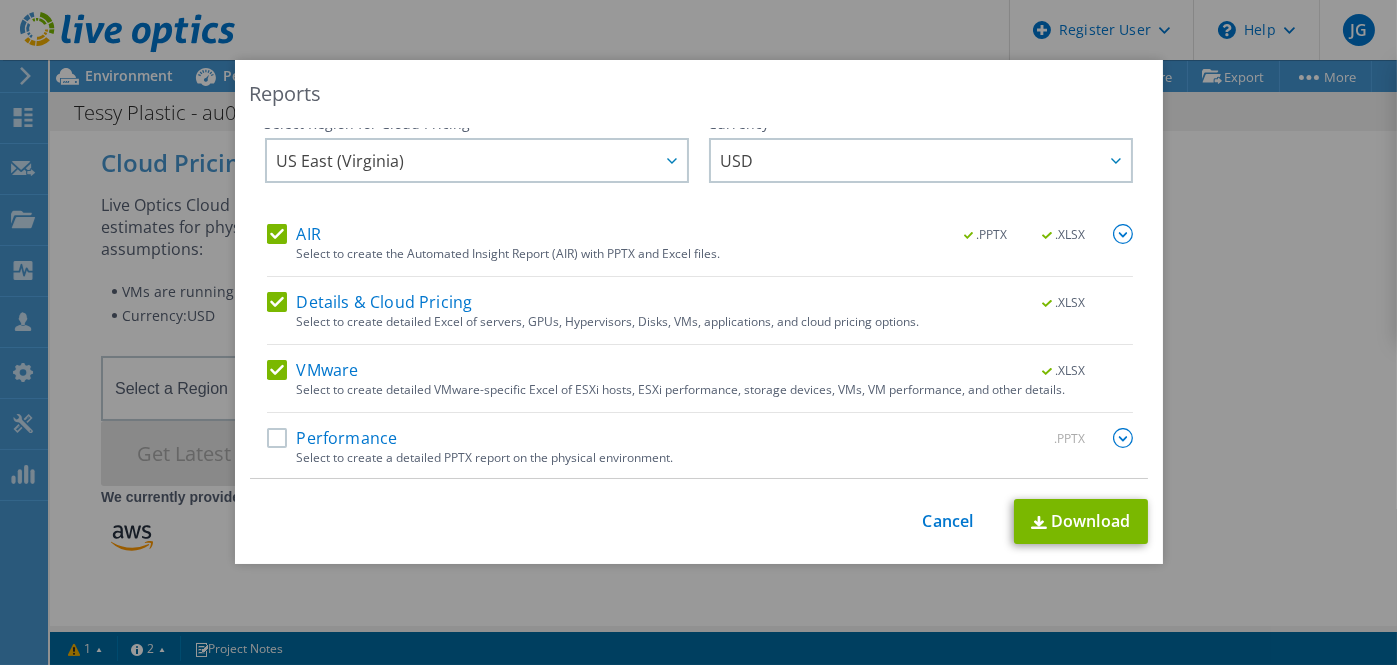 scroll, scrollTop: 0, scrollLeft: 0, axis: both 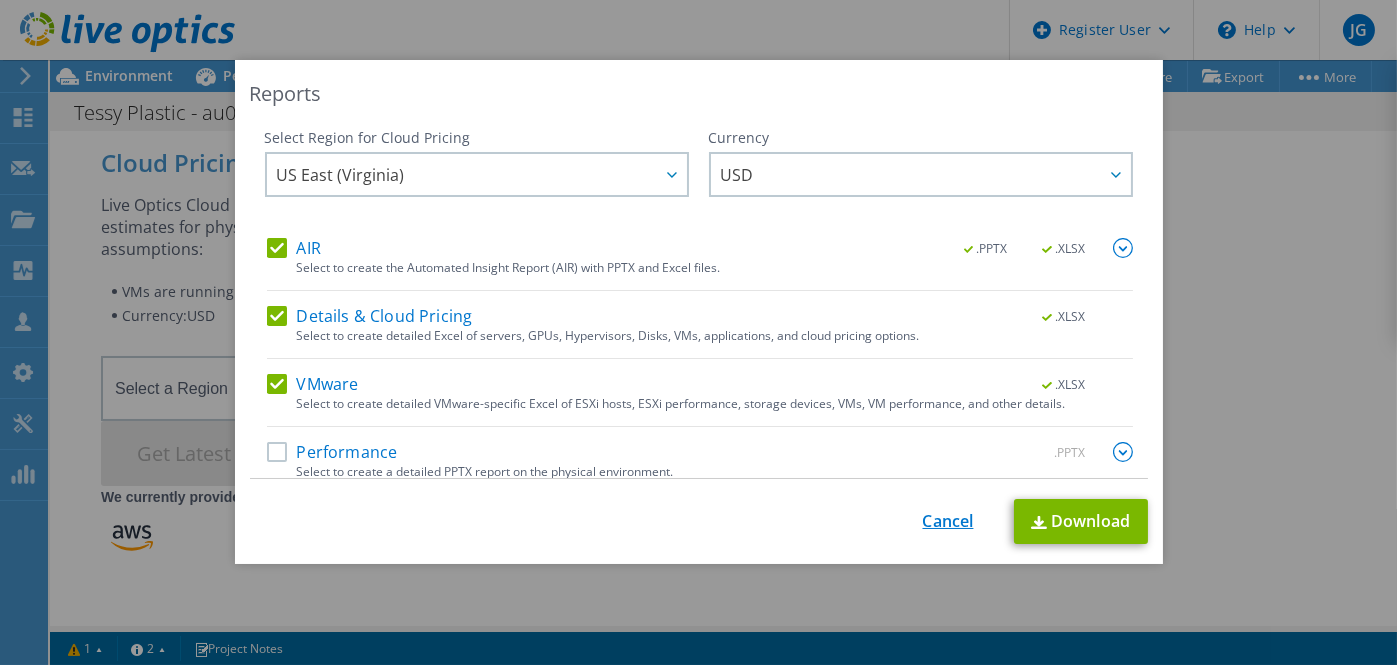 click on "Cancel" at bounding box center [948, 521] 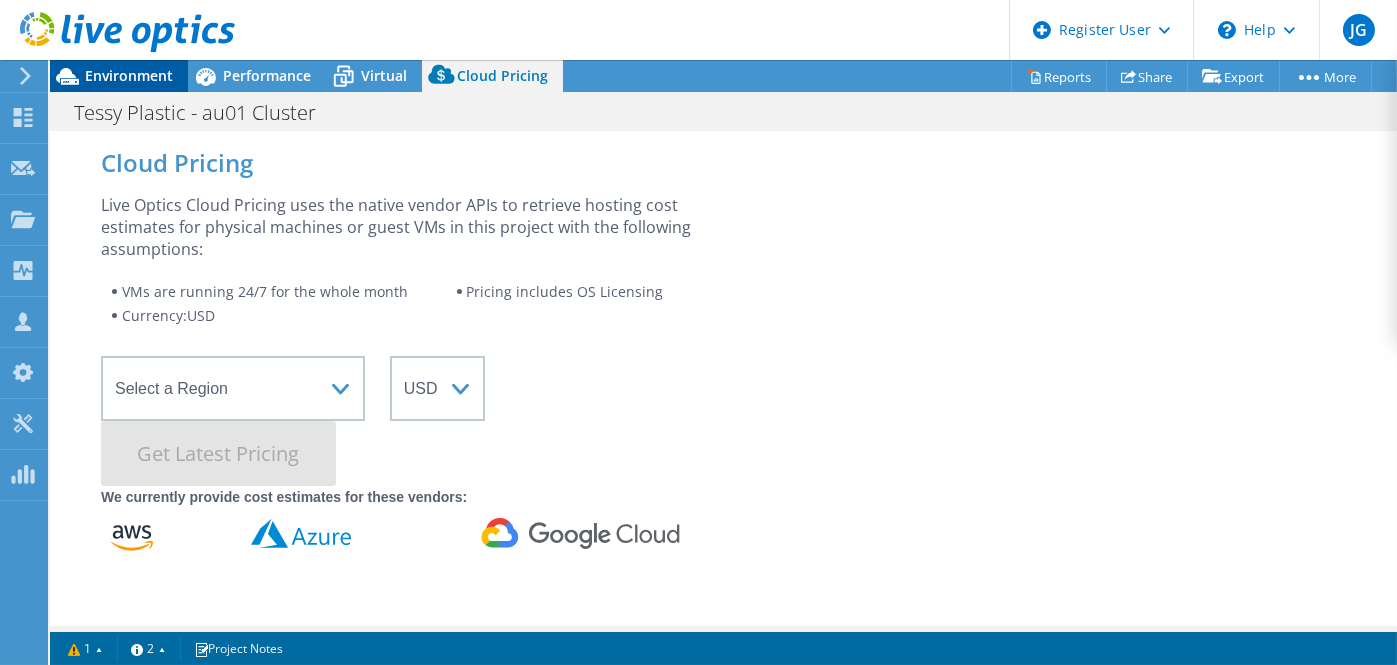 click on "Environment" at bounding box center [129, 75] 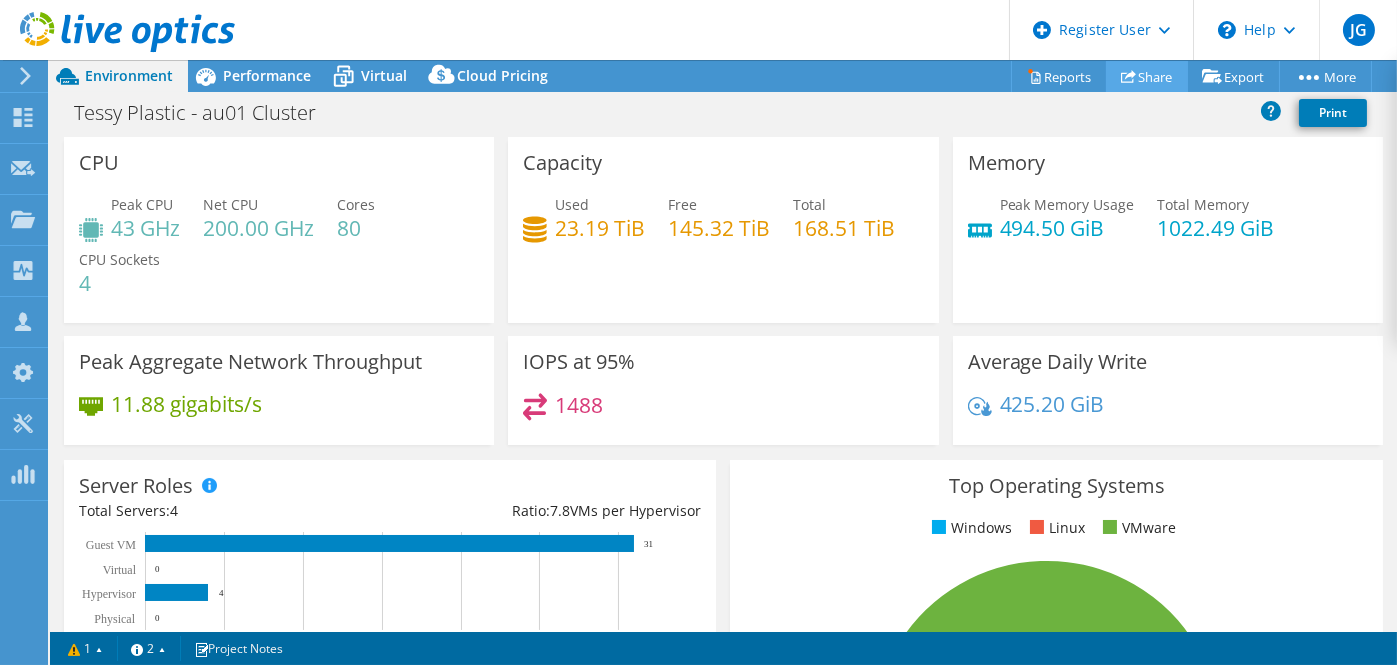 click 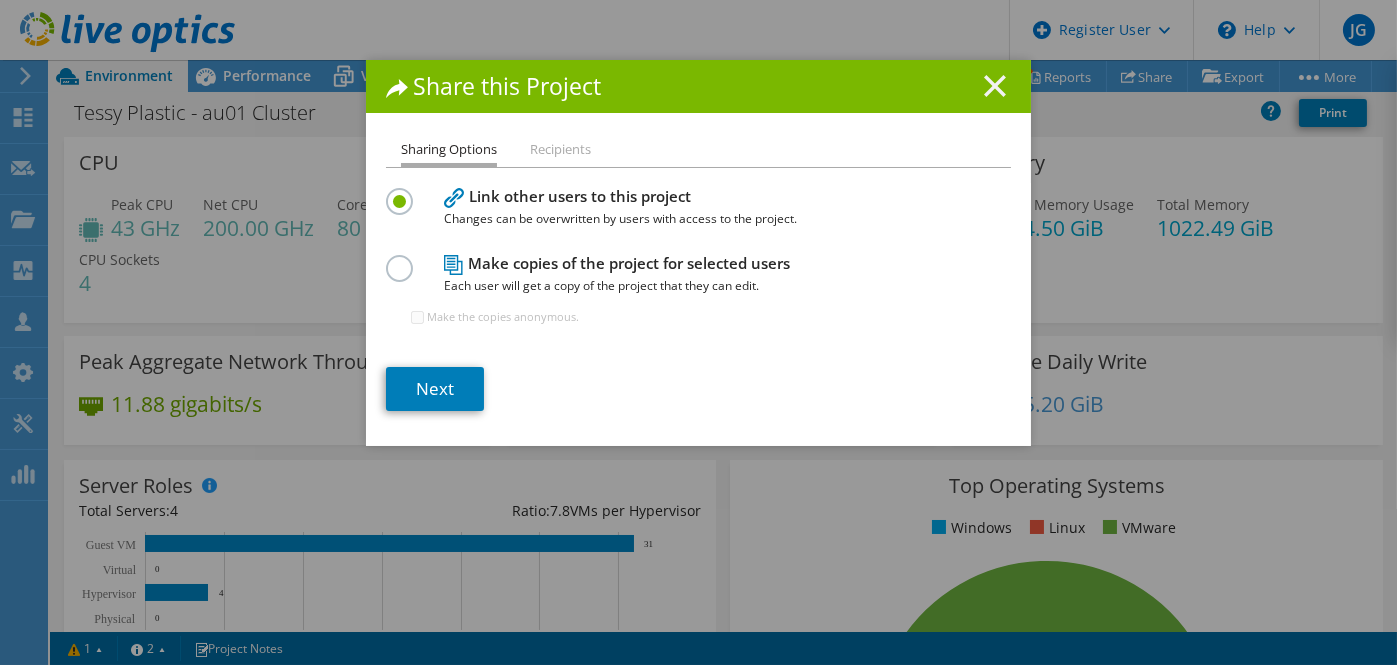 click 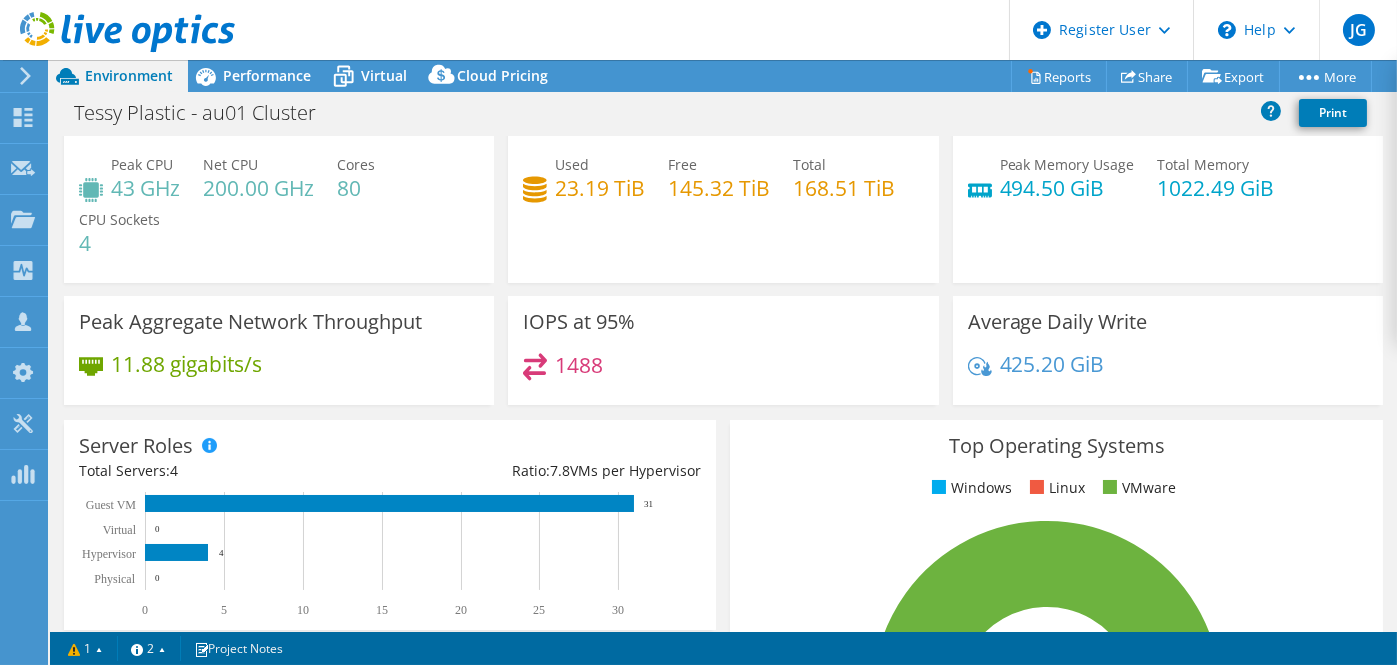 scroll, scrollTop: 0, scrollLeft: 0, axis: both 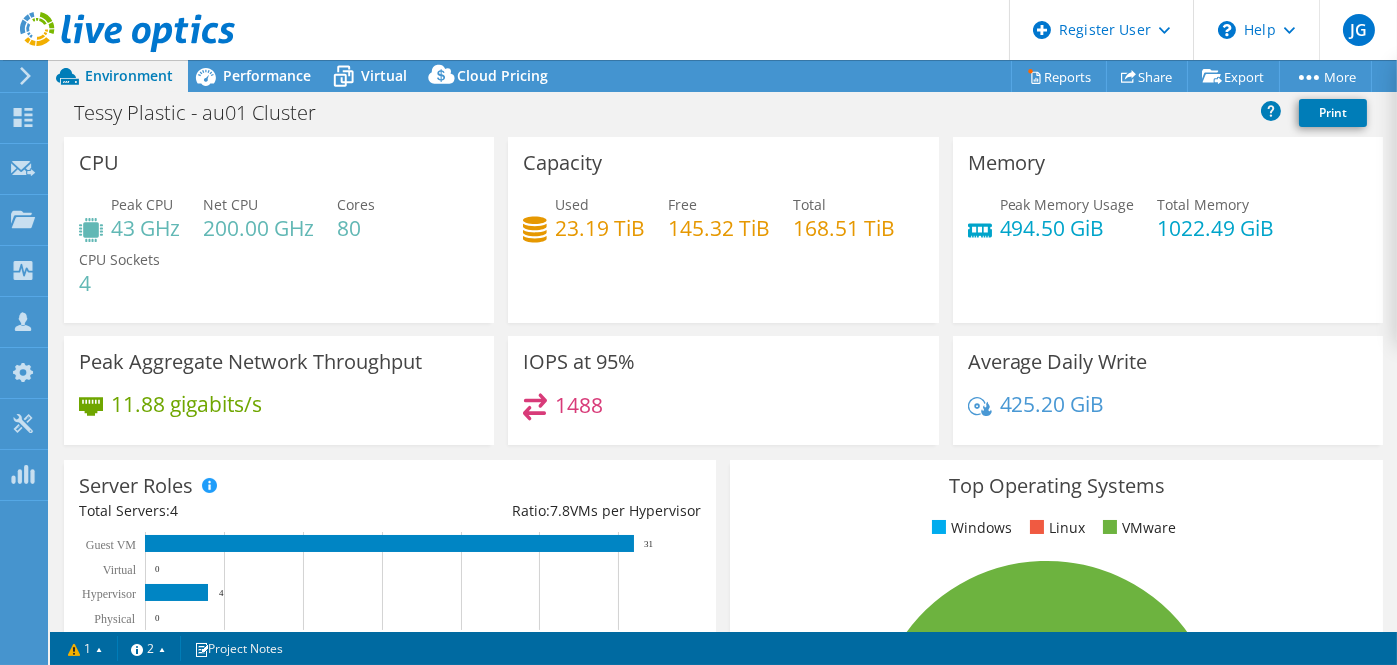 drag, startPoint x: 354, startPoint y: 258, endPoint x: 352, endPoint y: 300, distance: 42.047592 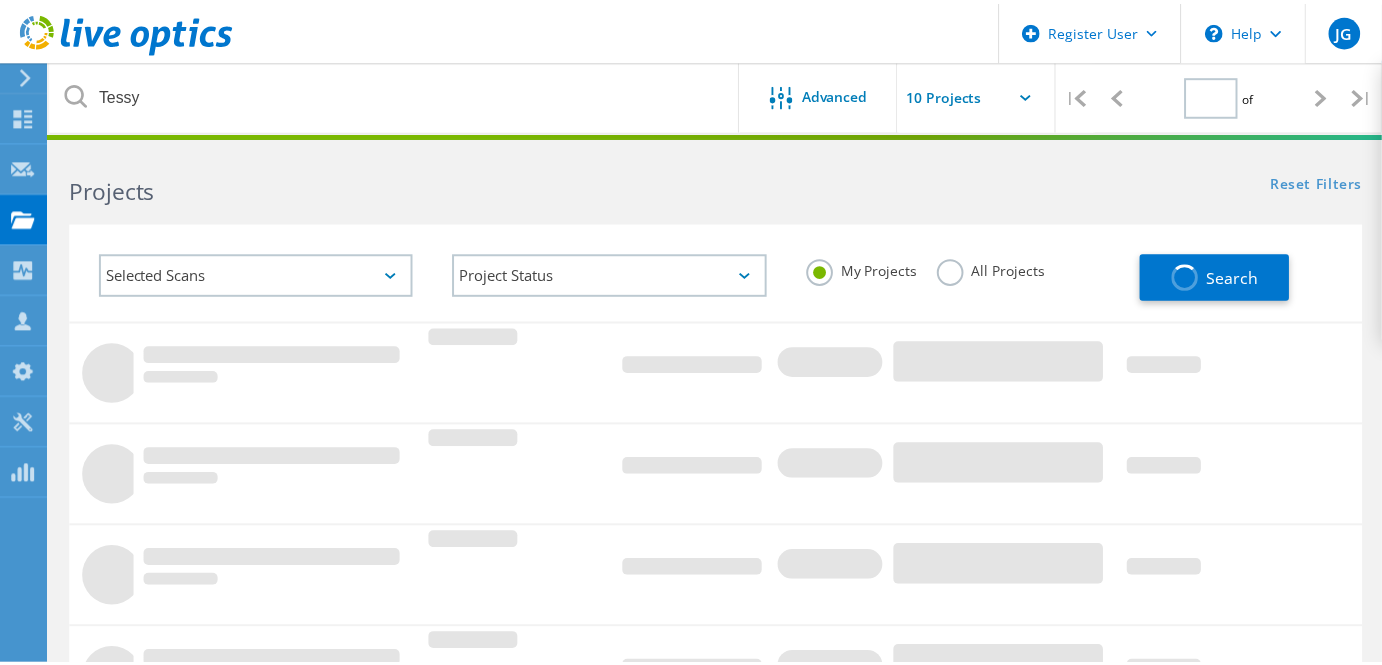 scroll, scrollTop: 111, scrollLeft: 0, axis: vertical 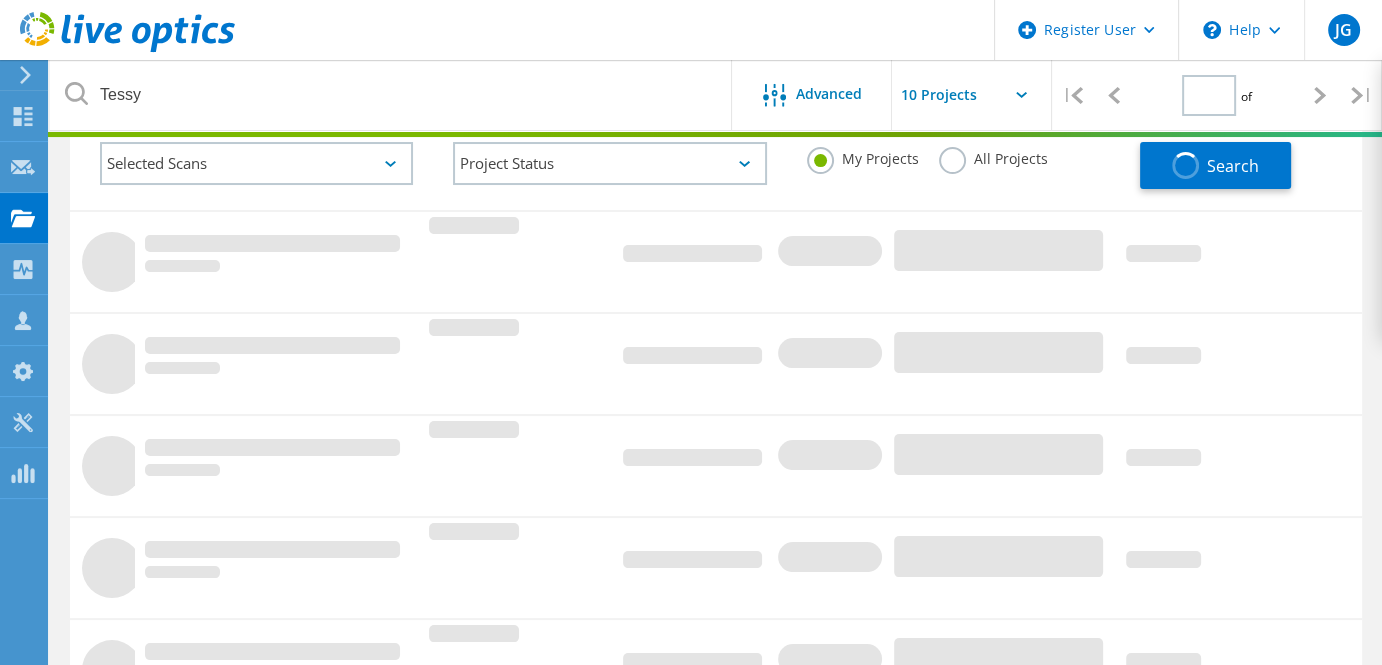 type on "1" 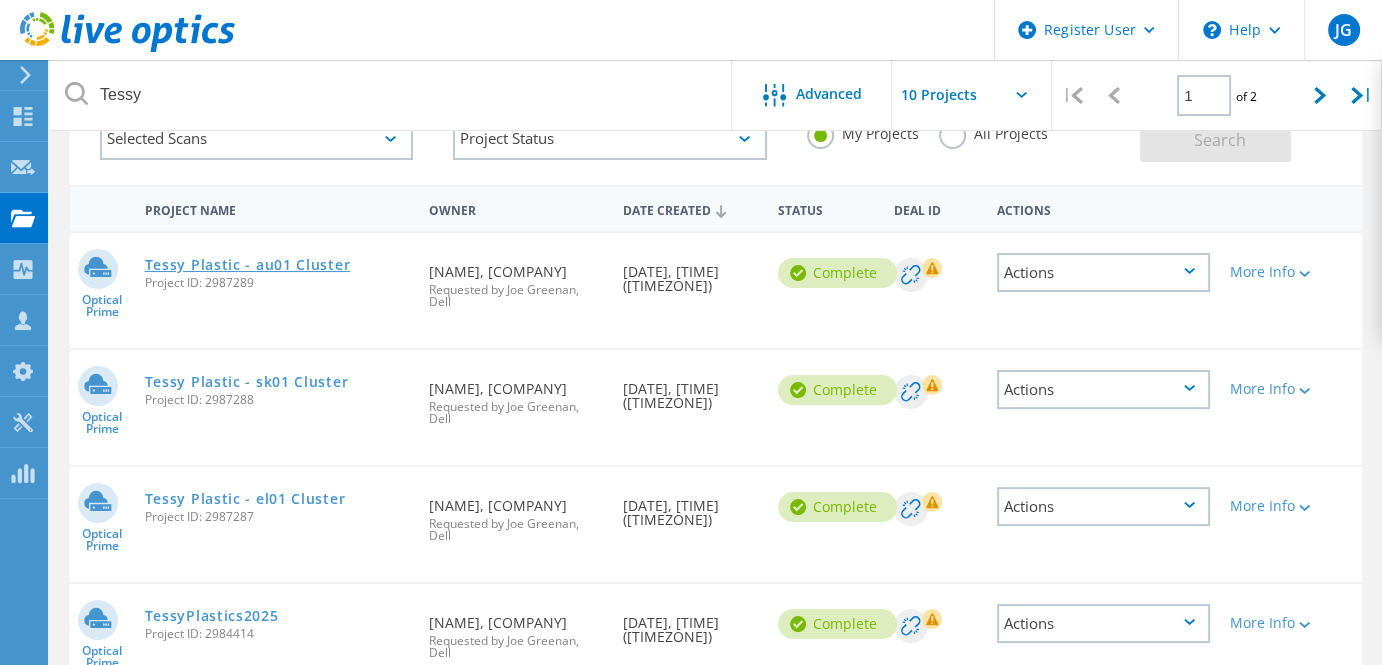 scroll, scrollTop: 135, scrollLeft: 0, axis: vertical 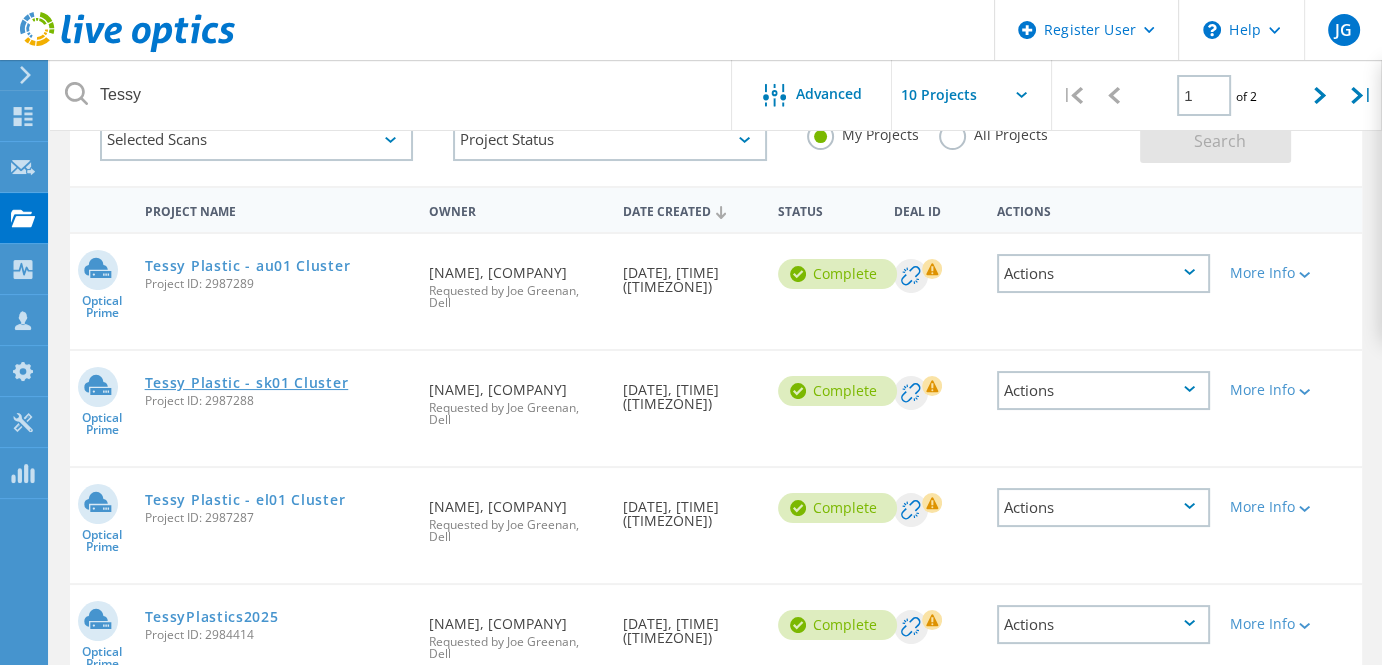 click on "Tessy Plastic - sk01 Cluster" 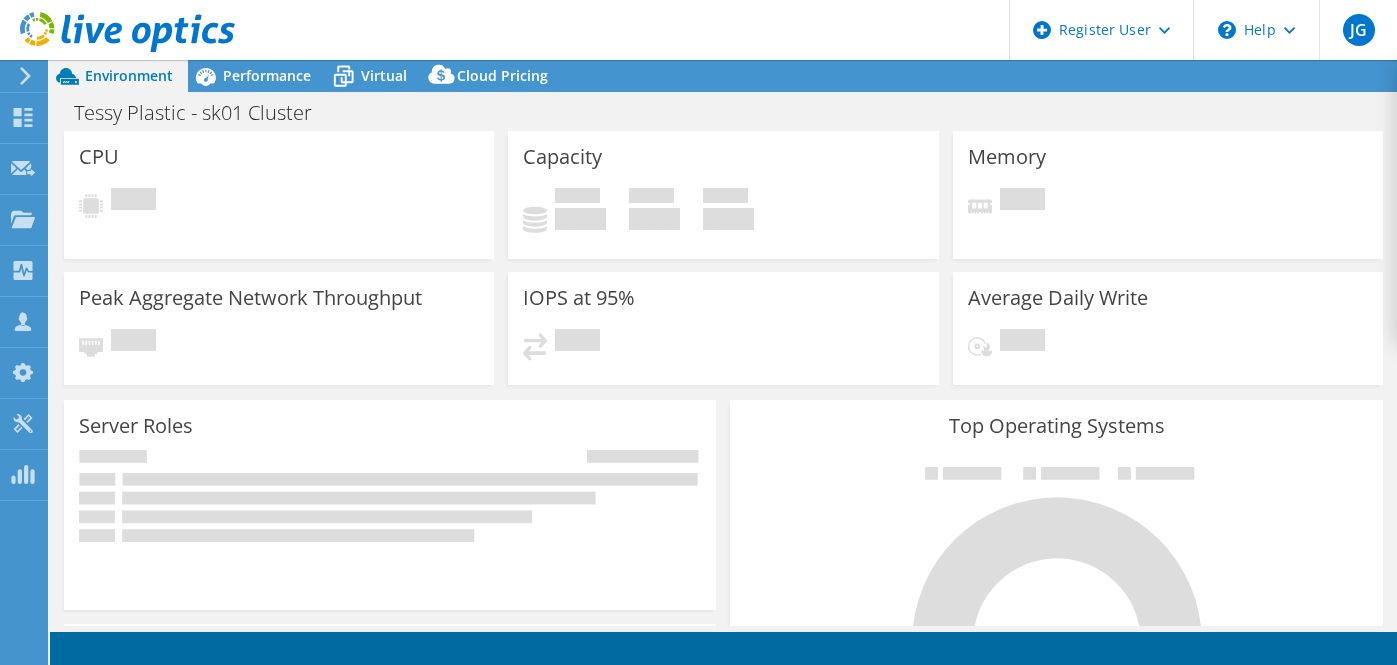 scroll, scrollTop: 0, scrollLeft: 0, axis: both 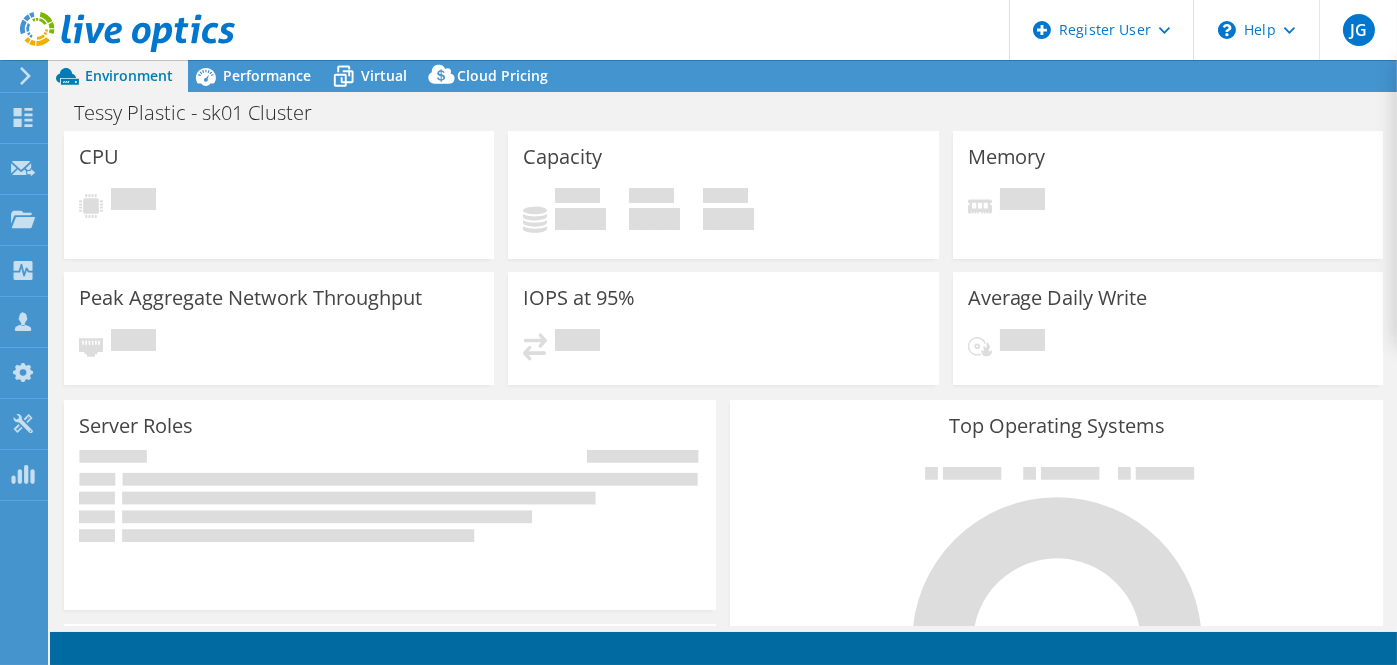 select on "USD" 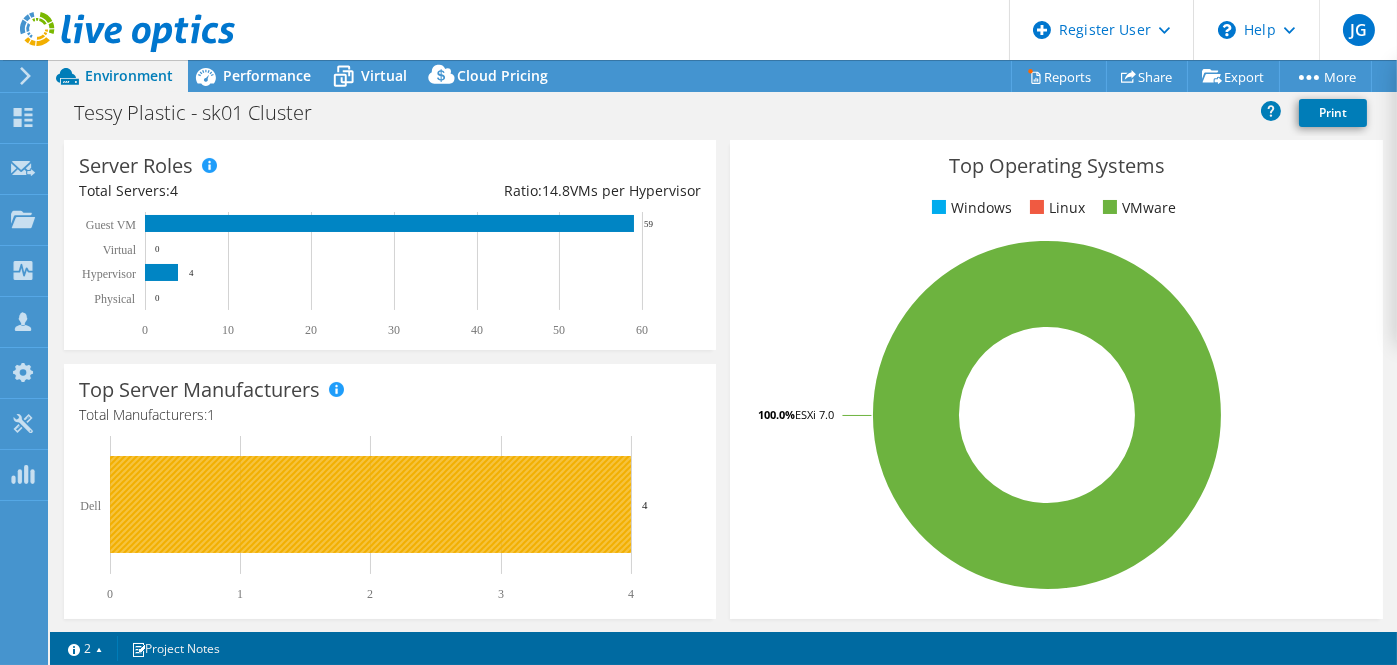 scroll, scrollTop: 0, scrollLeft: 0, axis: both 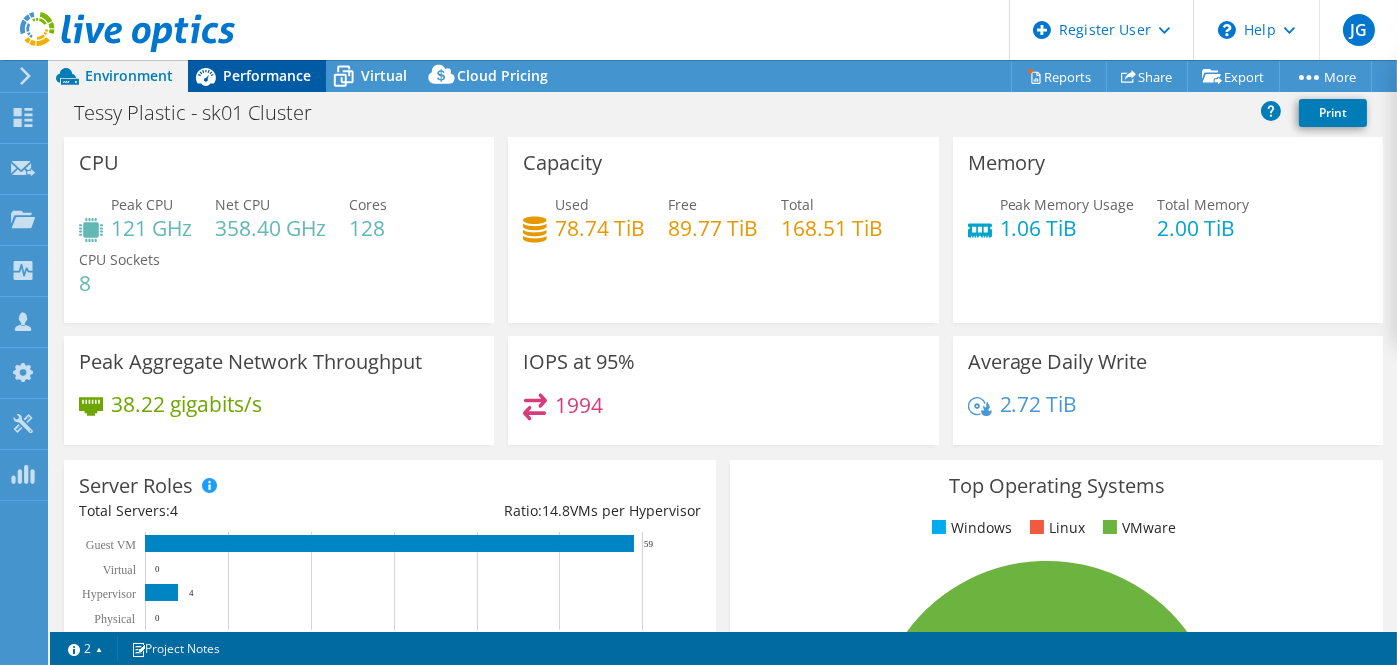 click on "Performance" at bounding box center [267, 75] 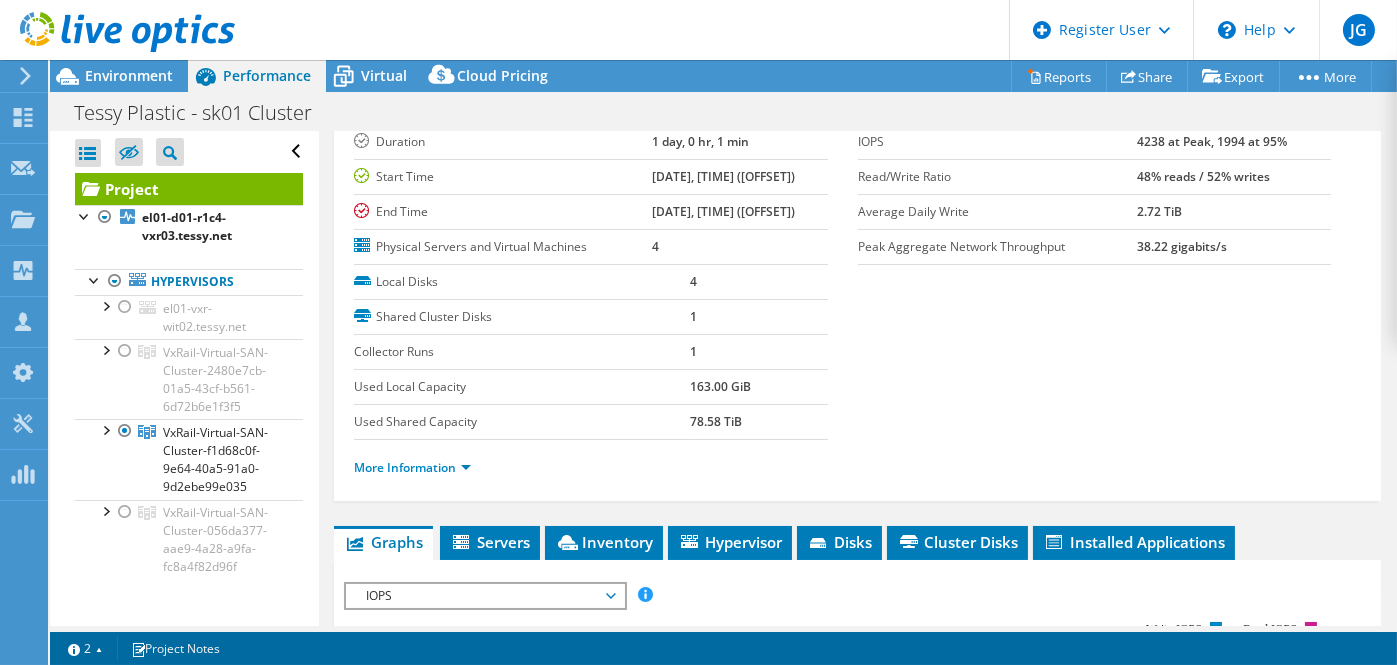 scroll, scrollTop: 136, scrollLeft: 0, axis: vertical 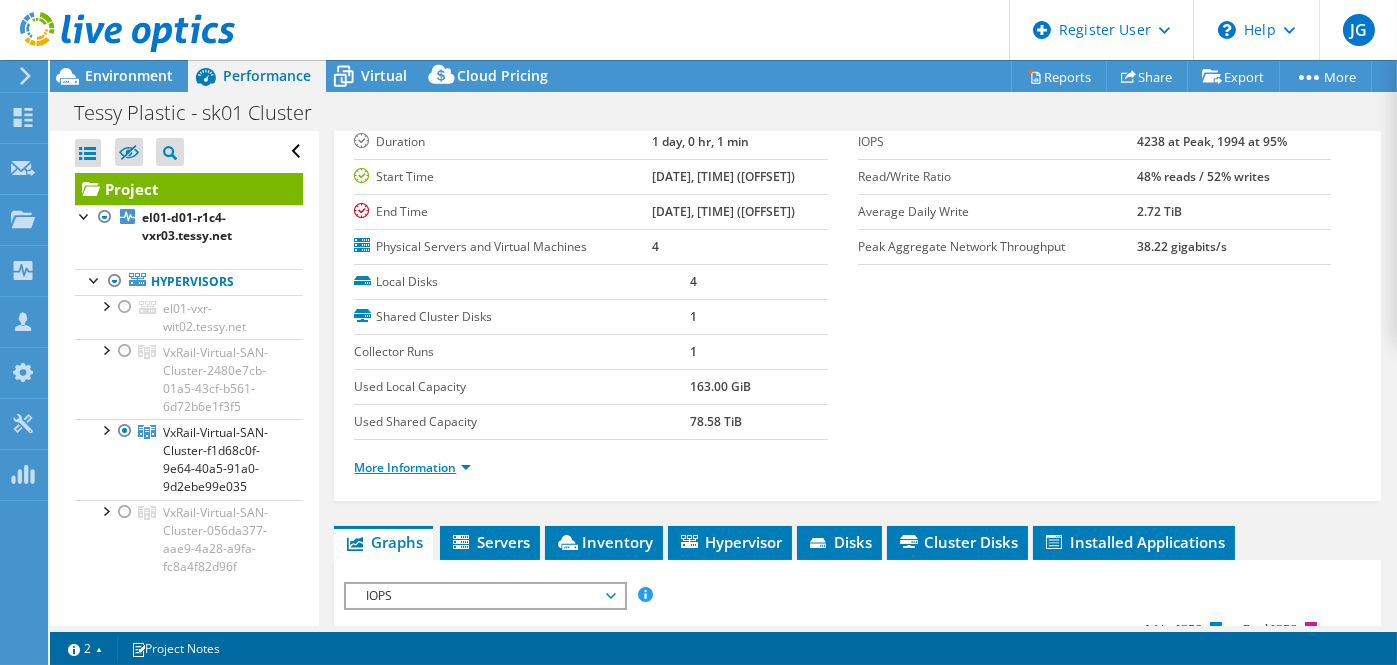 click on "More Information" at bounding box center (412, 467) 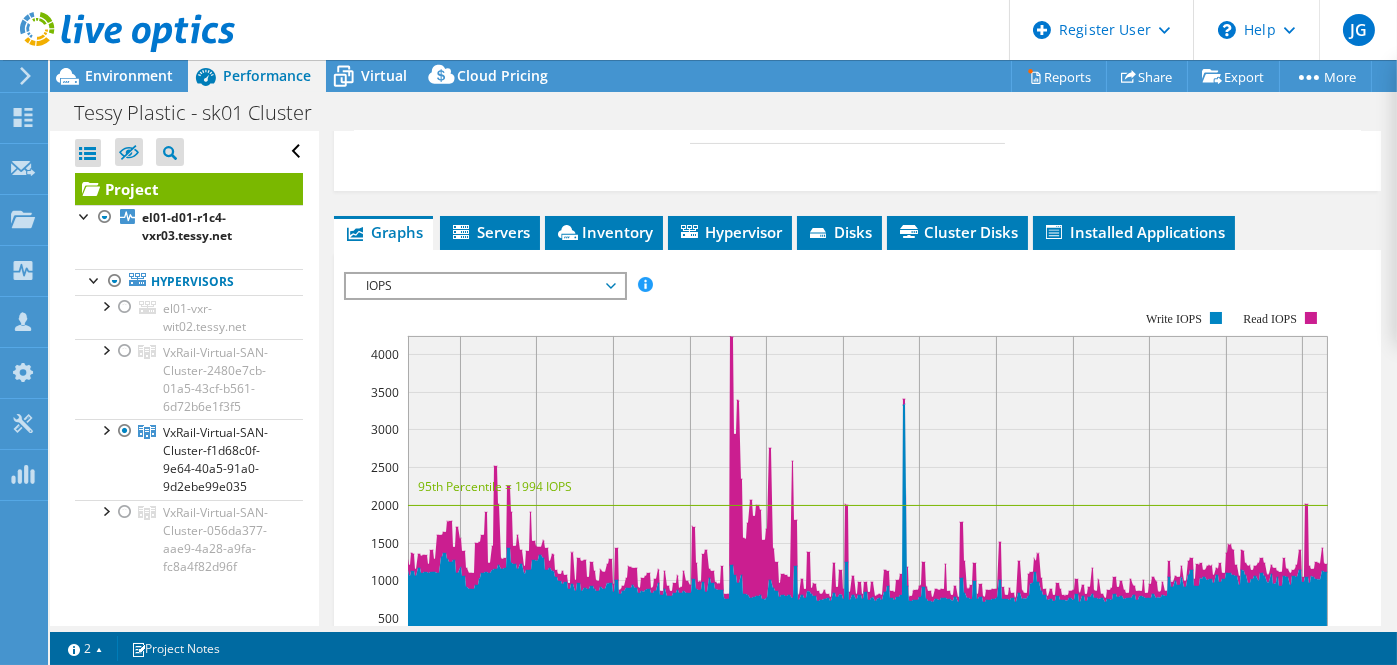 scroll, scrollTop: 806, scrollLeft: 0, axis: vertical 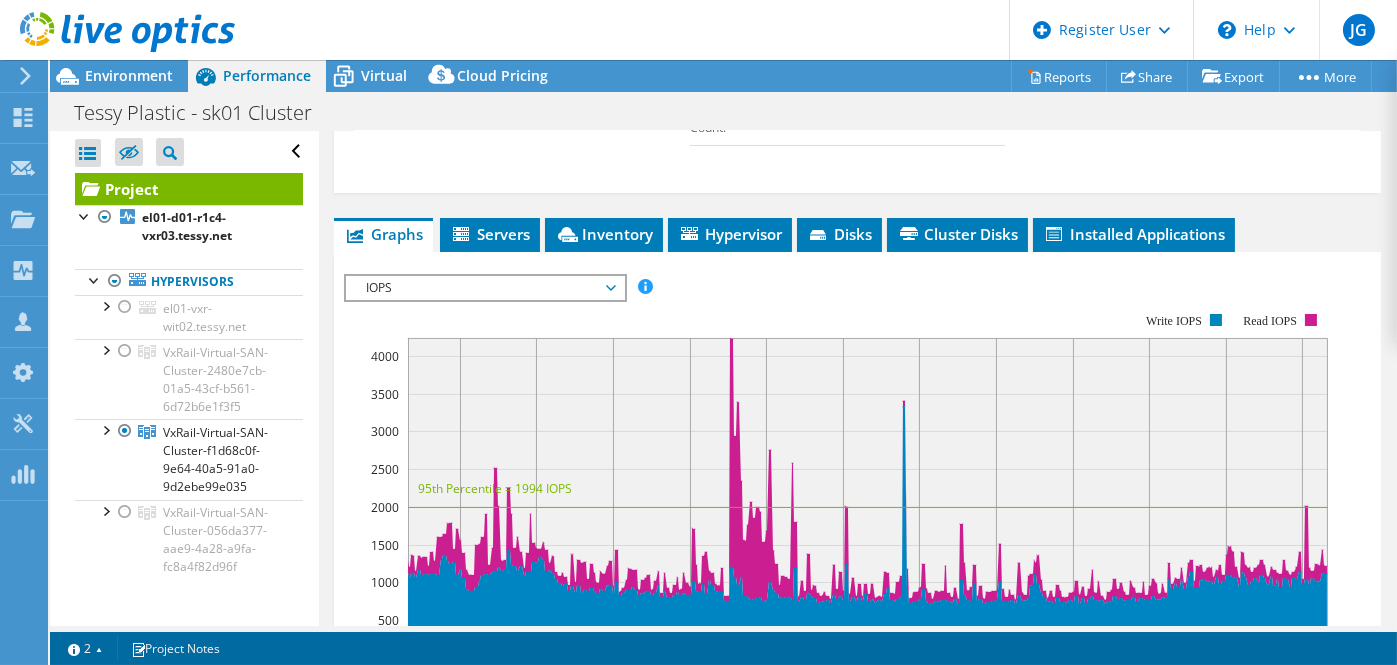 click on "IOPS" at bounding box center [484, 288] 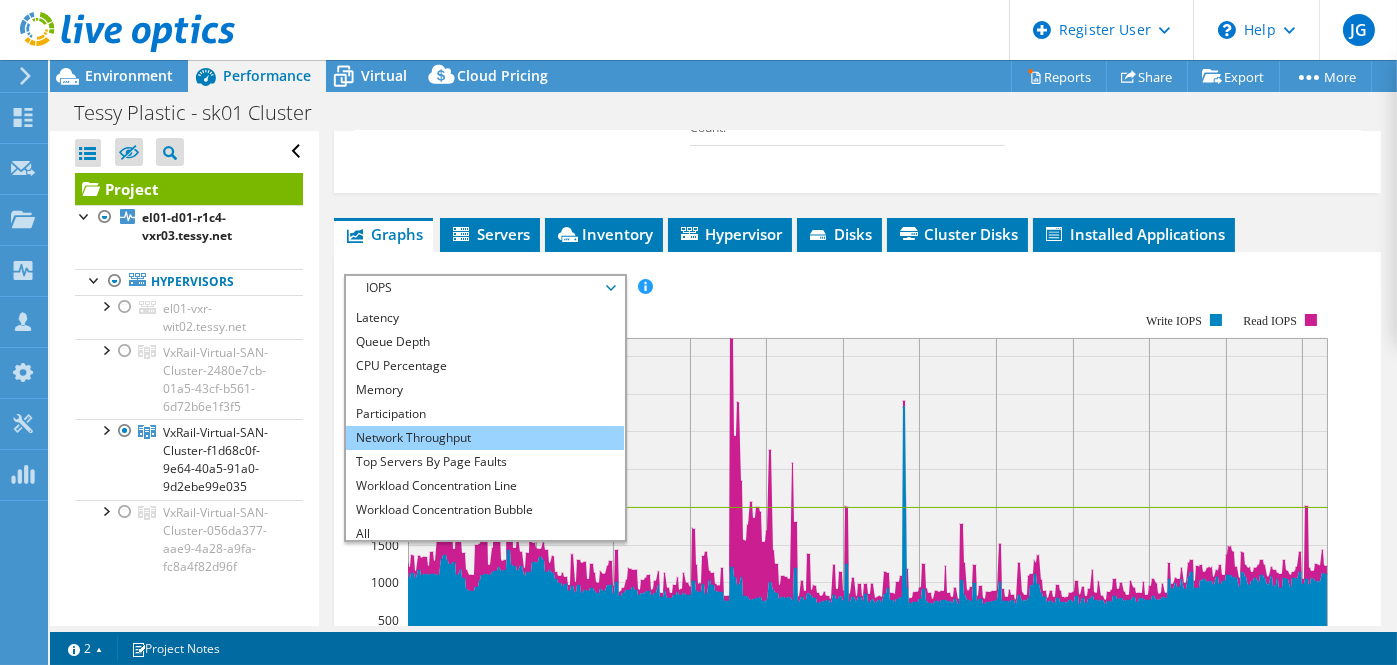scroll, scrollTop: 66, scrollLeft: 0, axis: vertical 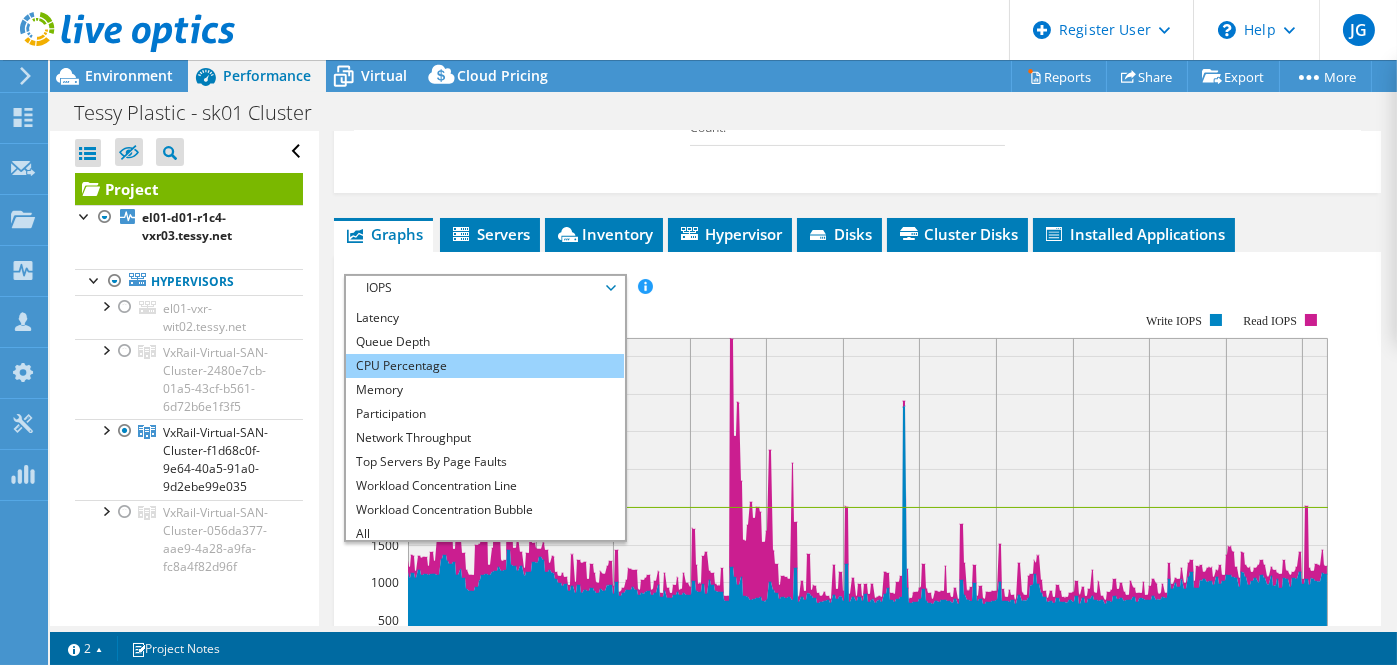 click on "CPU Percentage" at bounding box center [484, 366] 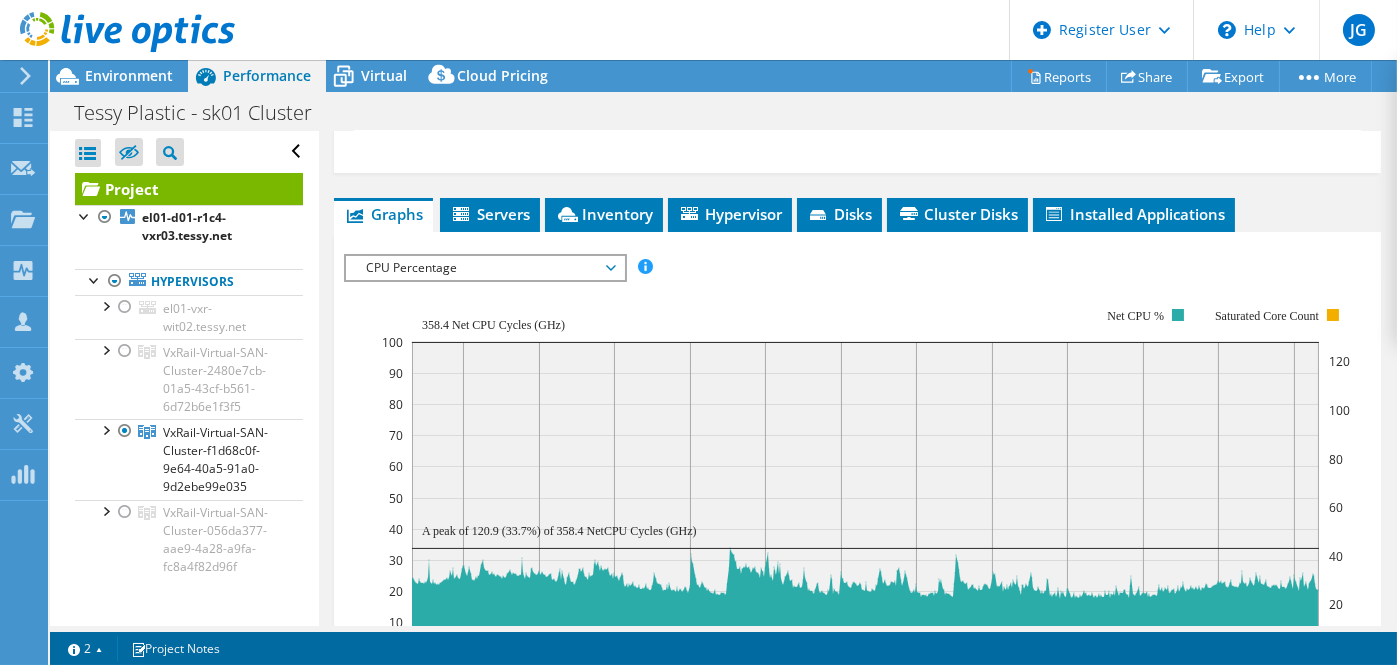 scroll, scrollTop: 824, scrollLeft: 0, axis: vertical 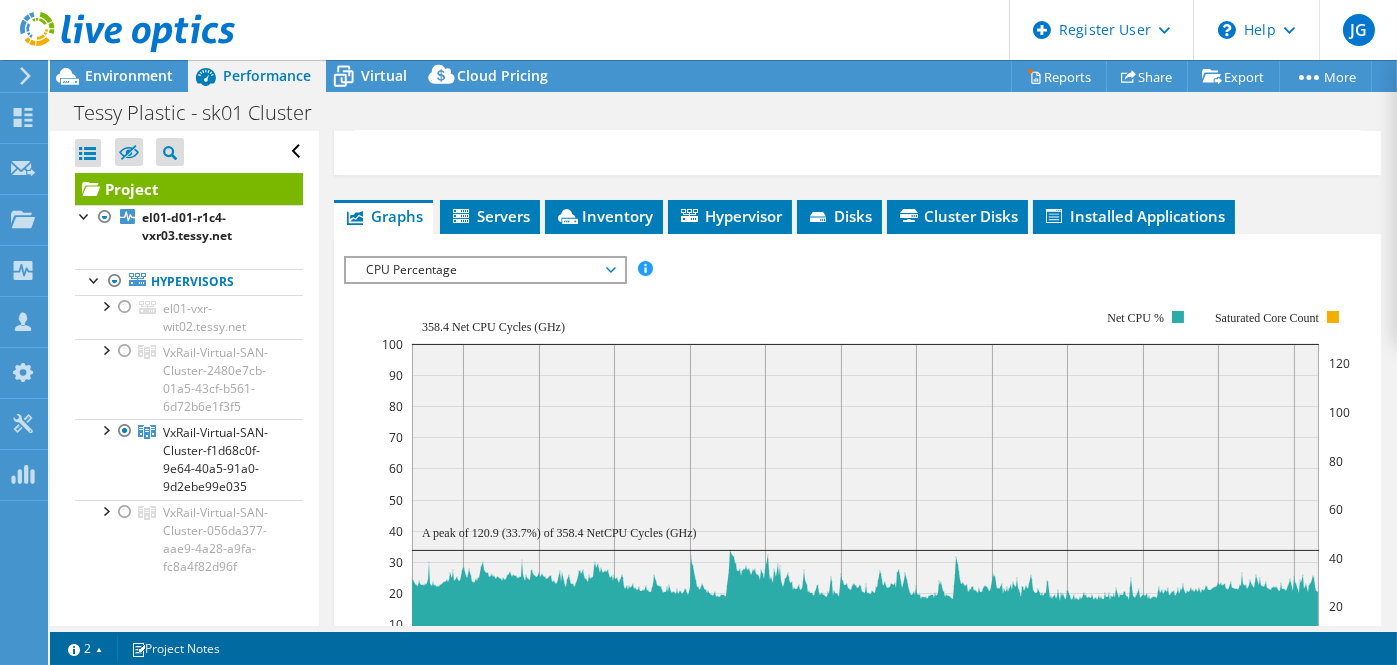 click on "CPU Percentage" at bounding box center [484, 270] 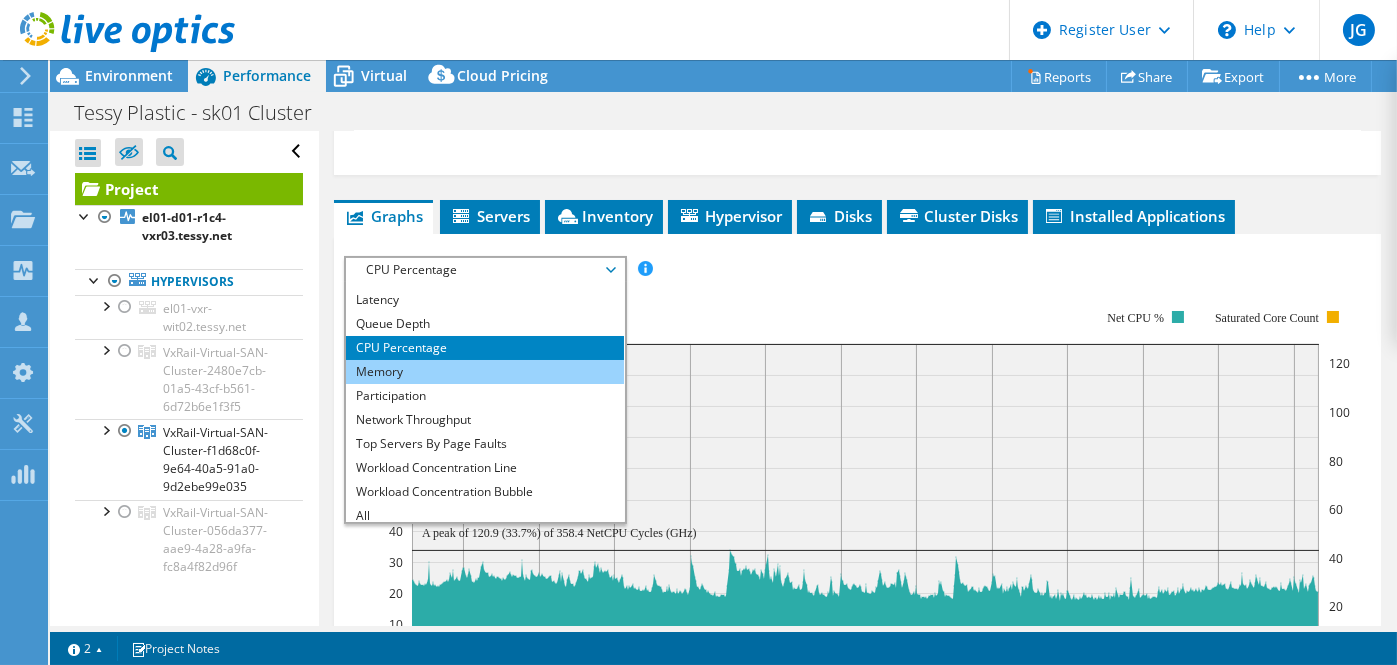 scroll, scrollTop: 72, scrollLeft: 0, axis: vertical 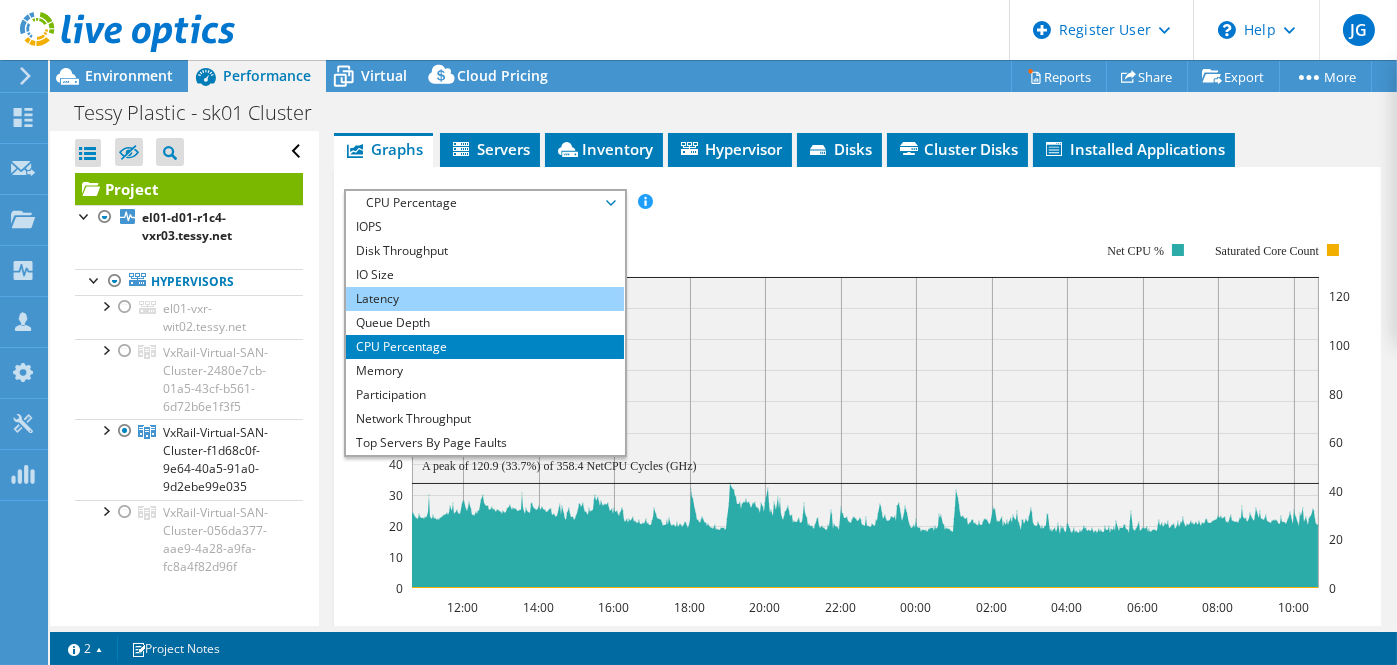 click on "Latency" at bounding box center (484, 299) 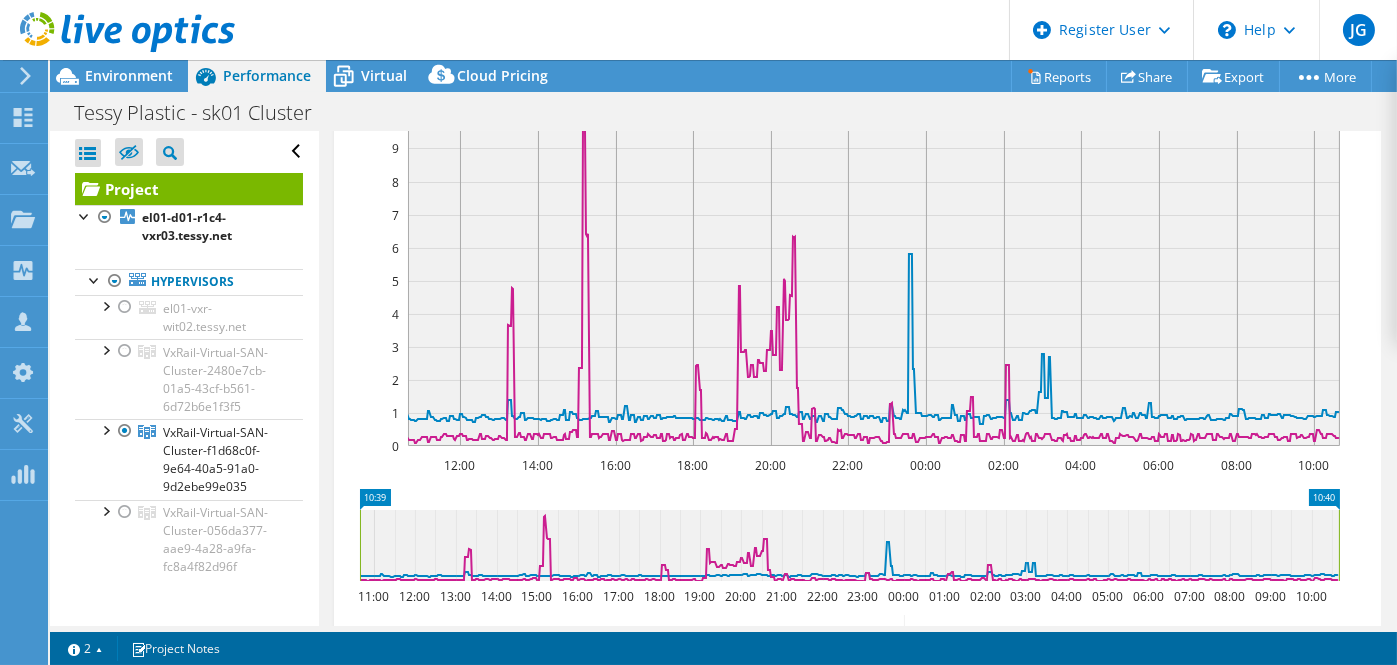 scroll, scrollTop: 748, scrollLeft: 0, axis: vertical 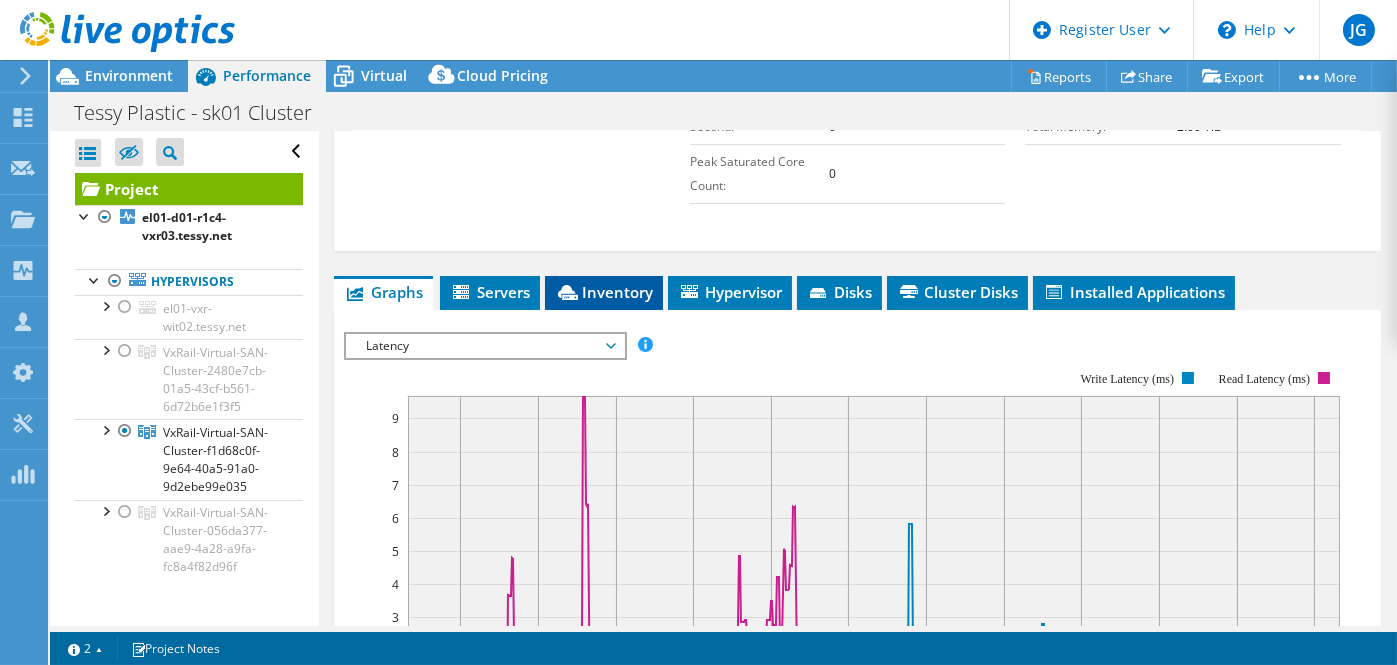 click on "Inventory" at bounding box center [604, 292] 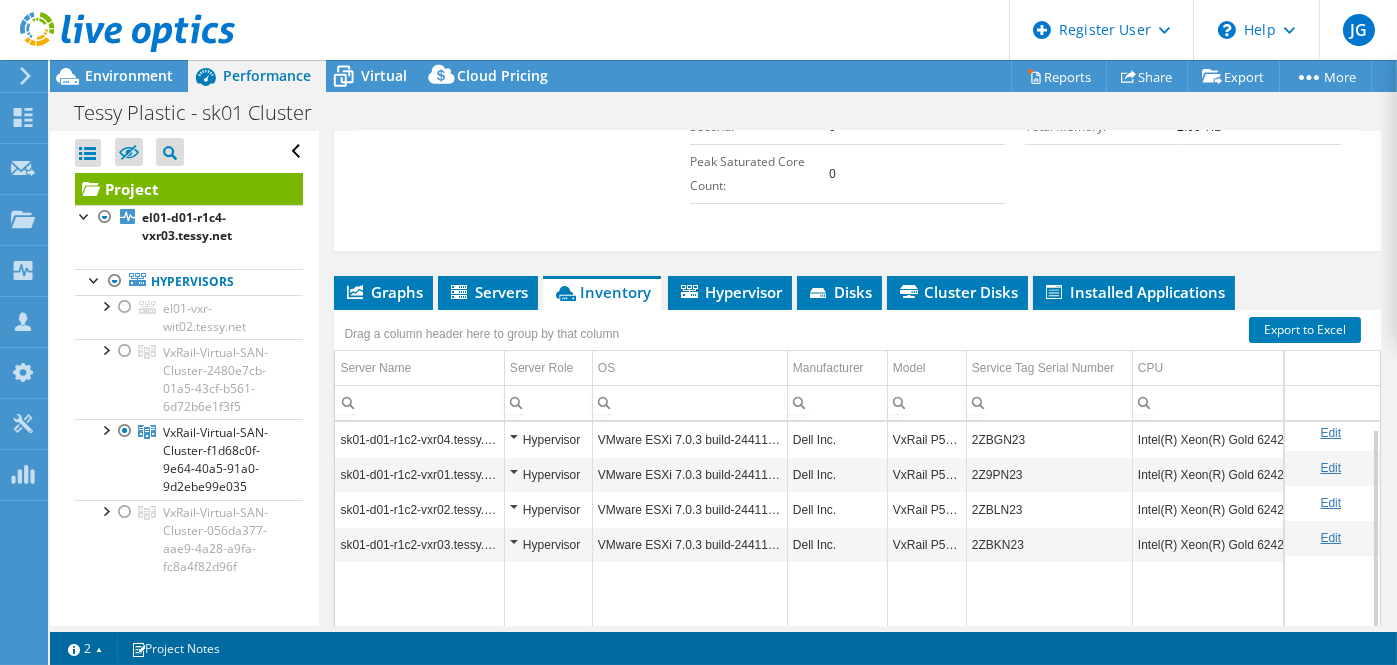 scroll, scrollTop: 7, scrollLeft: 0, axis: vertical 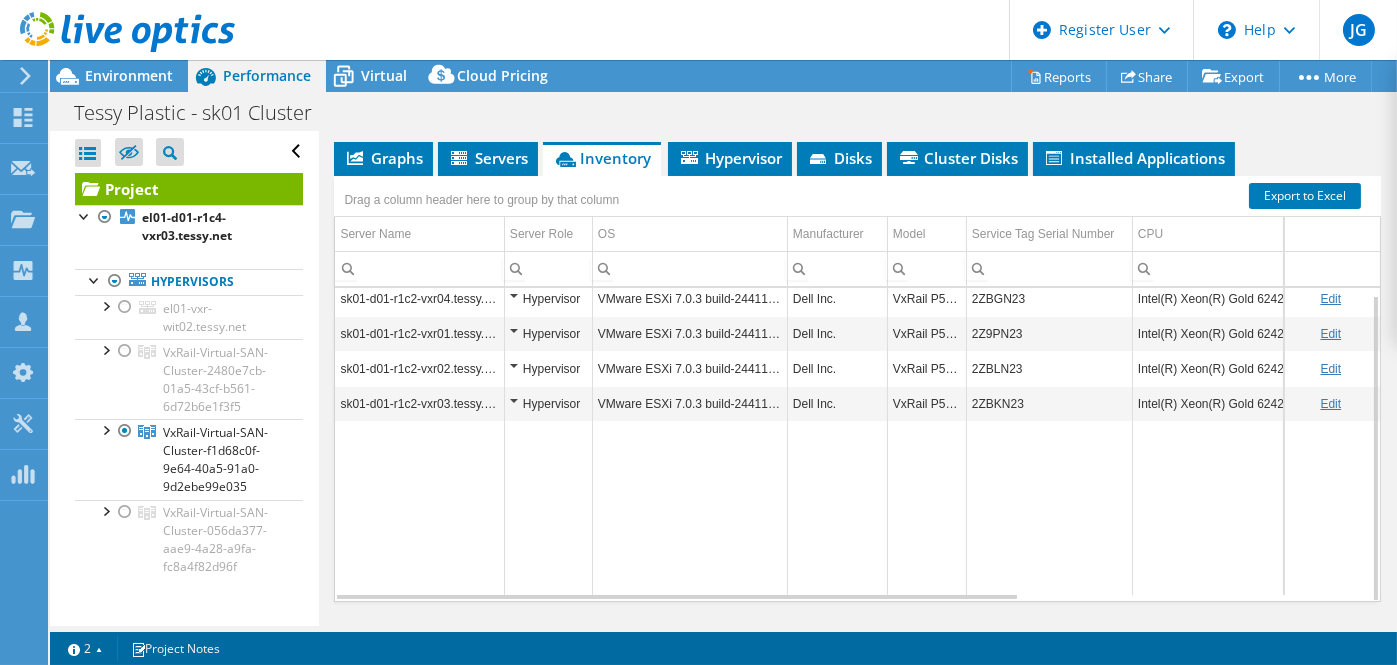 click at bounding box center (419, 508) 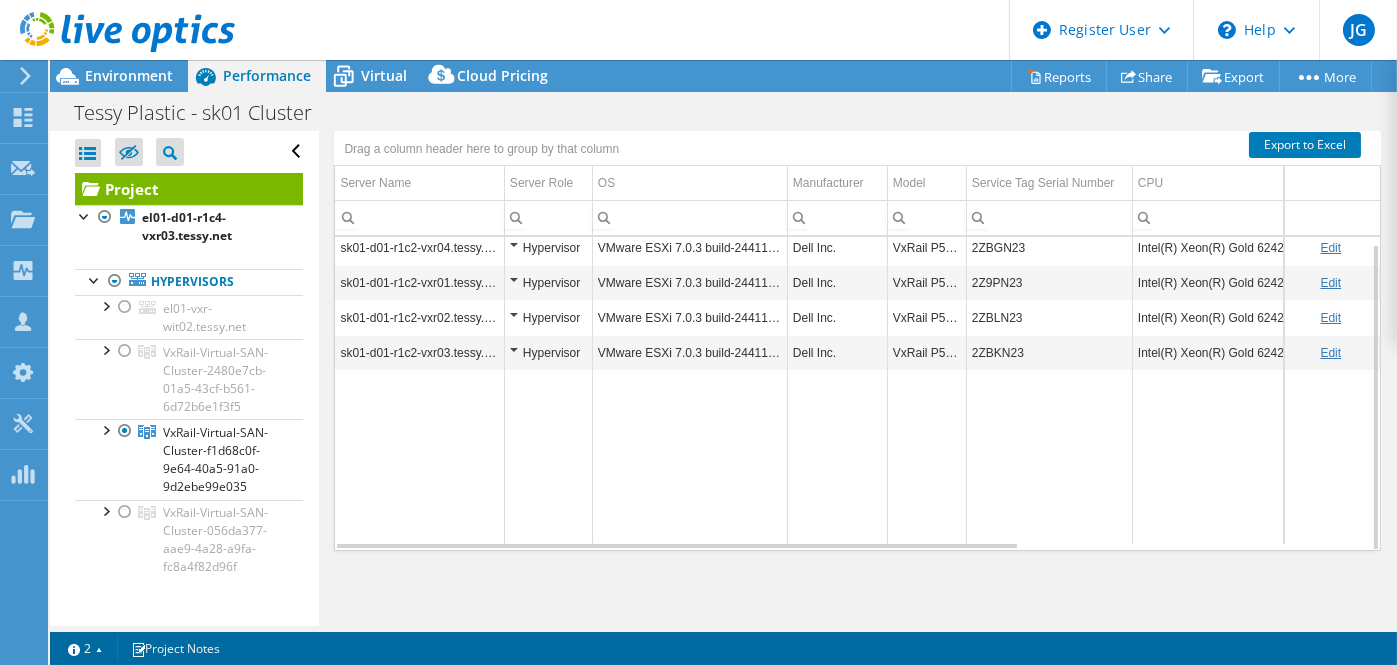 click at bounding box center [837, 457] 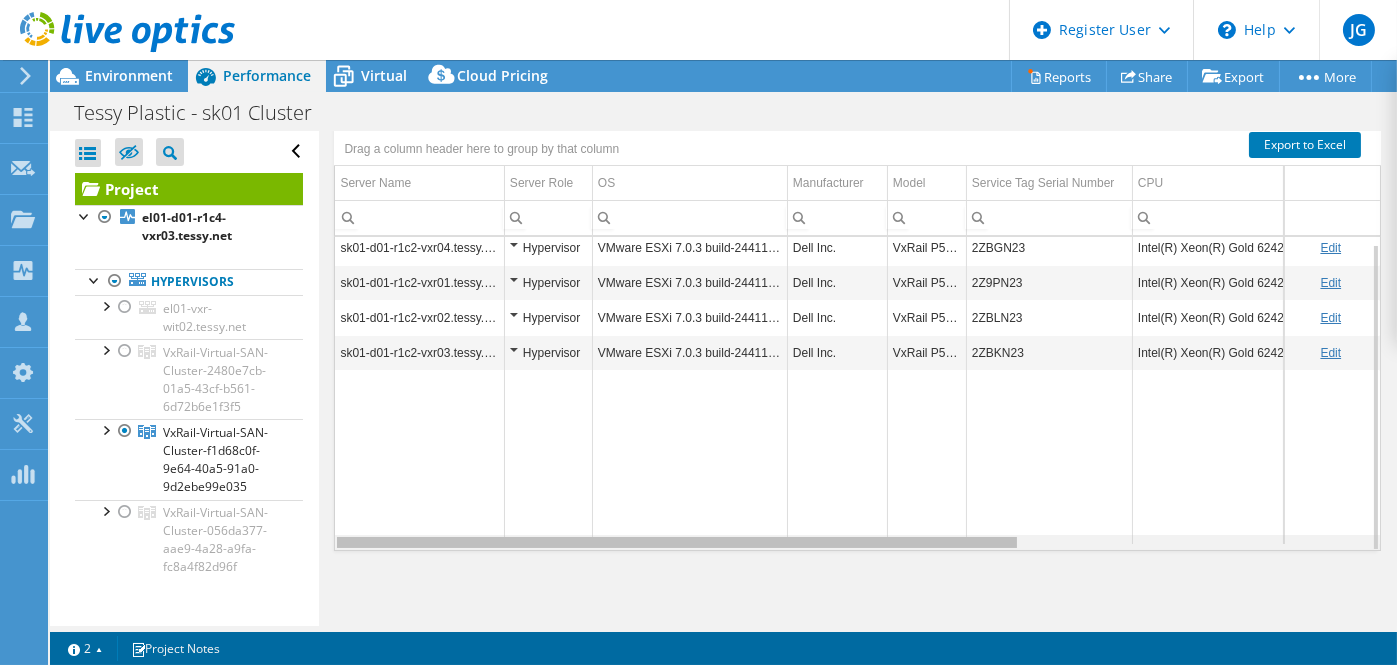 scroll, scrollTop: 7, scrollLeft: 189, axis: both 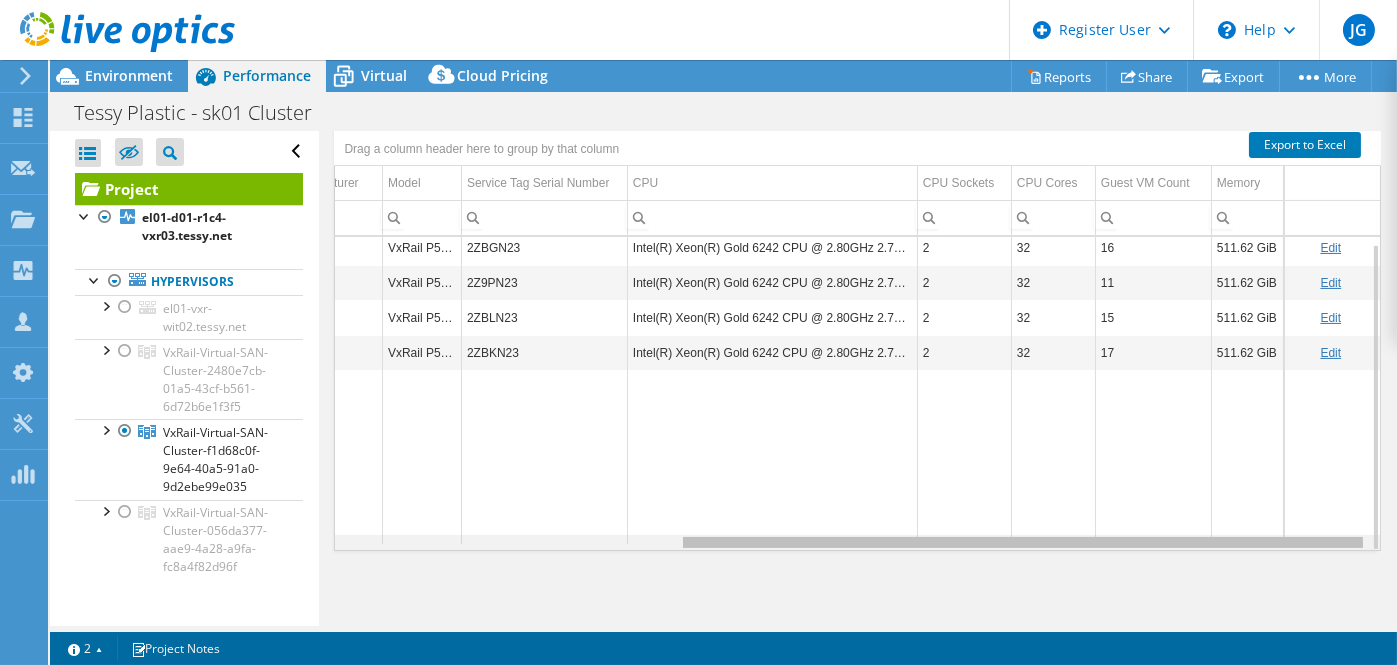 drag, startPoint x: 821, startPoint y: 543, endPoint x: 1194, endPoint y: 551, distance: 373.0858 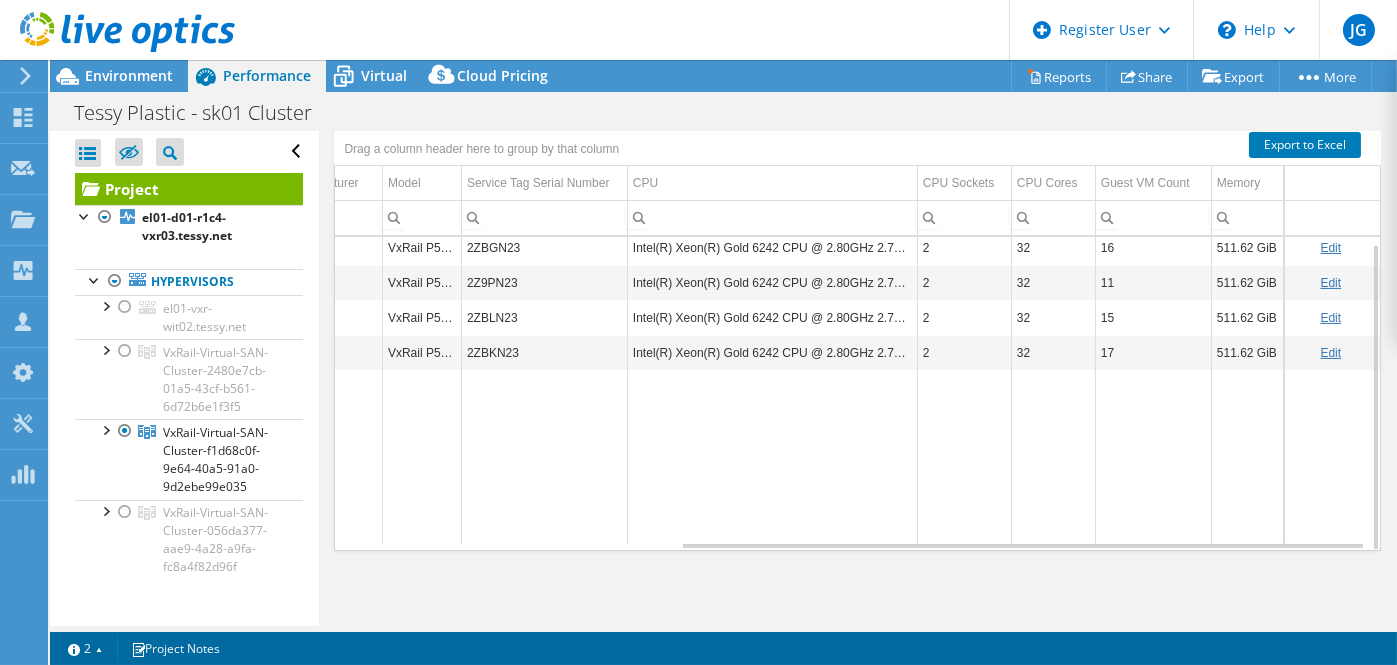 click on "2" at bounding box center (964, 247) 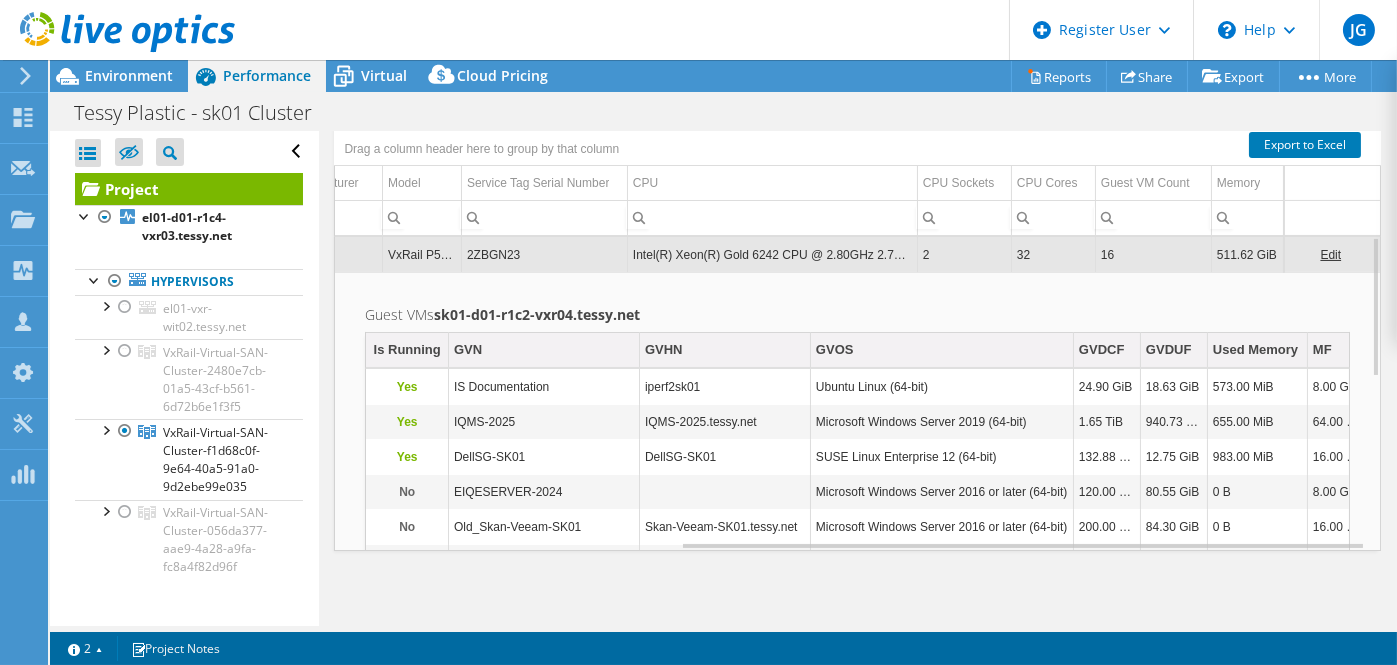 click on "Guest VMs  sk01-d01-r1c2-vxr04.tessy.net Is Running GVN GVHN GVOS GVDCF GVDUF Used Memory MF CMF VCPU DSF DUF VMTV H Yes IS Documentation iperf2sk01 Ubuntu Linux (64-bit) 24.90 GiB 18.63 GiB 573.00 MiB 8.00 GiB 8.06 PiB 4 50.00 GiB 50.00 GiB 11360 sk01-d01-r1c2-vxr04.tessy.net Yes IQMS-2025 IQMS-2025.tessy.net Microsoft Windows Server 2019 (64-bit) 1.65 TiB 940.73 GiB 655.00 MiB 64.00 GiB 64.23 PiB 8 1.65 TiB 1.65 TiB 13312 sk01-d01-r1c2-vxr04.tessy.net Yes DellSG-SK01 DellSG-SK01 SUSE Linux Enterprise 12 (64-bit) 132.88 GiB 12.75 GiB 983.00 MiB 16.00 GiB 16.08 PiB 4 140.00 GiB 61.04 GiB 12421 sk01-d01-r1c2-vxr04.tessy.net No EIQESERVER-2024   Microsoft Windows Server 2016 or later (64-bit) 120.00 GiB 80.55 GiB 0 B 8.00 GiB 0 MiB 4 120.00 GiB 80.55 GiB 12421 sk01-d01-r1c2-vxr04.tessy.net No Old_Skan-Veeam-SK01 Skan-Veeam-SK01.tessy.net Microsoft Windows Server 2016 or later (64-bit) 200.00 GiB 84.30 GiB 0 B 16.00 GiB 0 MiB 8 200.00 GiB 84.30 GiB 11297 sk01-d01-r1c2-vxr04.tessy.net Yes Skan-Gateway 119.40 GiB" at bounding box center (857, 617) 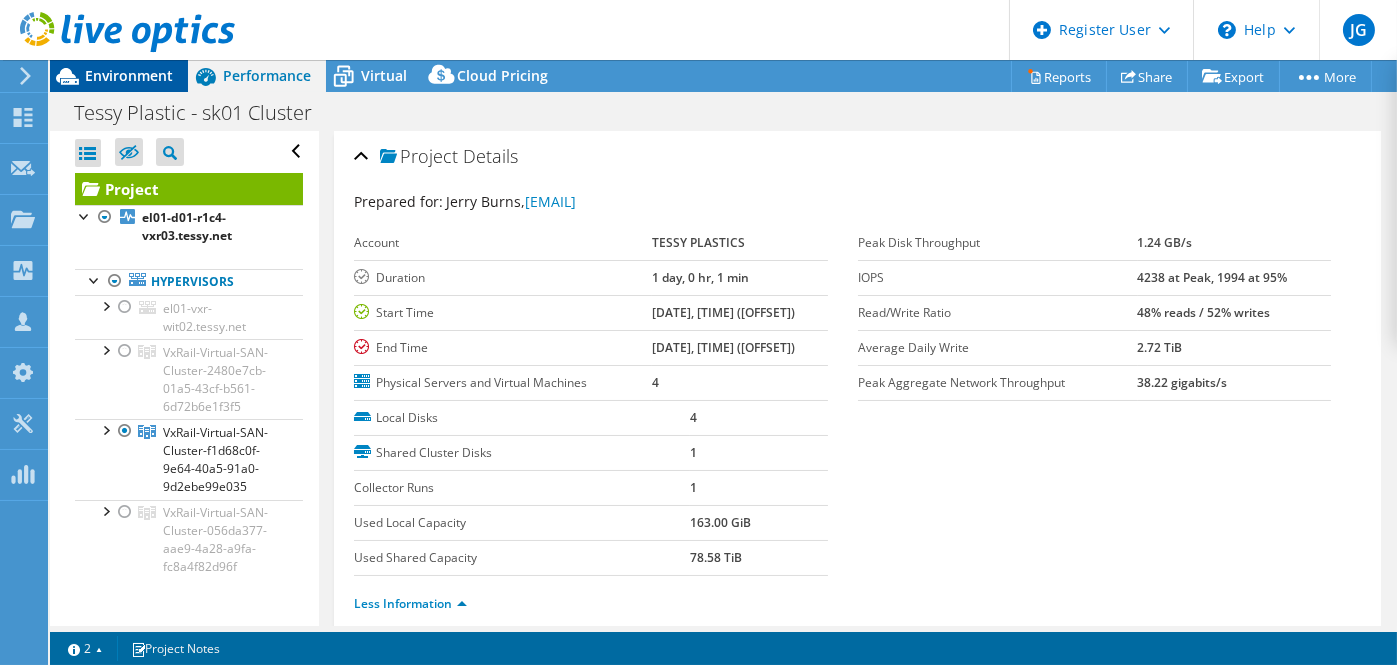 click on "Environment" at bounding box center (129, 75) 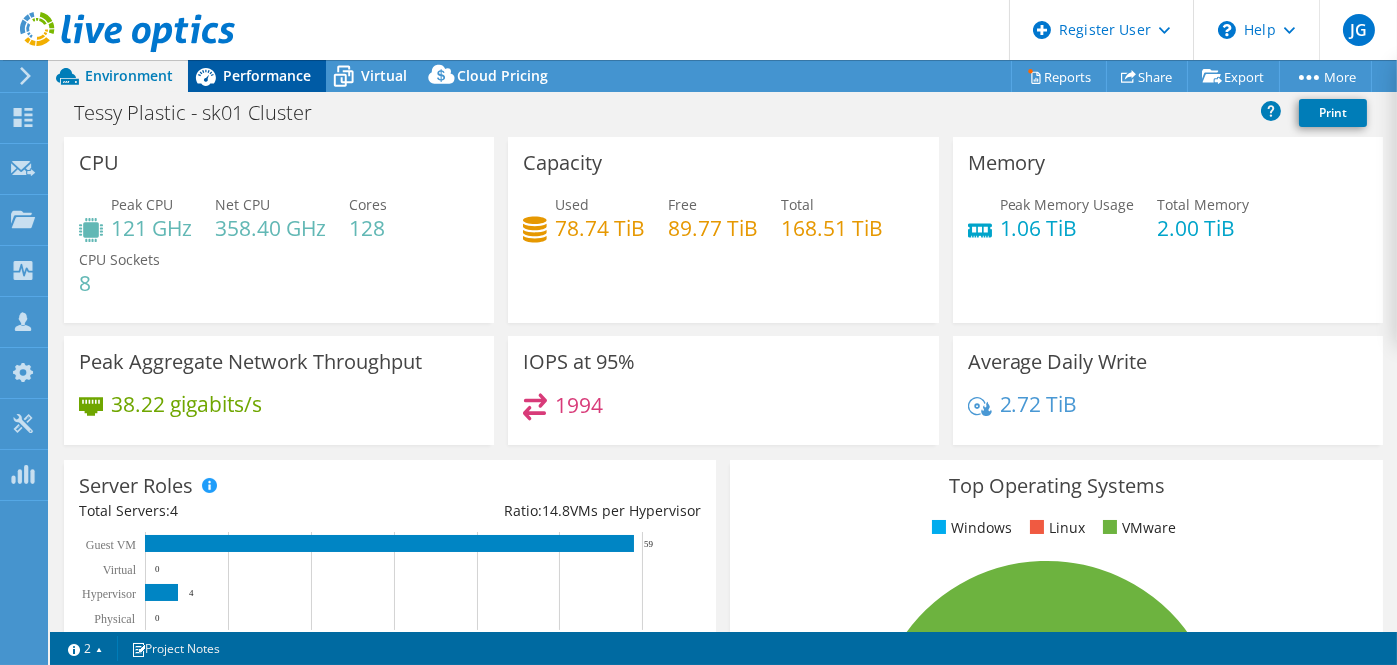 click on "Performance" at bounding box center [267, 75] 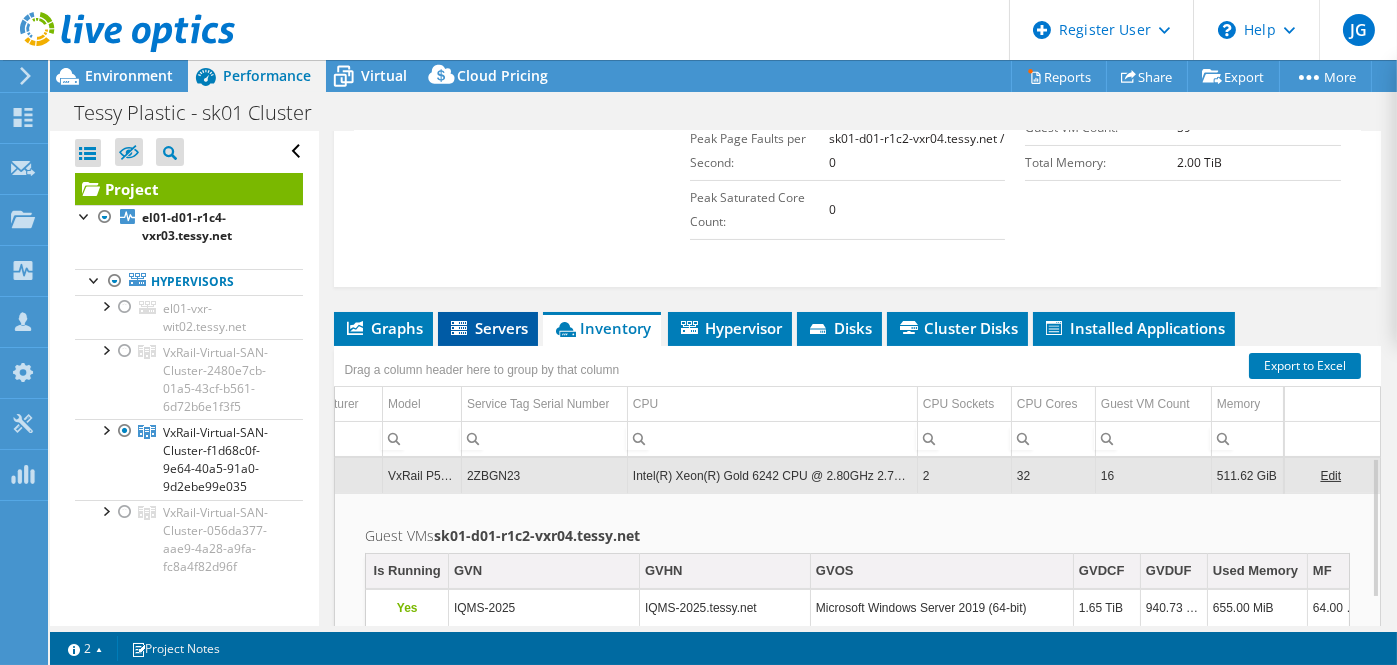 click on "Servers" at bounding box center [488, 328] 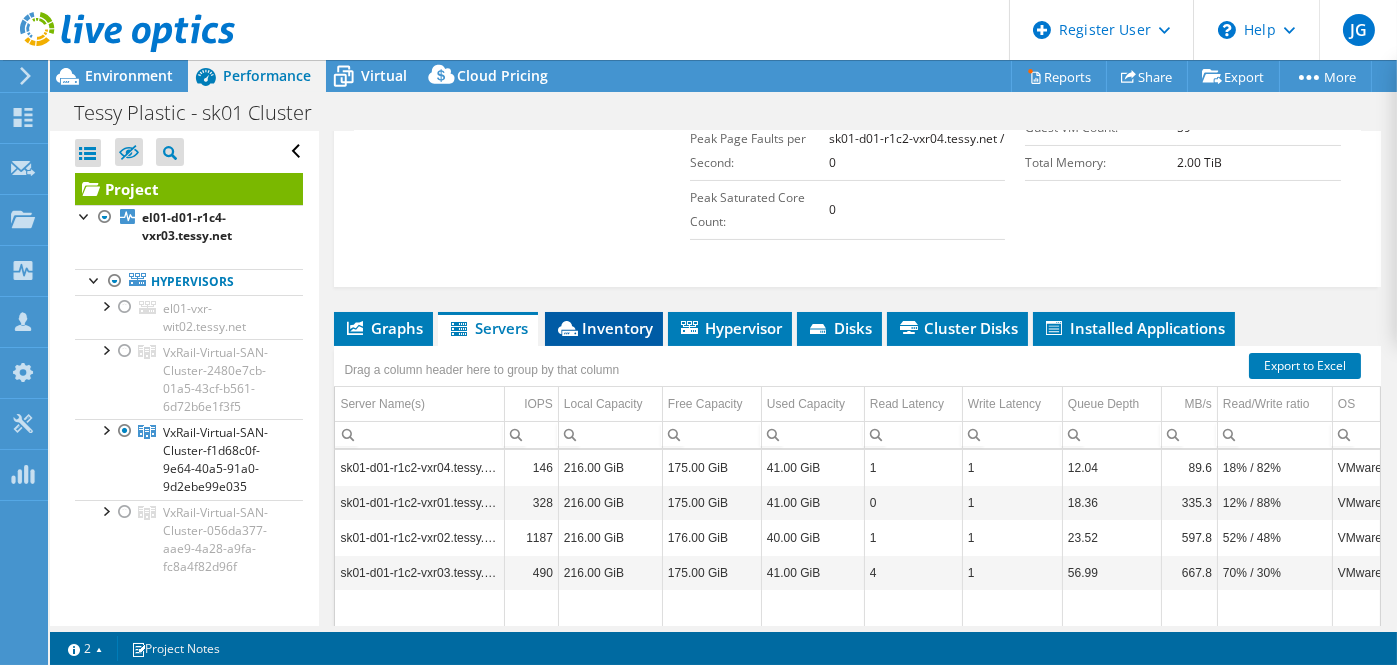 click on "Inventory" at bounding box center [604, 328] 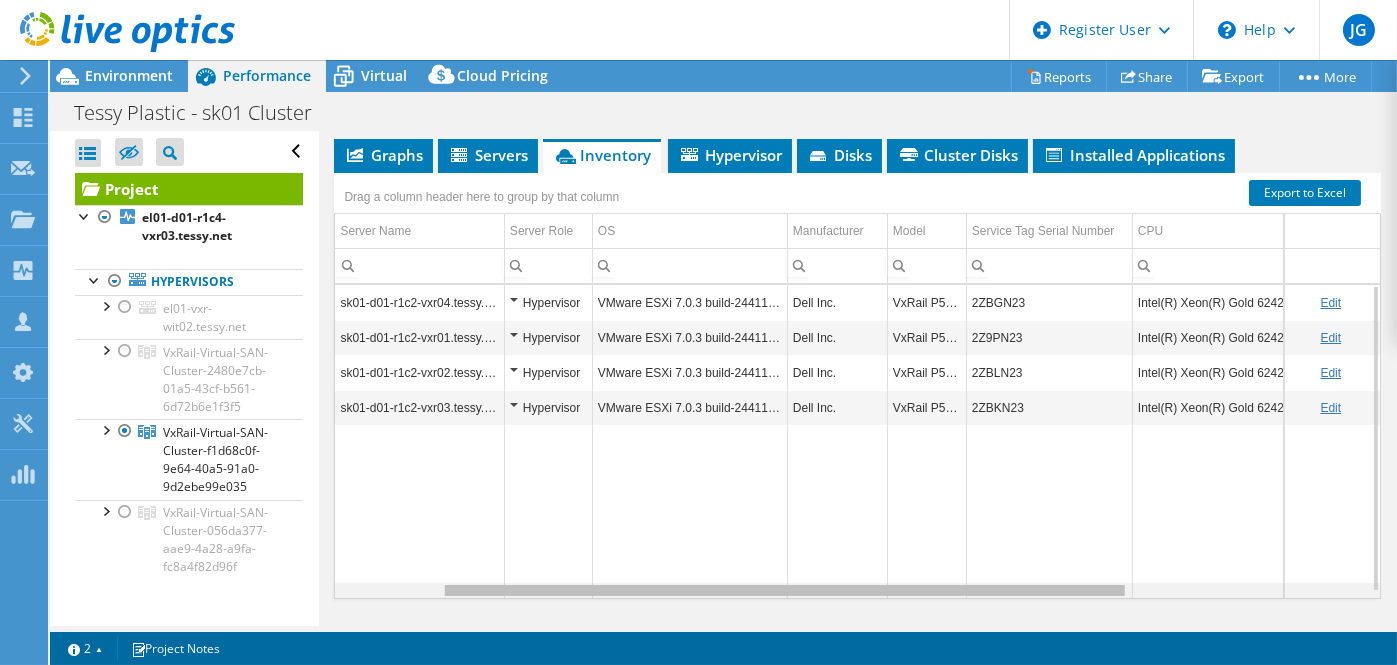 scroll, scrollTop: 0, scrollLeft: 261, axis: horizontal 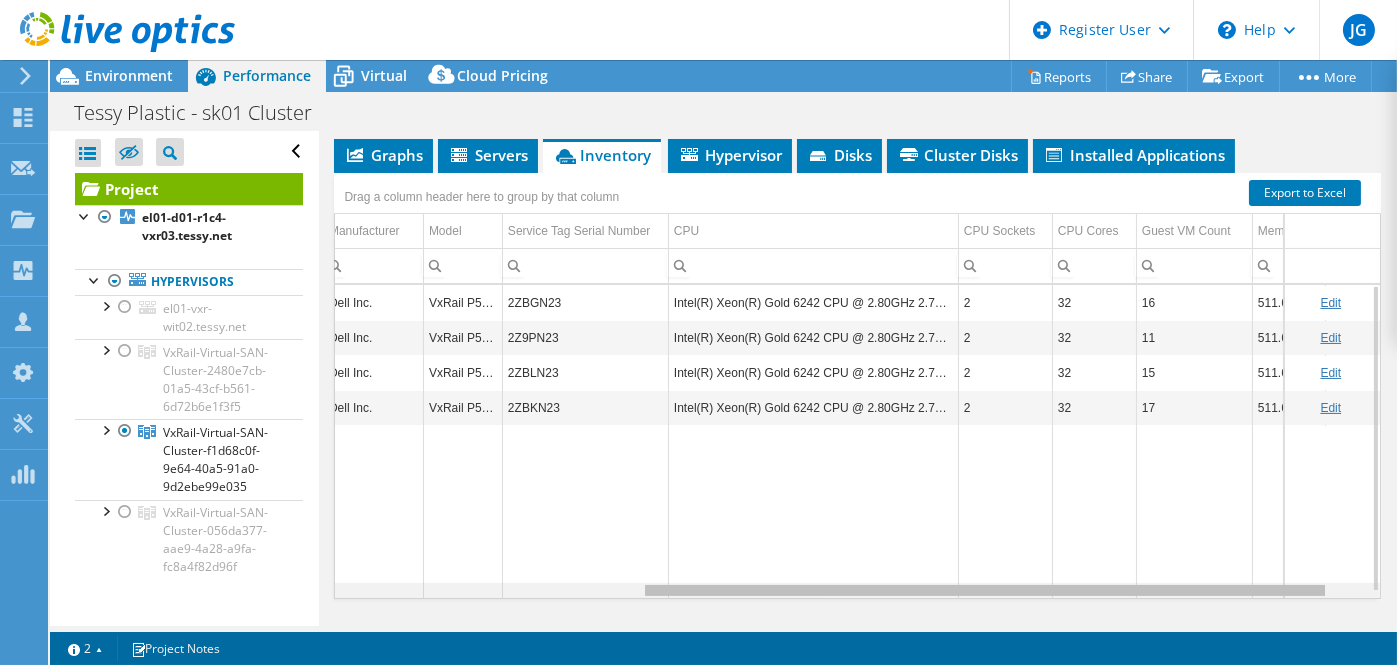 drag, startPoint x: 738, startPoint y: 604, endPoint x: 1057, endPoint y: 601, distance: 319.0141 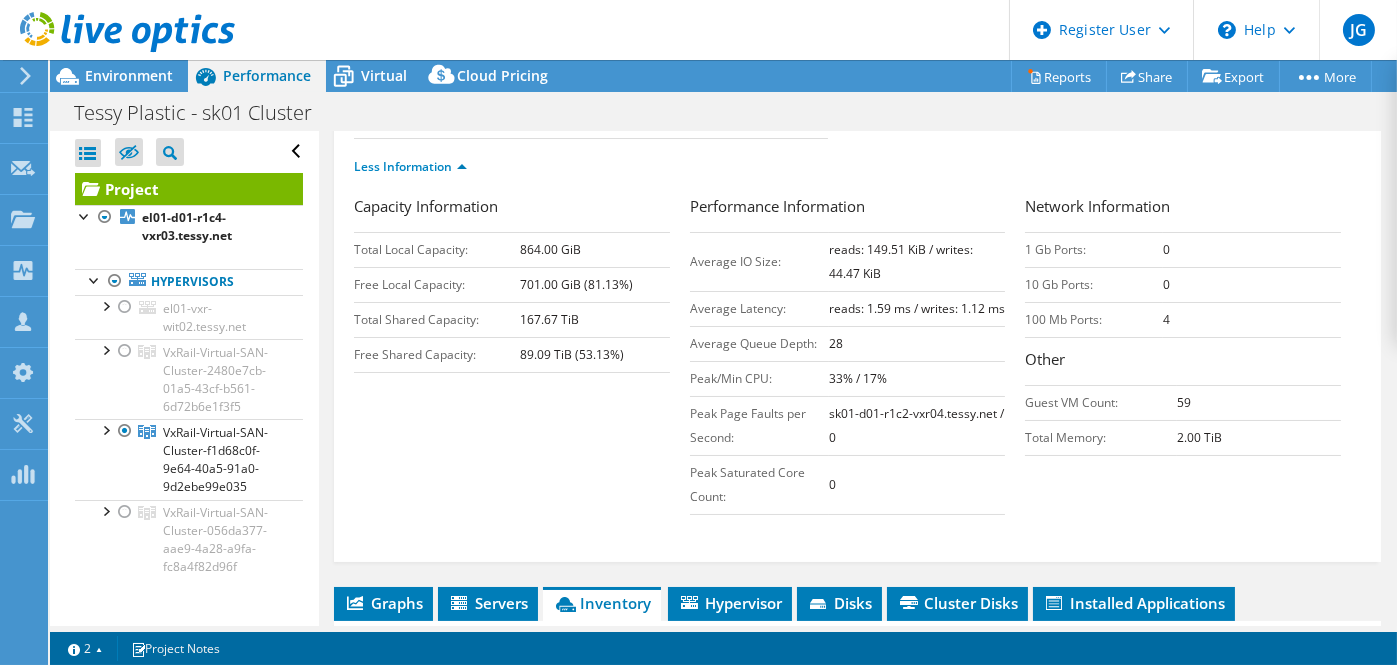 scroll, scrollTop: 764, scrollLeft: 0, axis: vertical 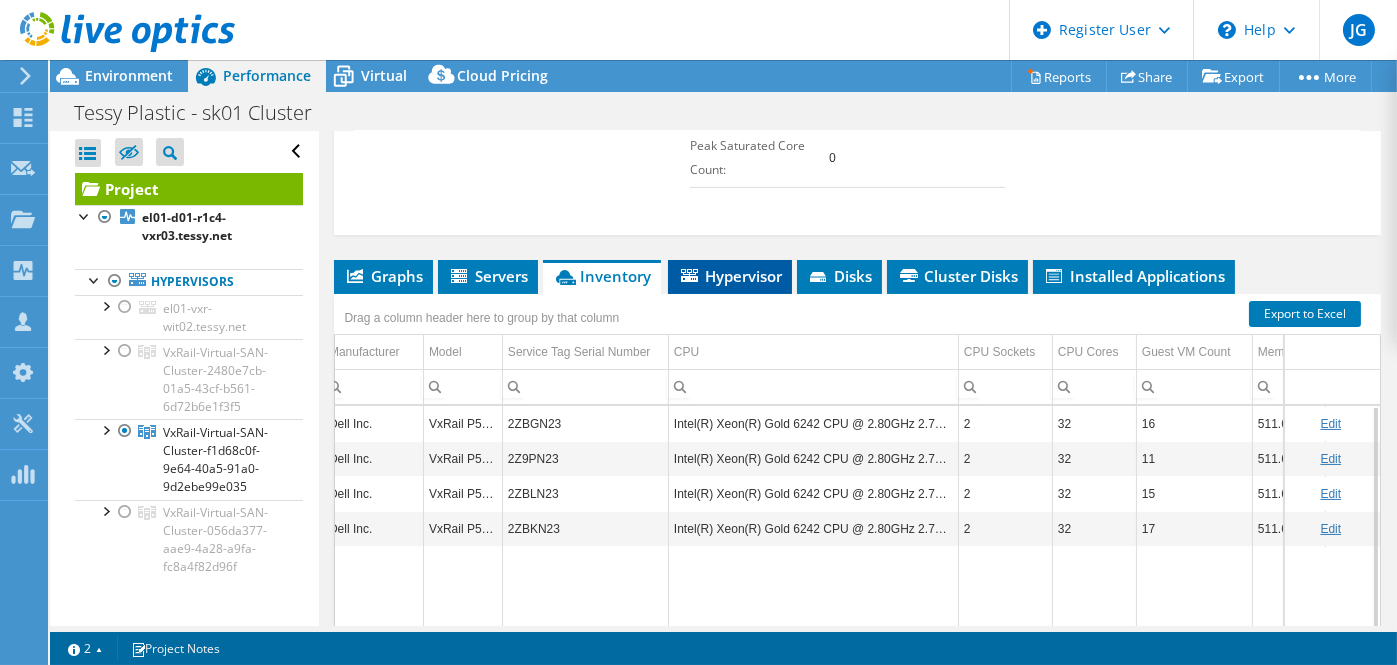 click on "Hypervisor" at bounding box center (730, 276) 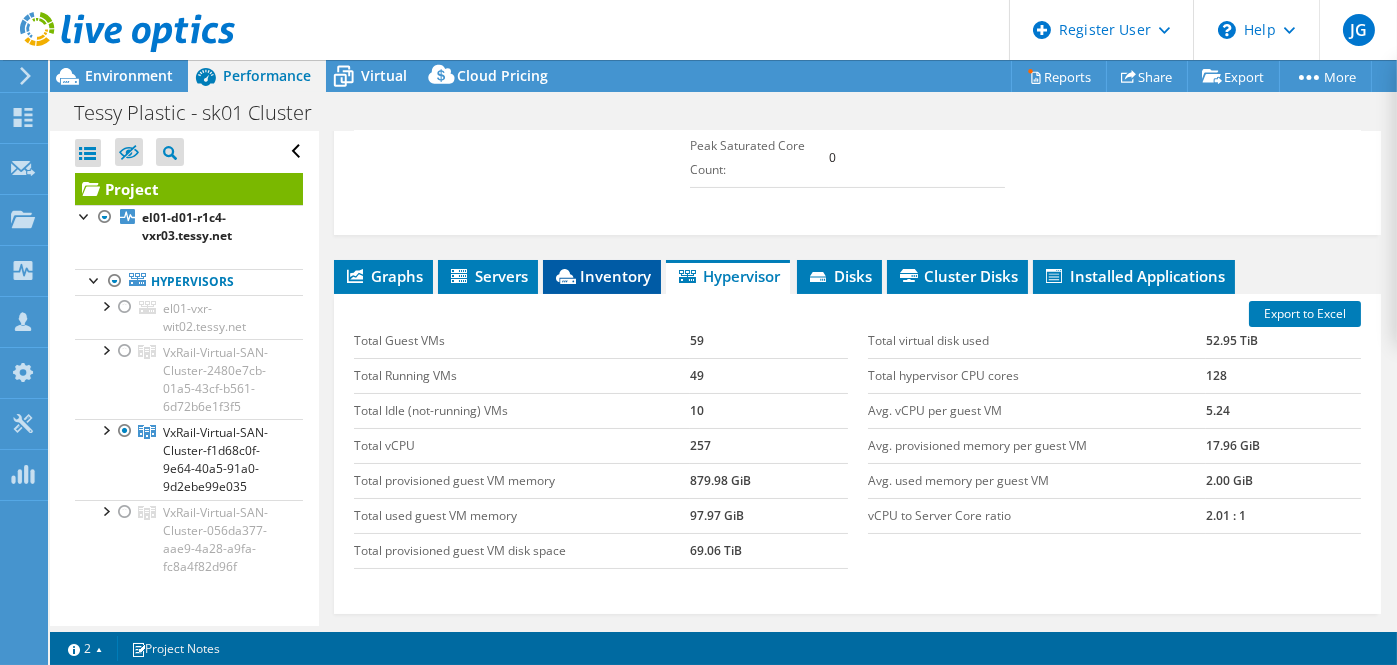 click on "Inventory" at bounding box center (602, 276) 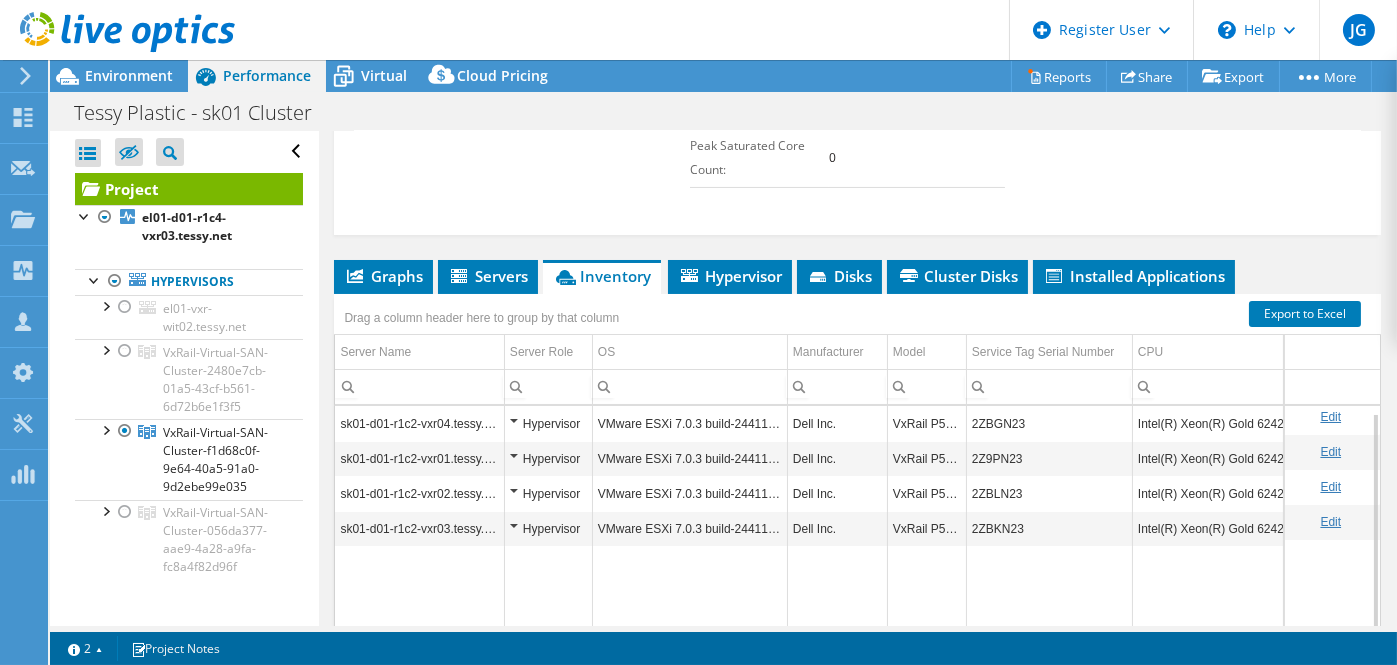 scroll, scrollTop: 7, scrollLeft: 0, axis: vertical 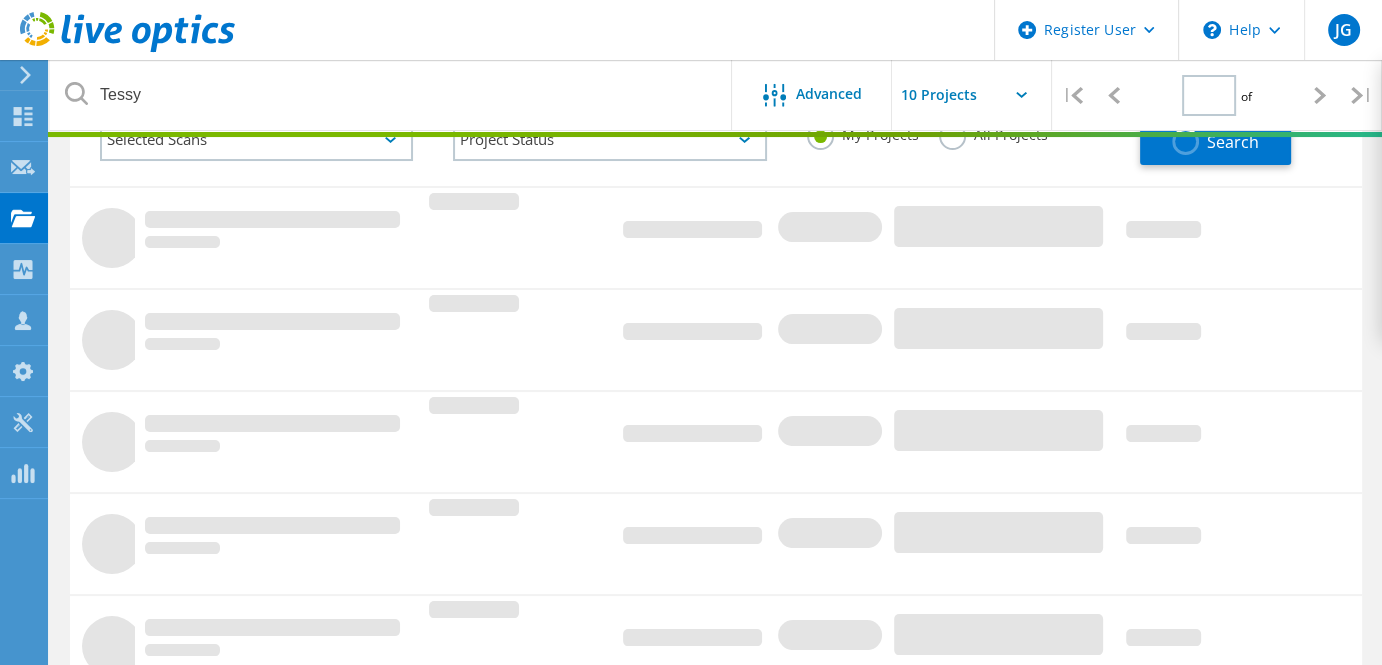 type on "1" 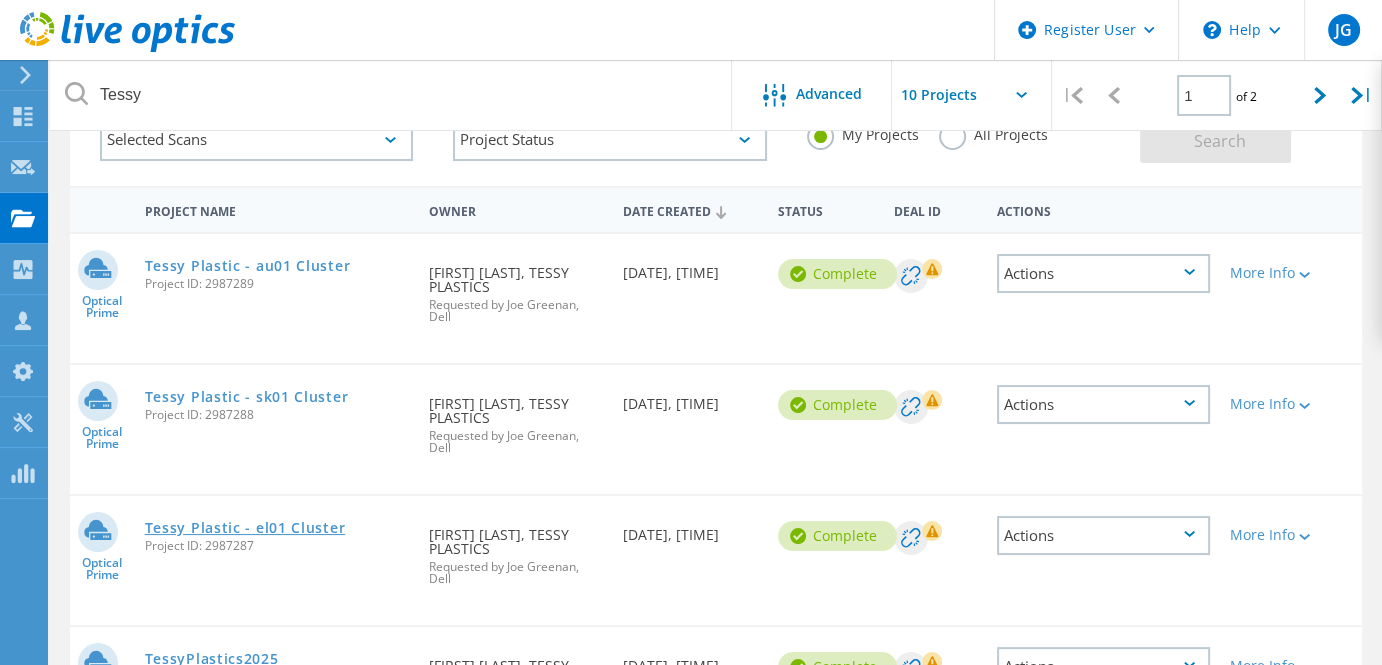 click on "Tessy Plastic - el01 Cluster" 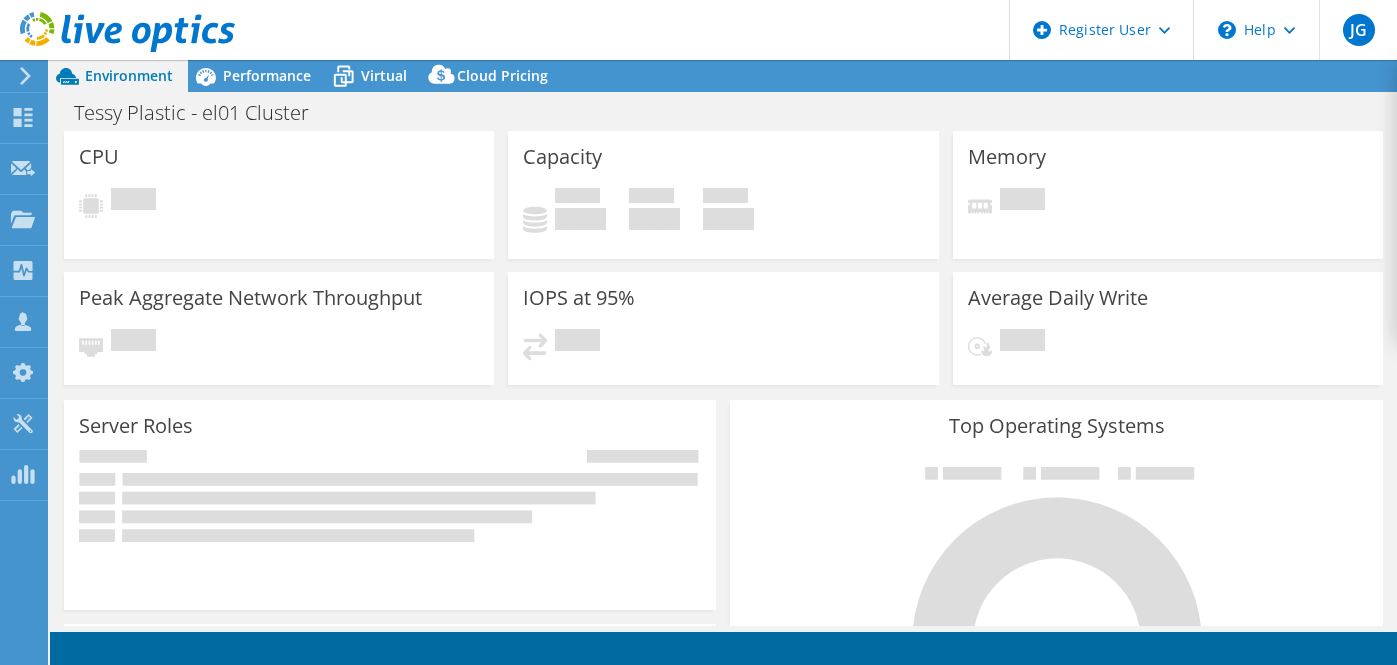 scroll, scrollTop: 0, scrollLeft: 0, axis: both 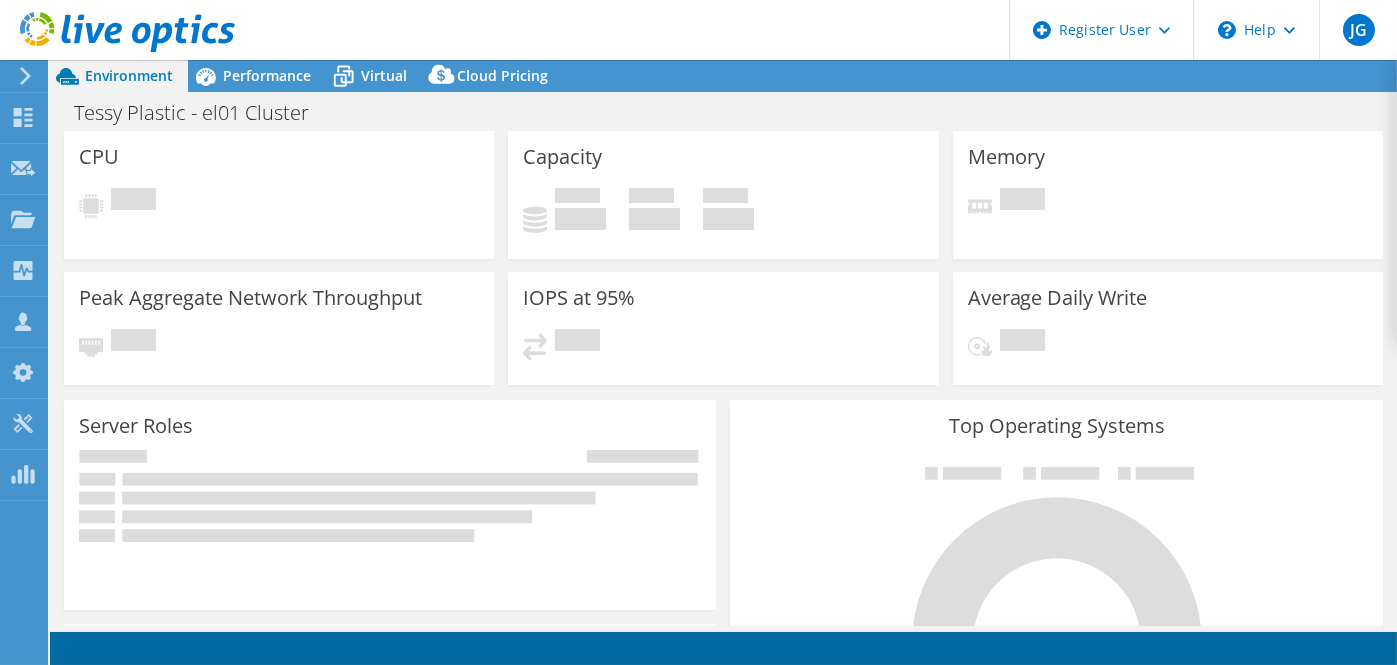select on "USD" 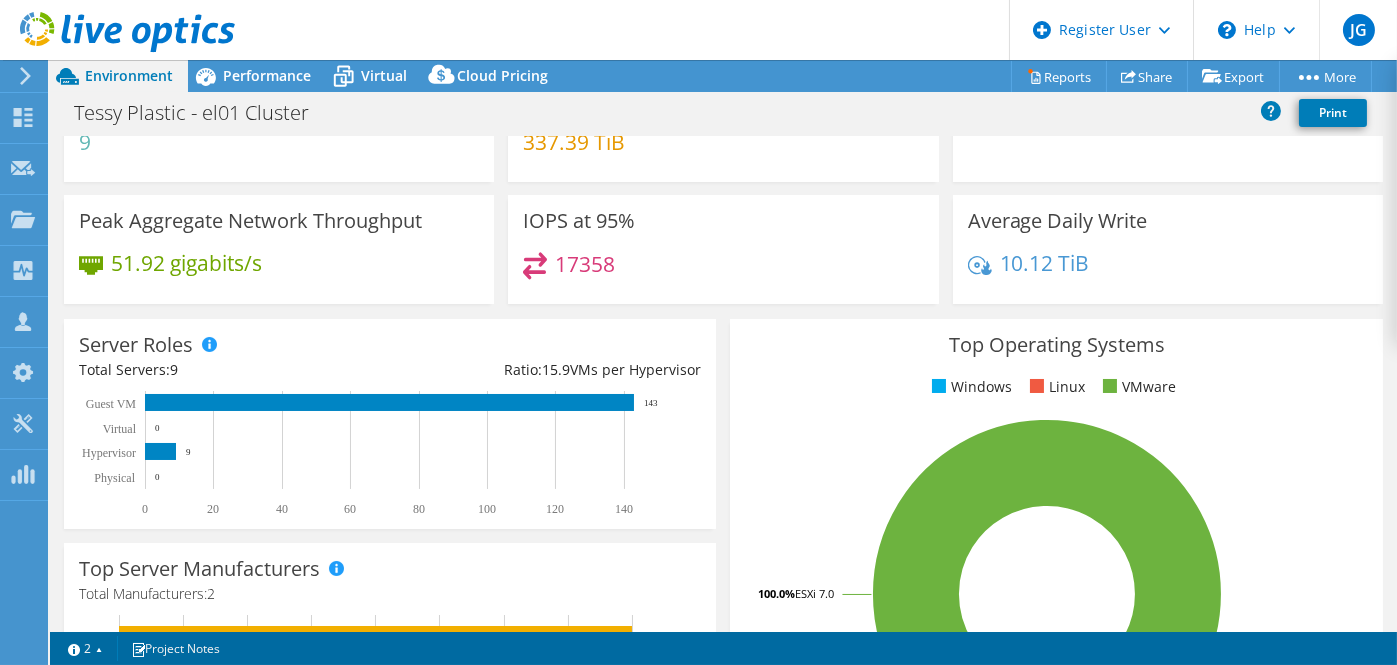 scroll, scrollTop: 143, scrollLeft: 0, axis: vertical 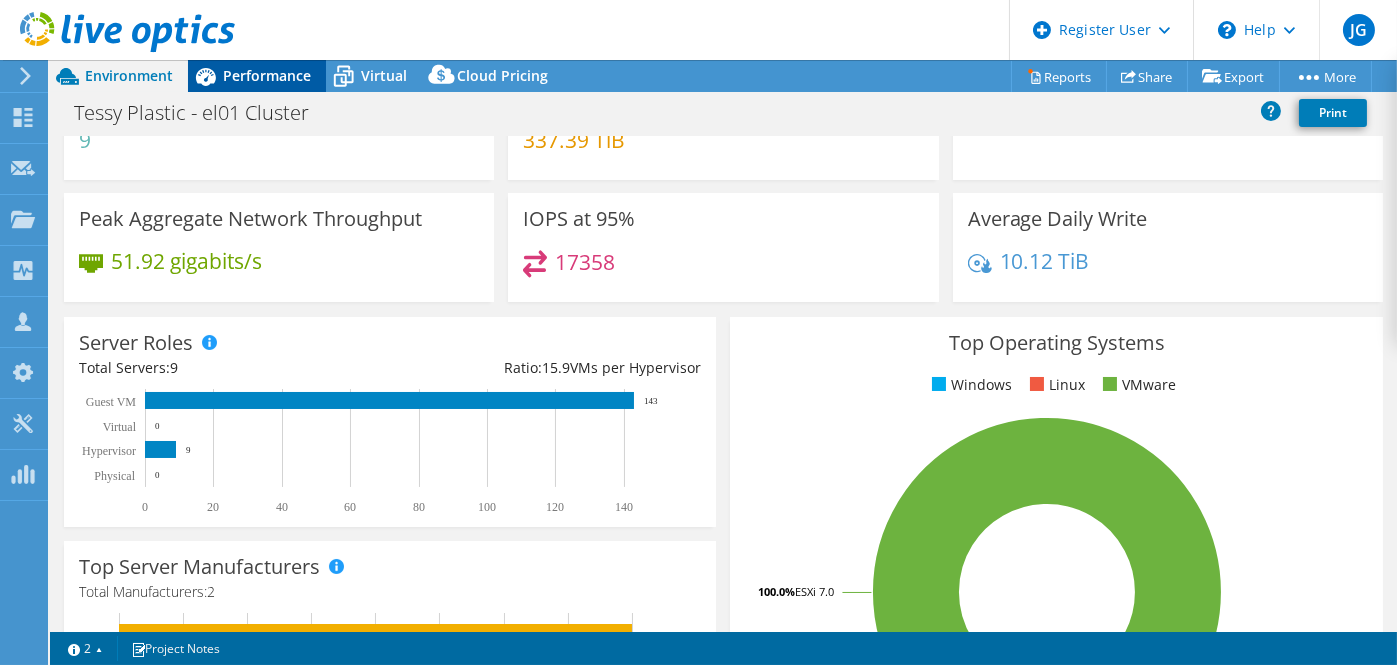 click on "Performance" at bounding box center [267, 75] 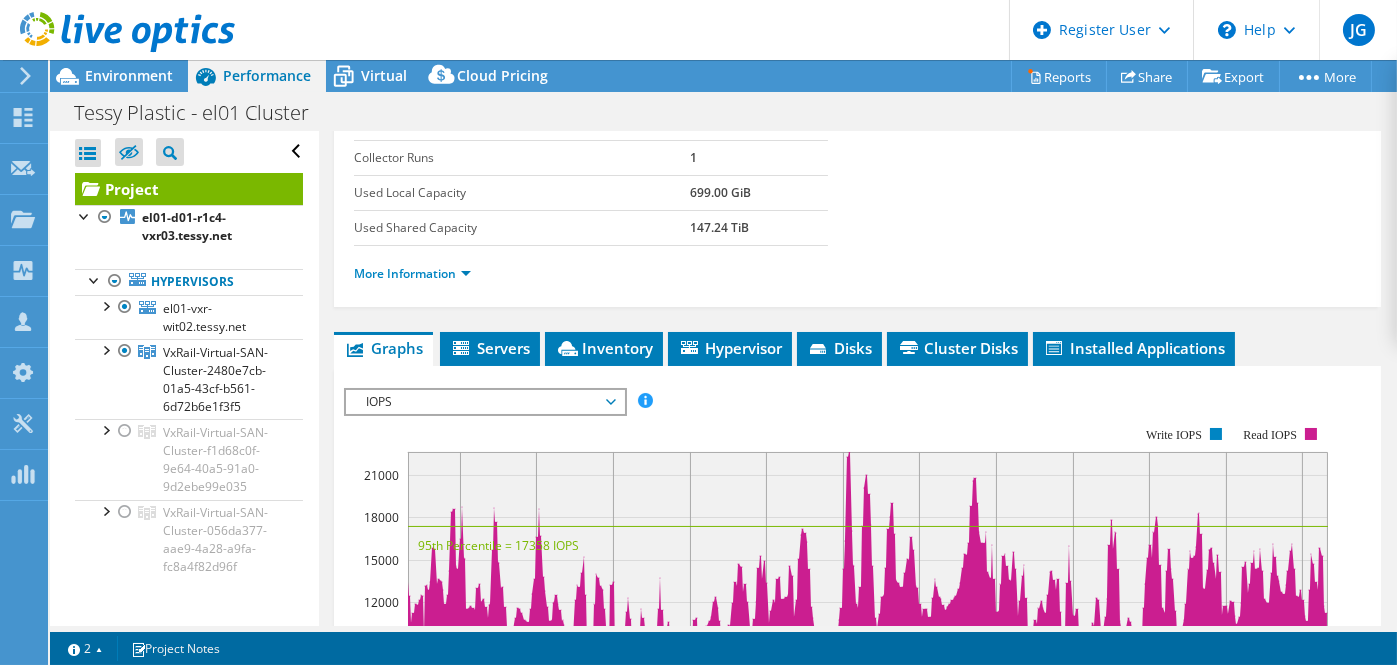 scroll, scrollTop: 456, scrollLeft: 0, axis: vertical 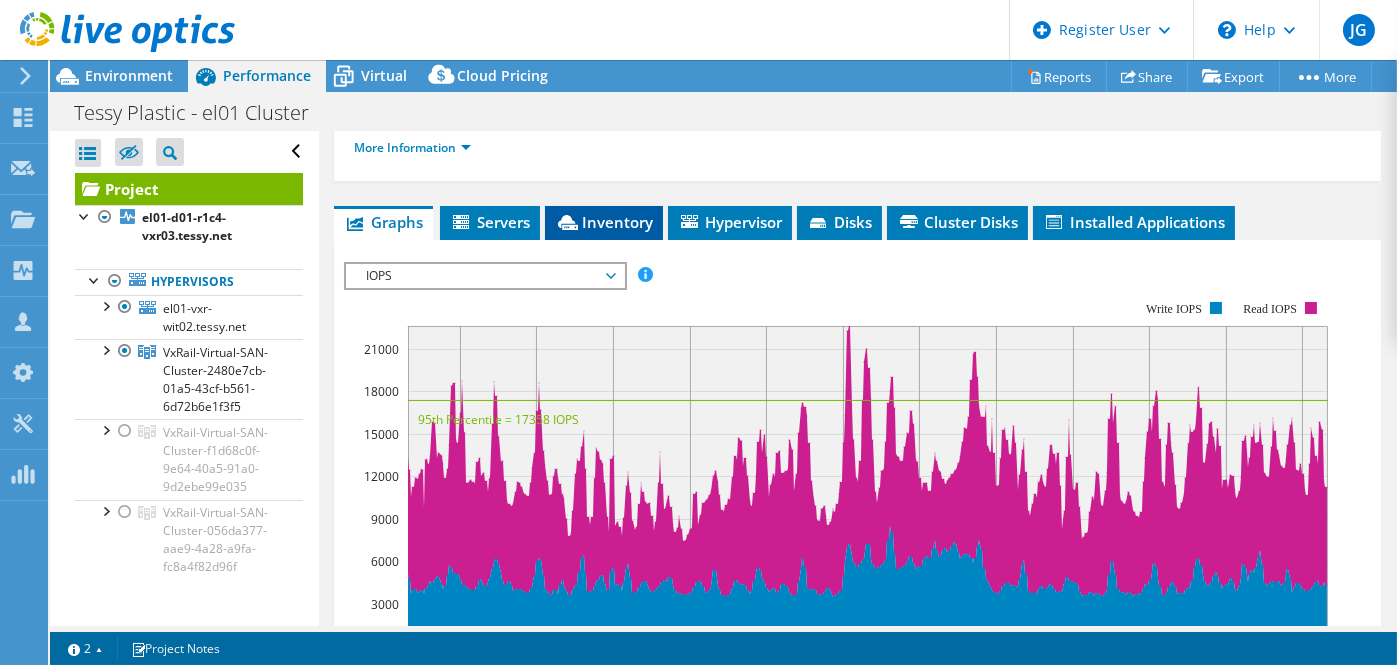 click on "Inventory" at bounding box center [604, 222] 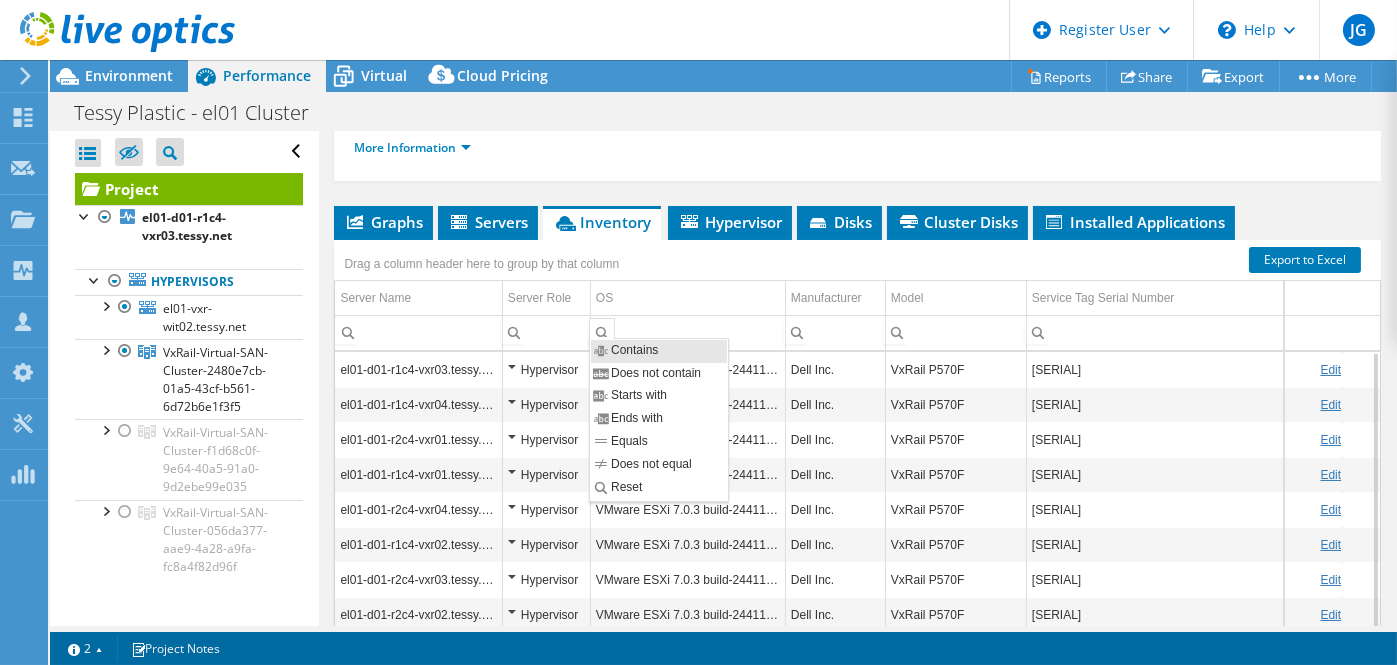 scroll, scrollTop: 7, scrollLeft: 0, axis: vertical 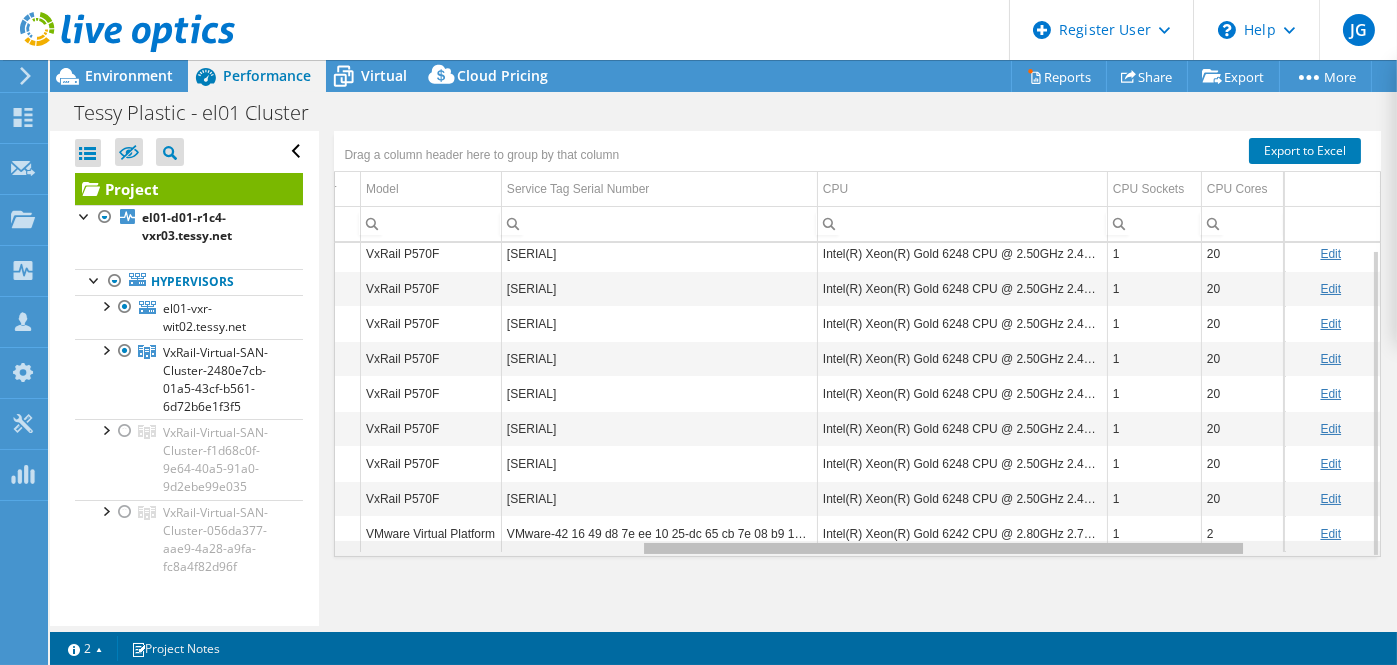 drag, startPoint x: 784, startPoint y: 540, endPoint x: 1109, endPoint y: 553, distance: 325.2599 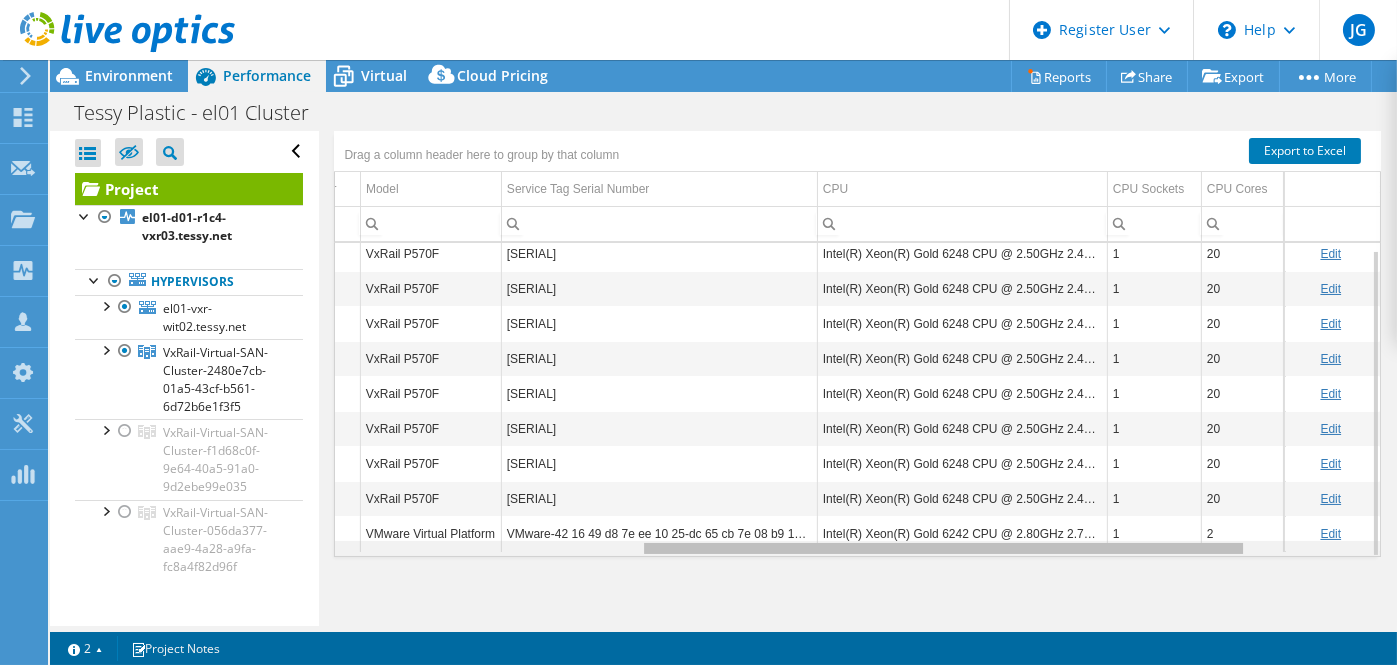 scroll, scrollTop: 7, scrollLeft: 688, axis: both 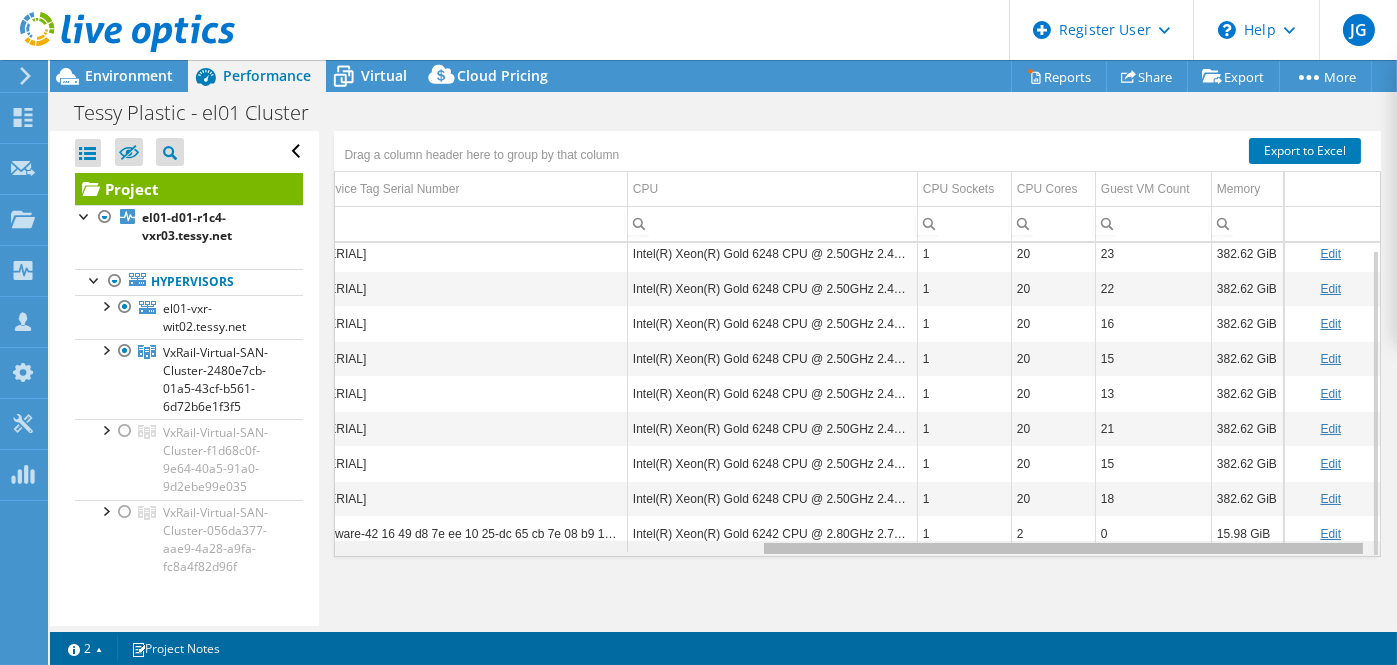 drag, startPoint x: 896, startPoint y: 546, endPoint x: 1073, endPoint y: 542, distance: 177.0452 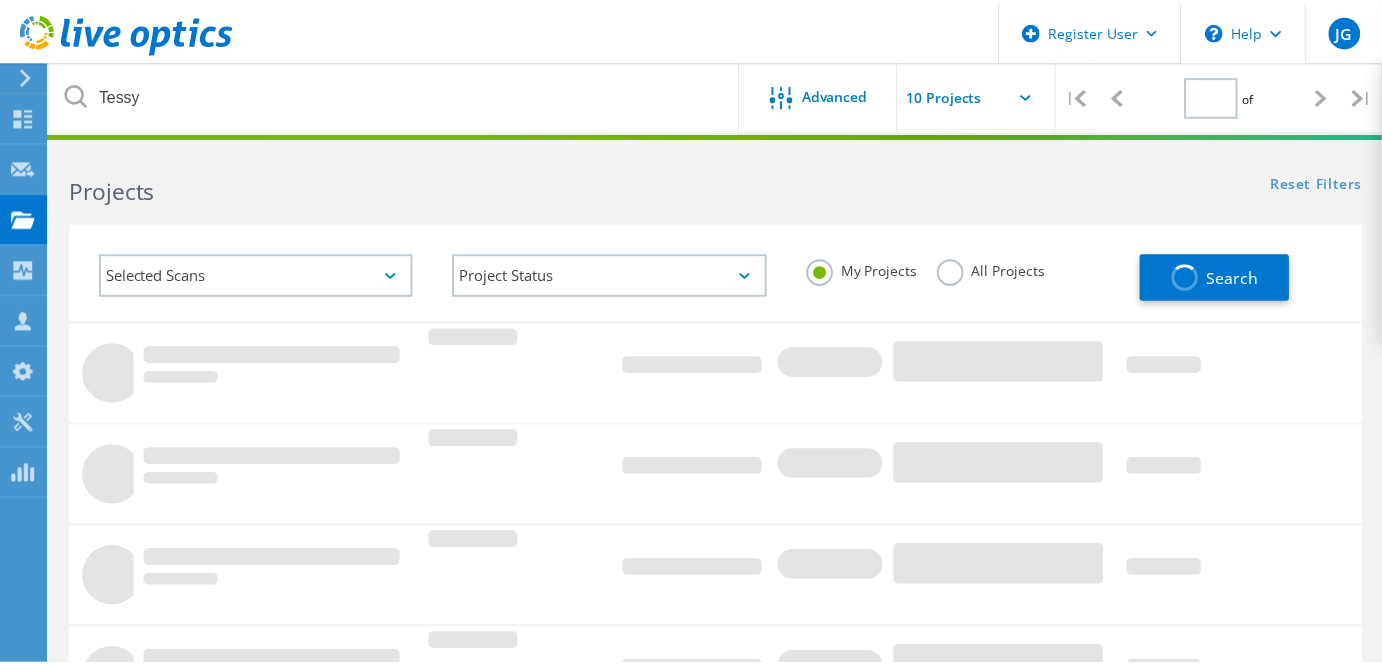 scroll, scrollTop: 135, scrollLeft: 0, axis: vertical 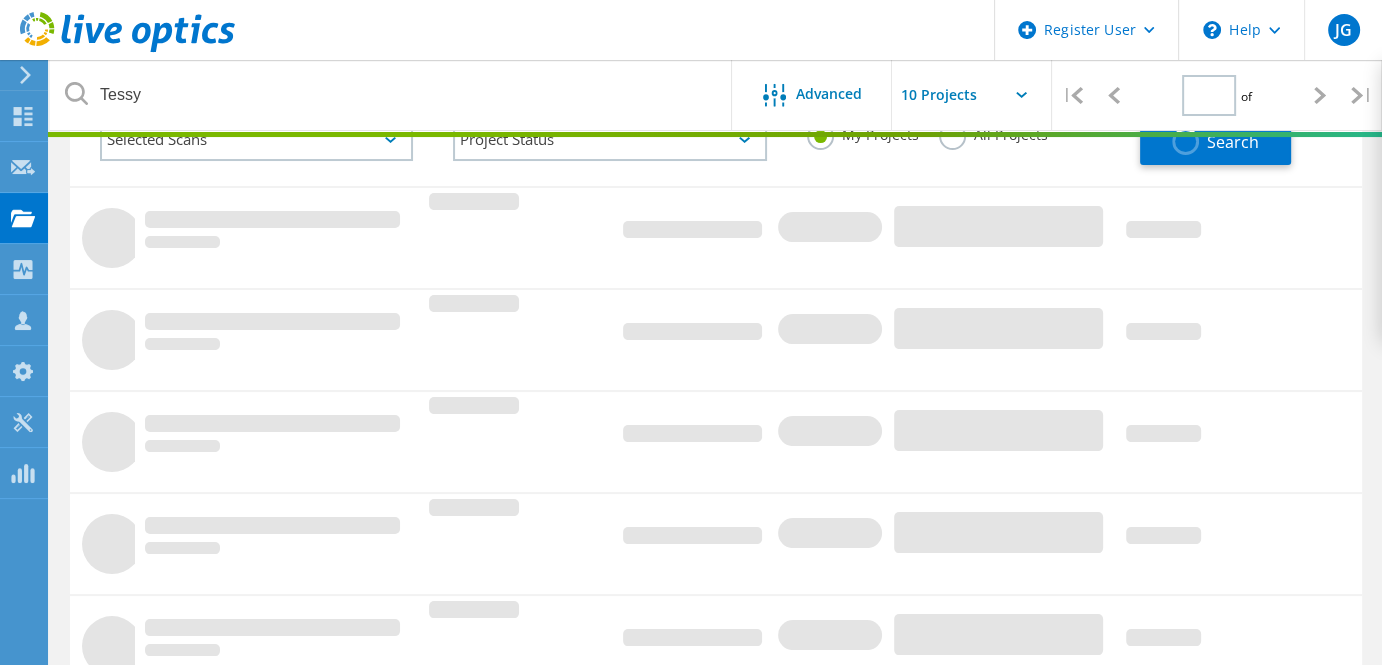 type on "1" 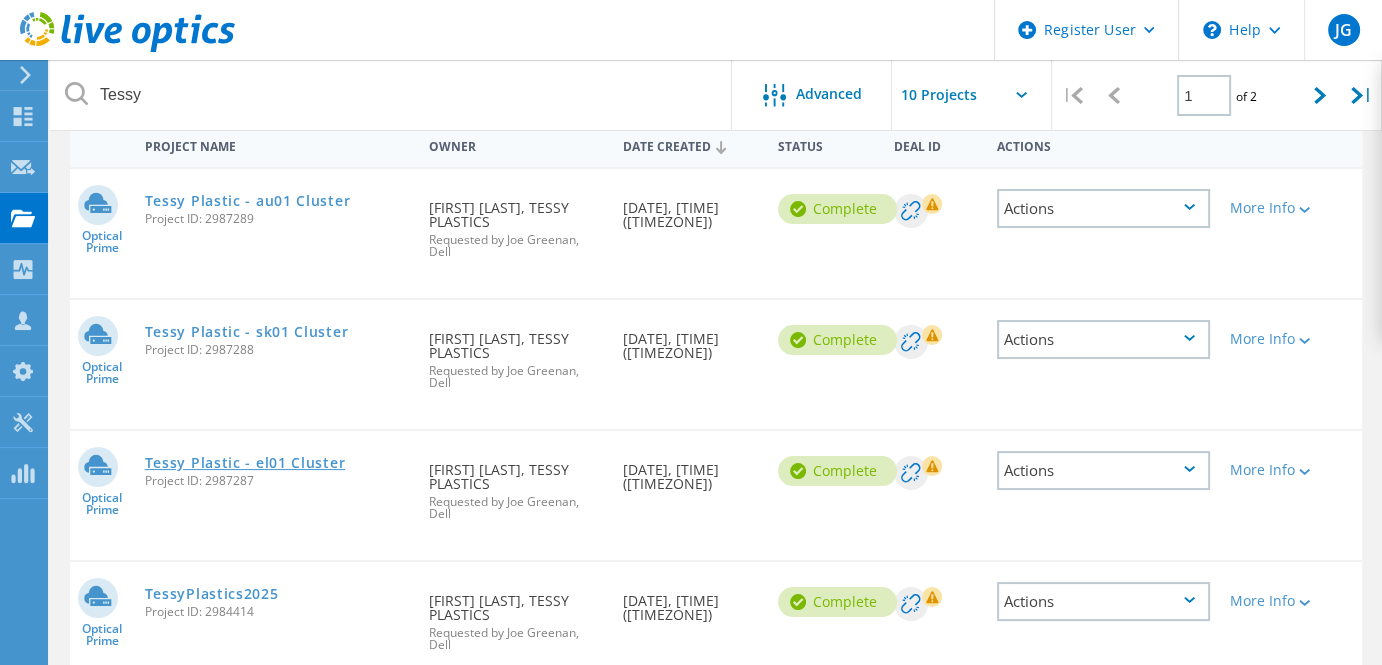 scroll, scrollTop: 213, scrollLeft: 0, axis: vertical 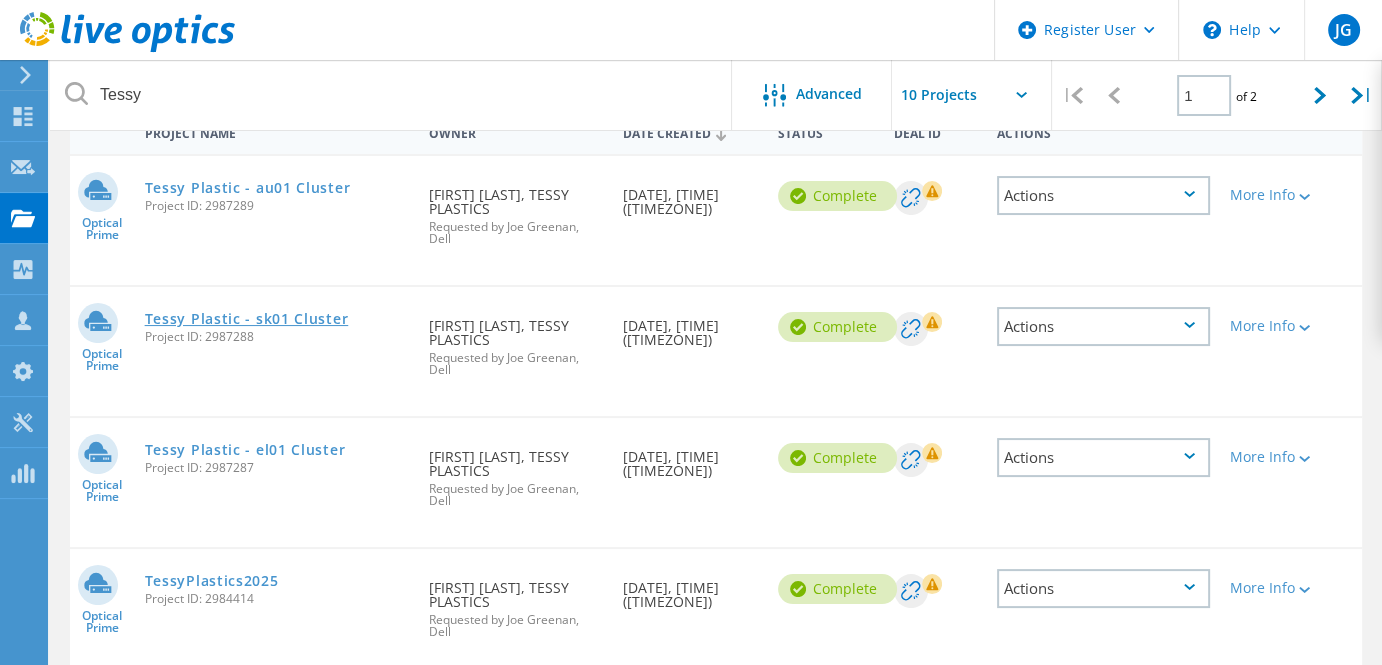 click on "Tessy Plastic - sk01 Cluster" 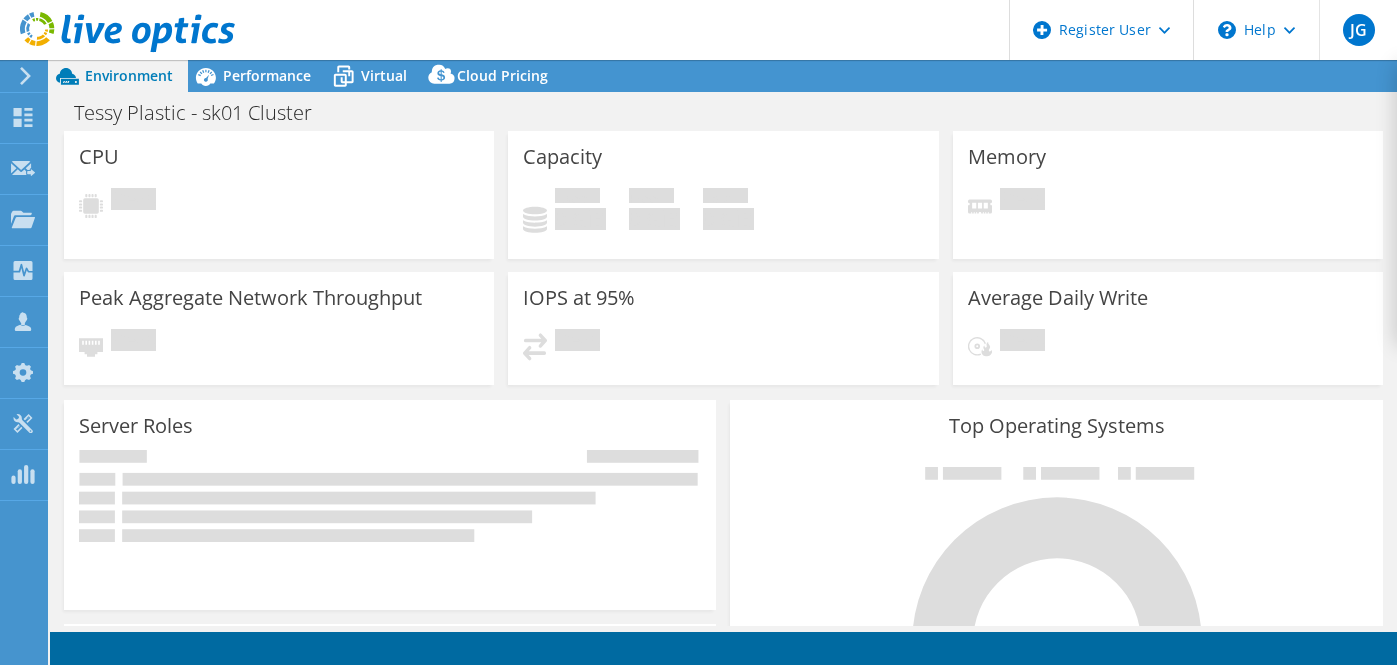 scroll, scrollTop: 0, scrollLeft: 0, axis: both 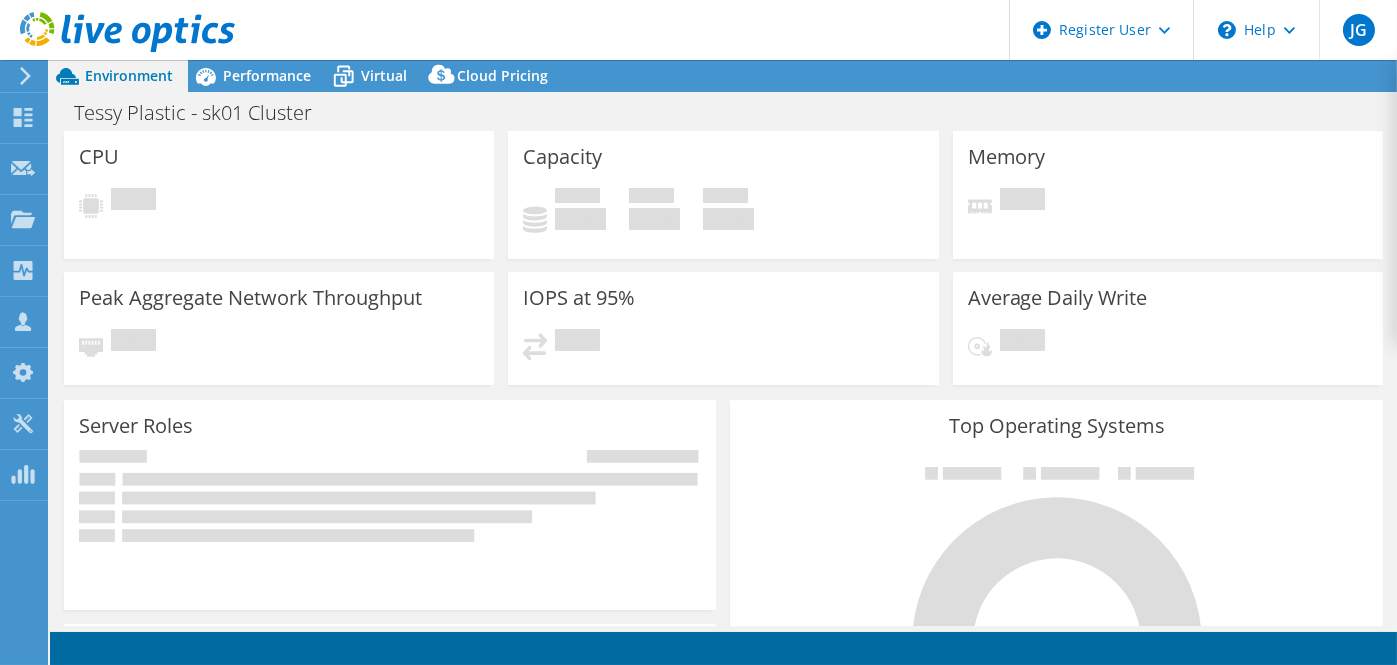 select on "USD" 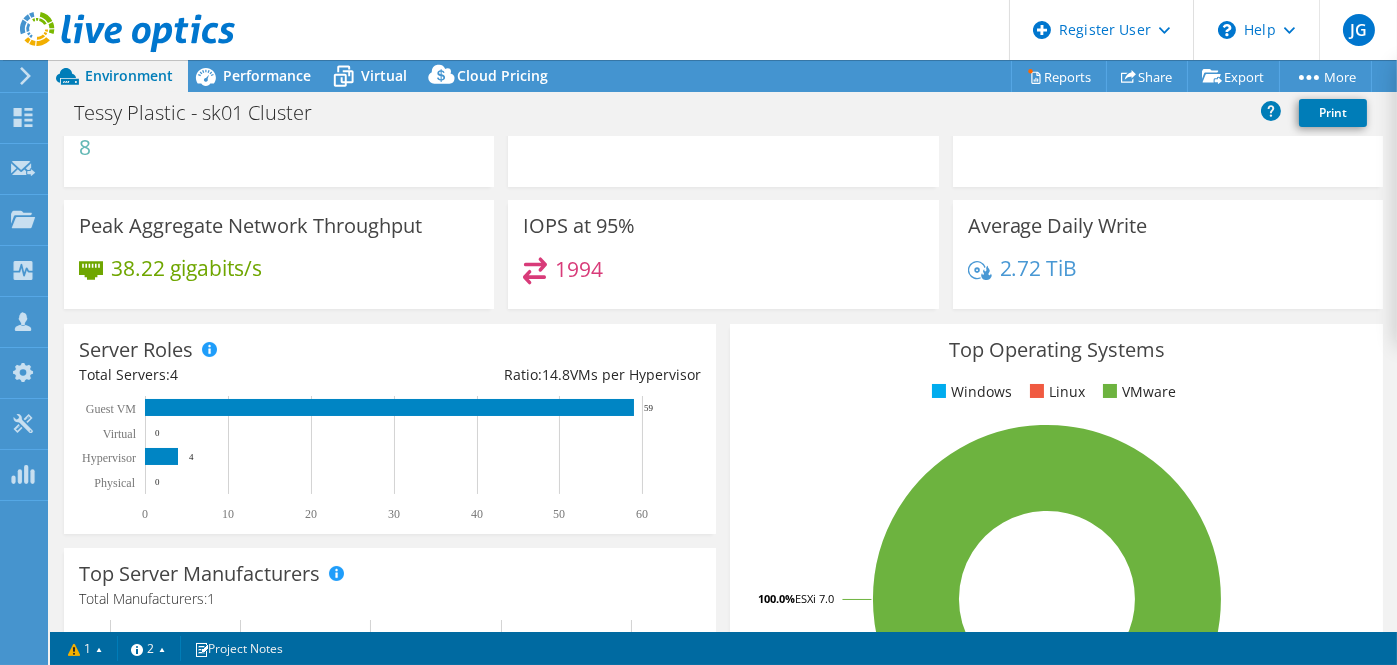 scroll, scrollTop: 138, scrollLeft: 0, axis: vertical 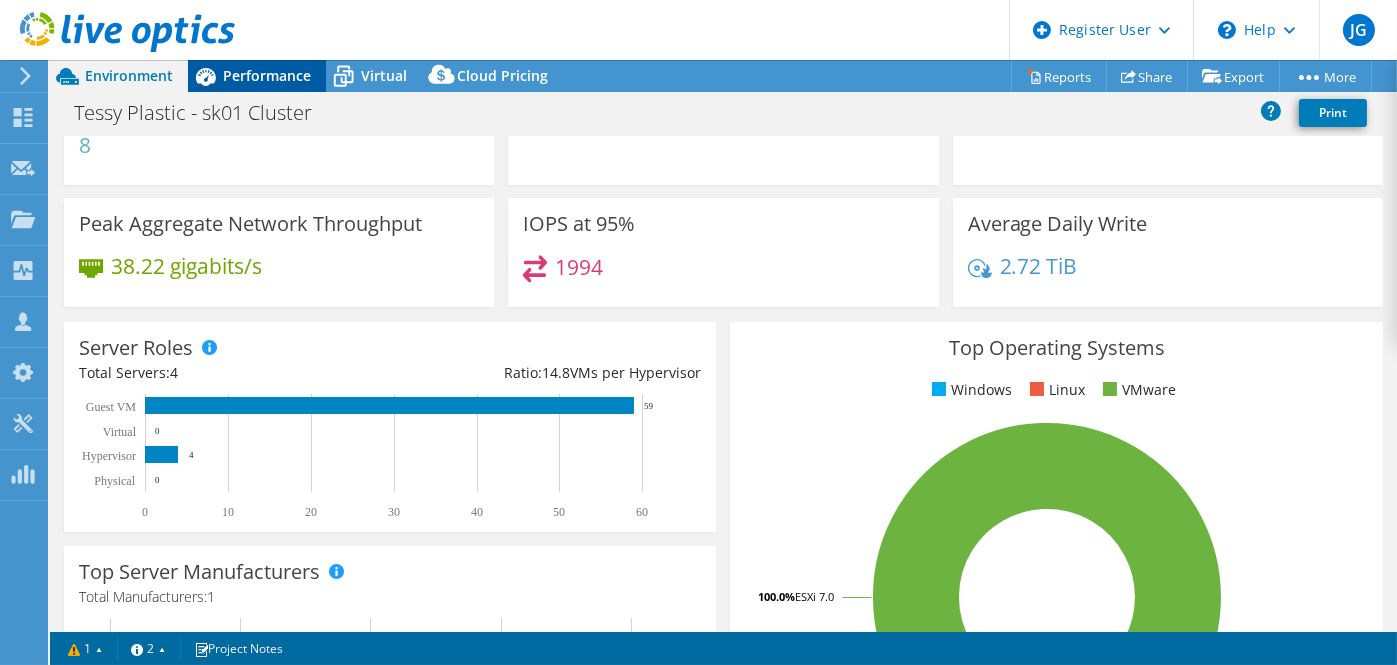 click on "Performance" at bounding box center (267, 75) 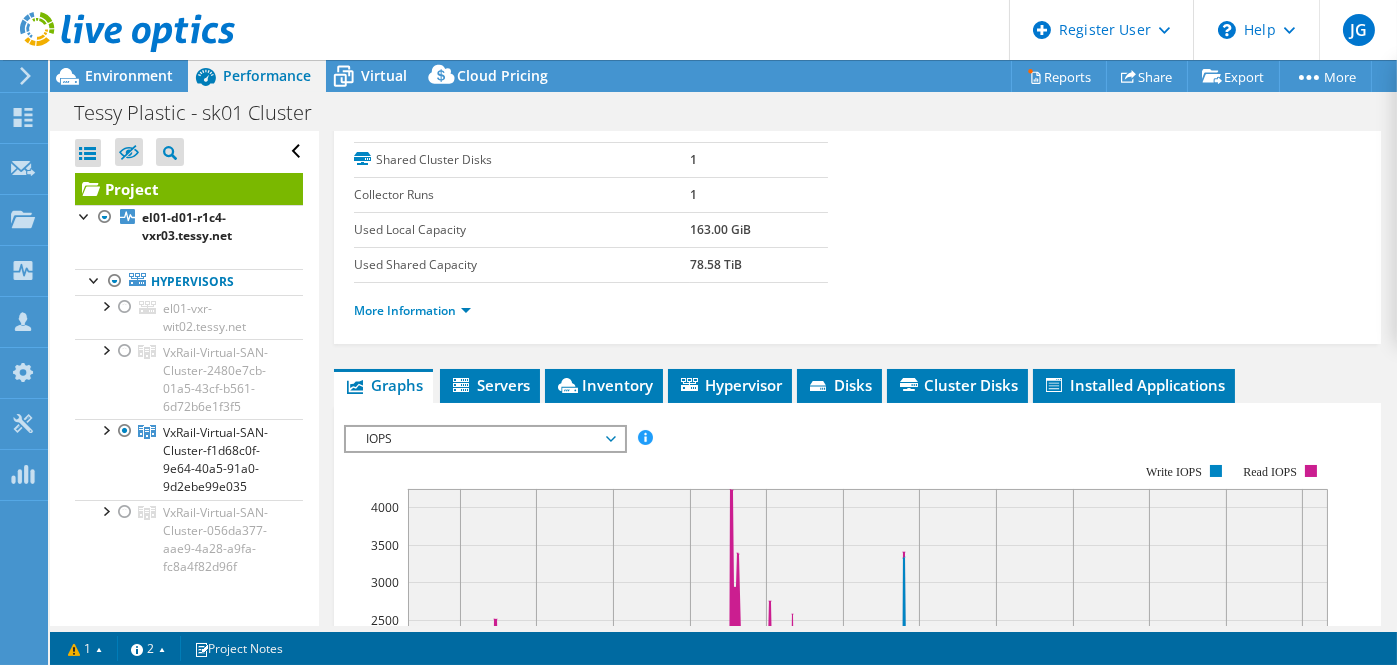 scroll, scrollTop: 293, scrollLeft: 0, axis: vertical 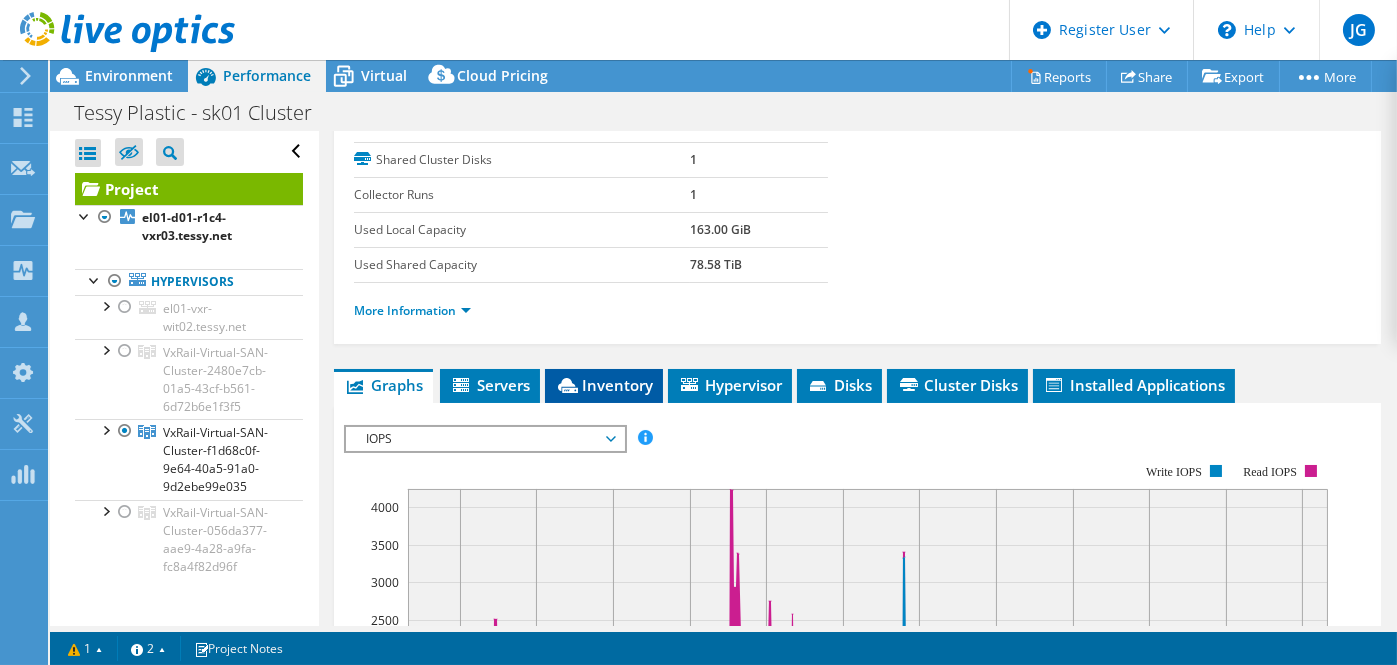 click 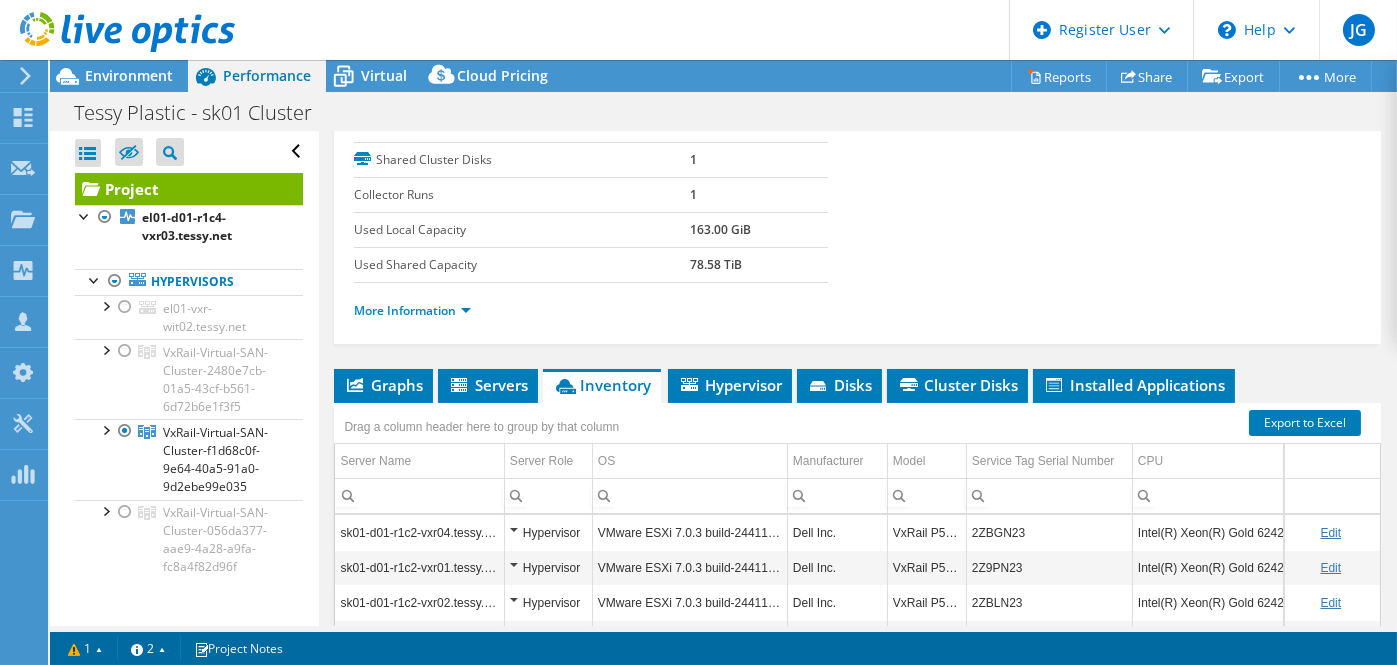 scroll, scrollTop: 7, scrollLeft: 0, axis: vertical 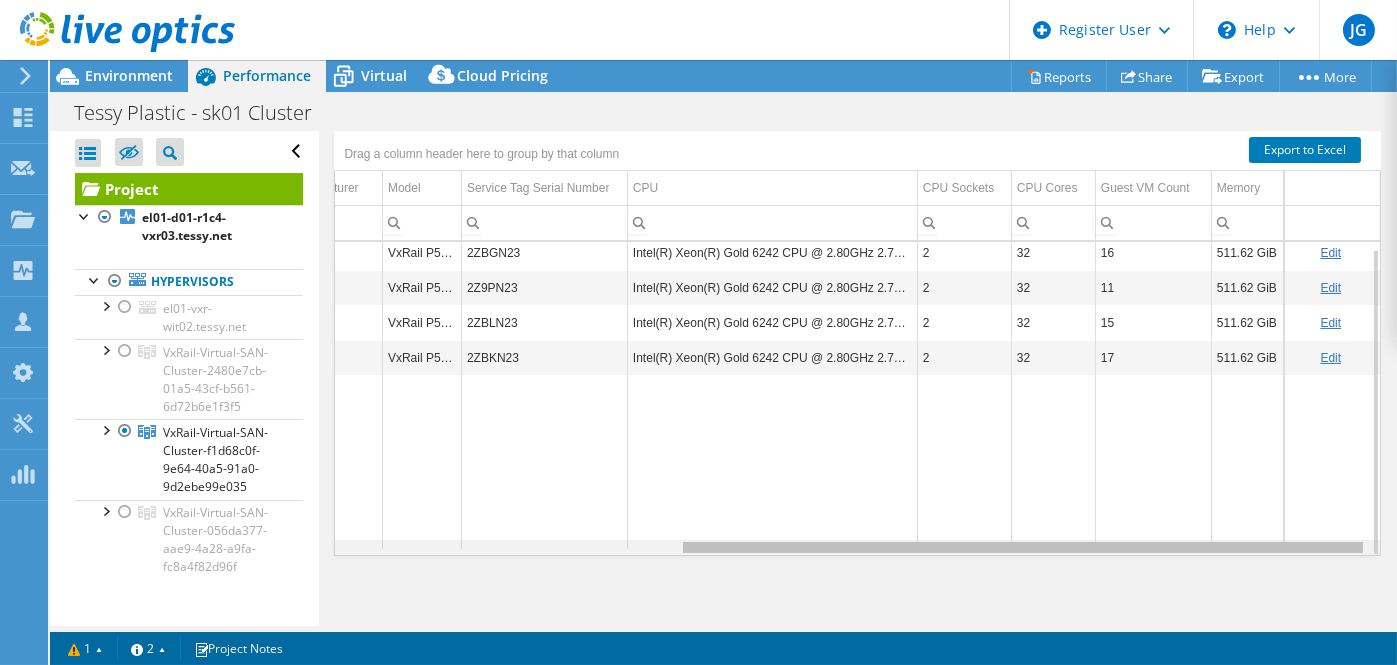 drag, startPoint x: 909, startPoint y: 540, endPoint x: 1297, endPoint y: 544, distance: 388.02063 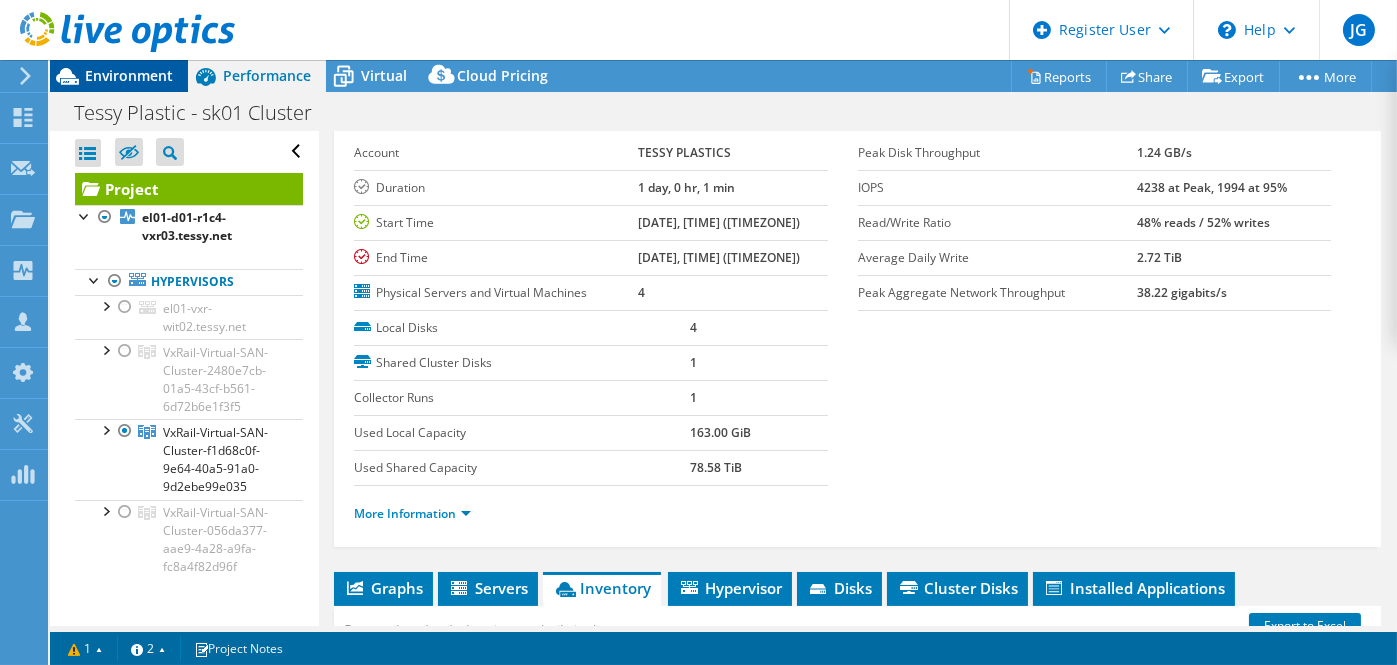 click on "Environment" at bounding box center (129, 75) 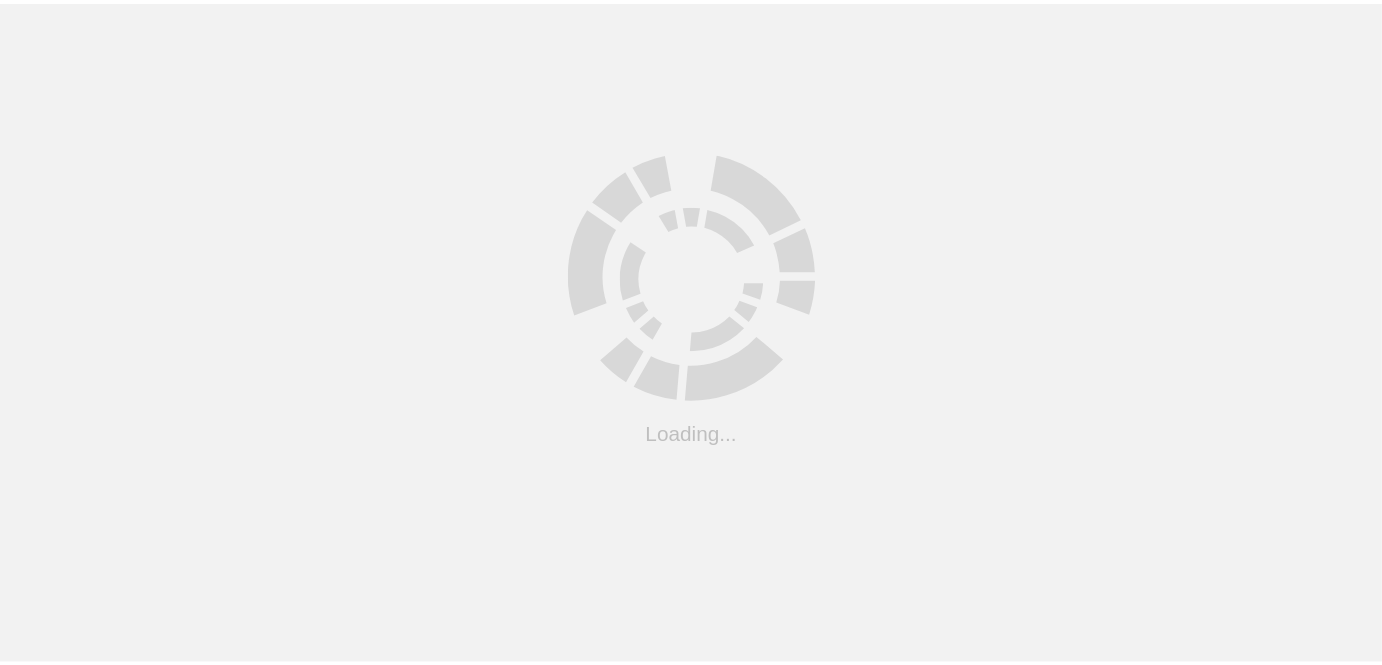 scroll, scrollTop: 213, scrollLeft: 0, axis: vertical 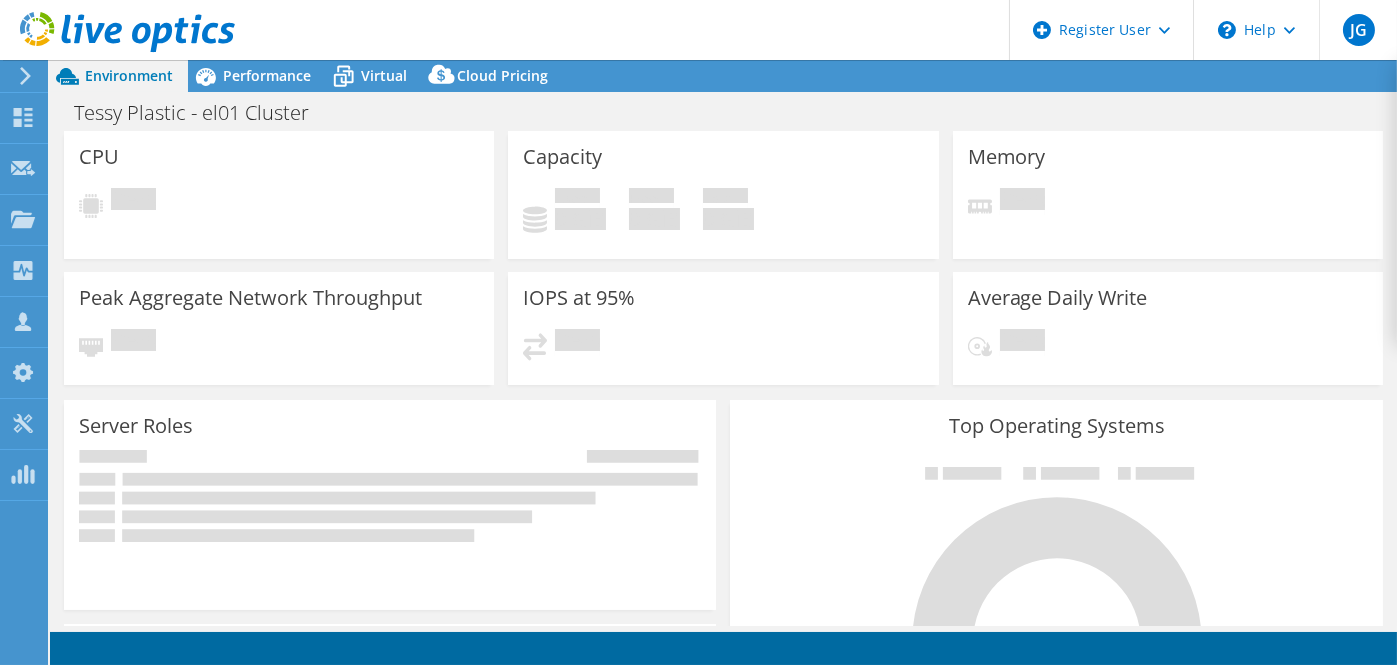 select on "USD" 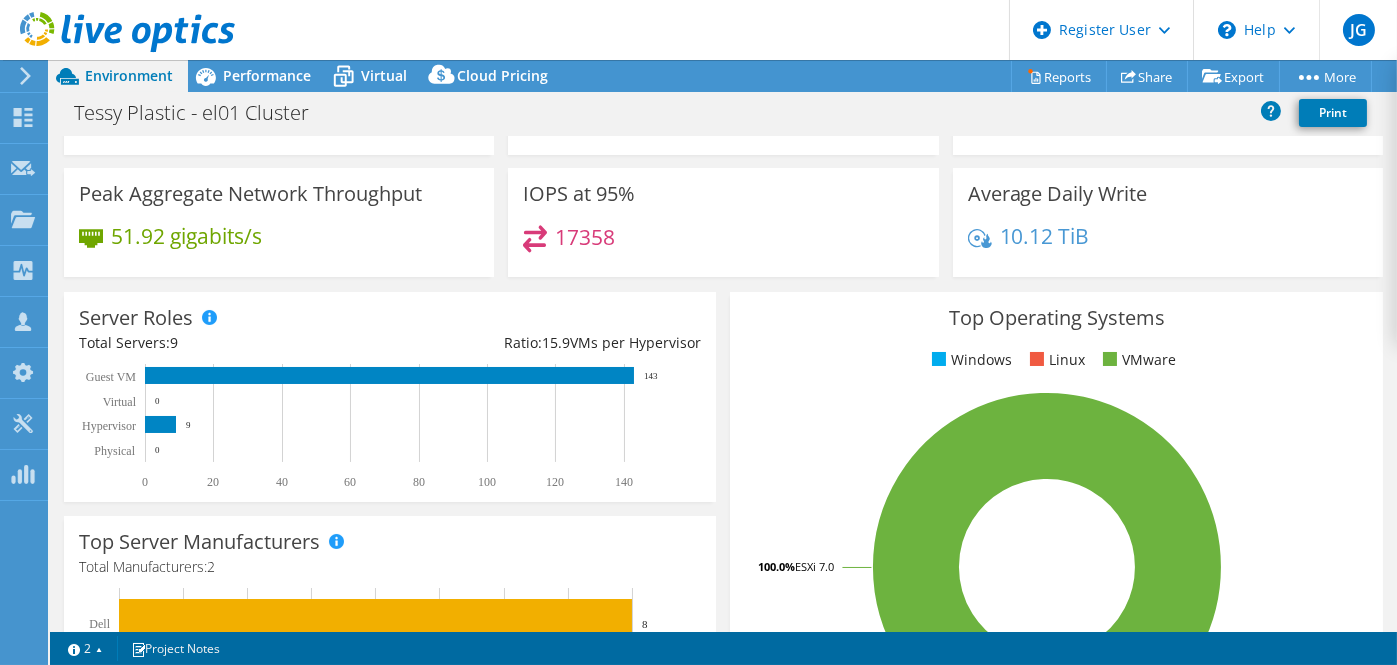 scroll, scrollTop: 0, scrollLeft: 0, axis: both 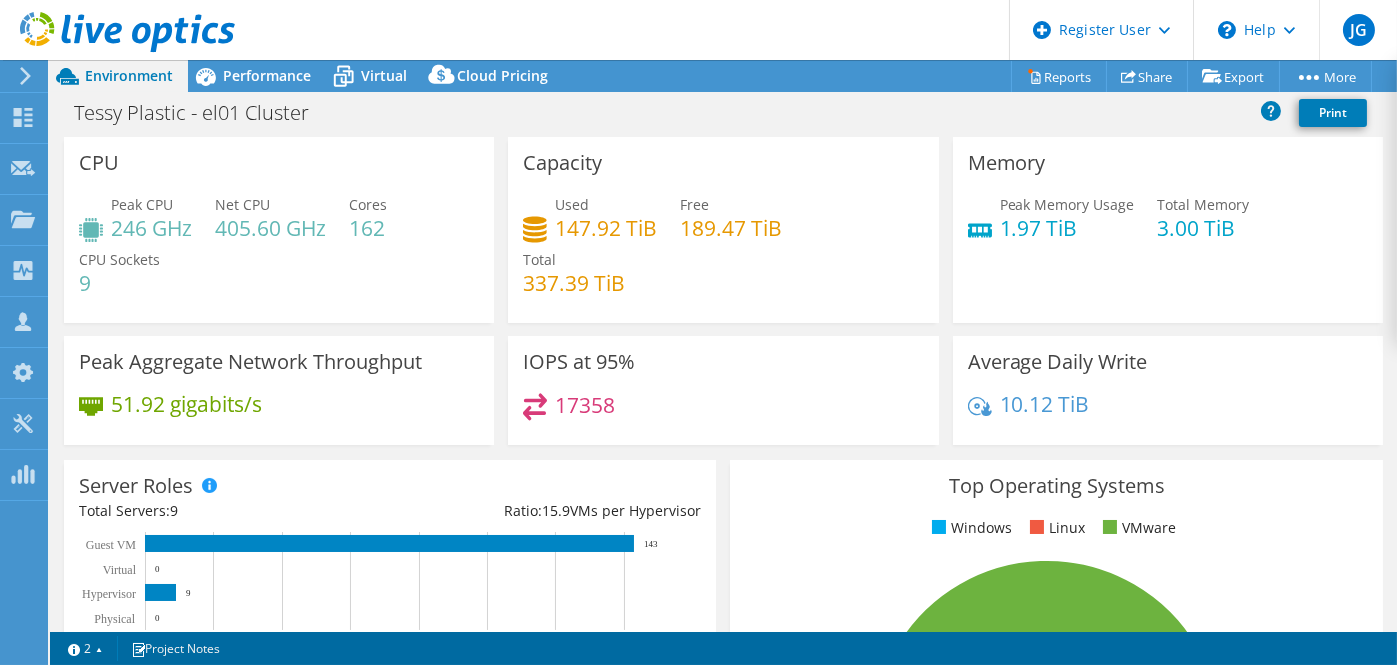 click on "[BRAND] User
[FIRST] [LAST]
[FIRST].[LAST]@[DOMAIN]
[BRAND]
My Profile
Log Out
Help
Explore Helpful Articles
Contact Support" at bounding box center [698, 30] 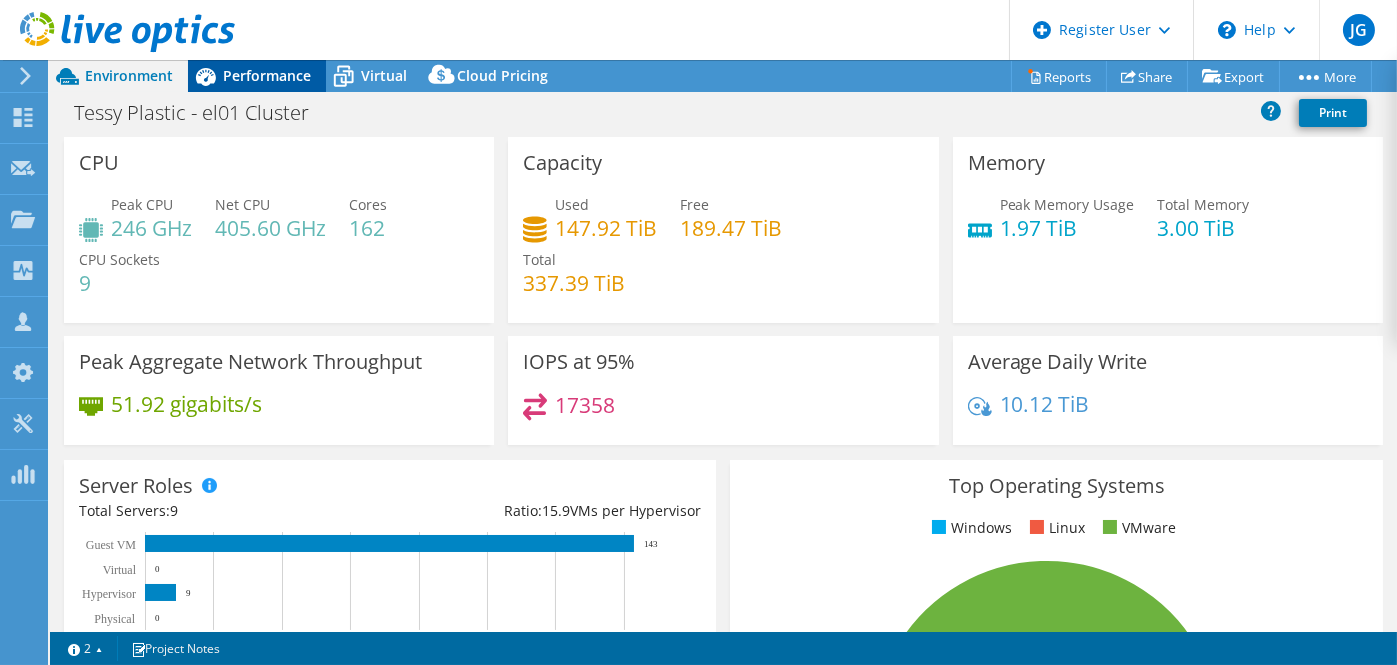 click on "Performance" at bounding box center (267, 75) 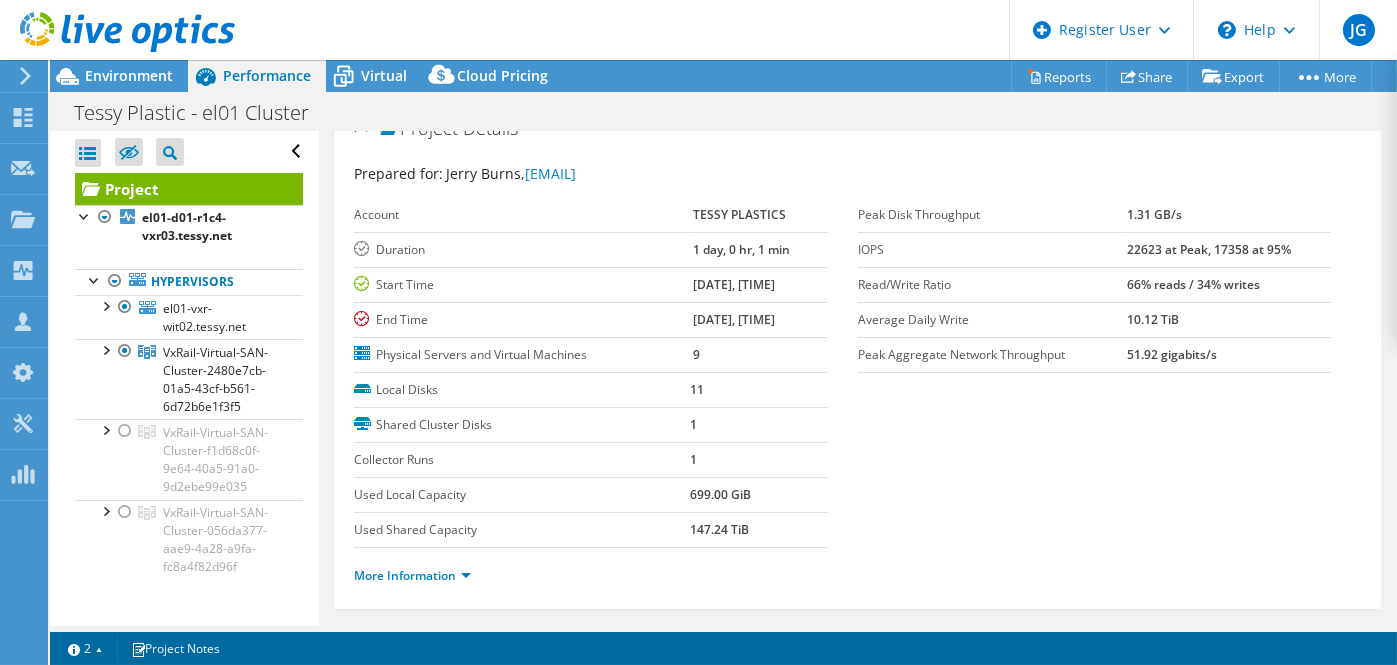 scroll, scrollTop: 29, scrollLeft: 0, axis: vertical 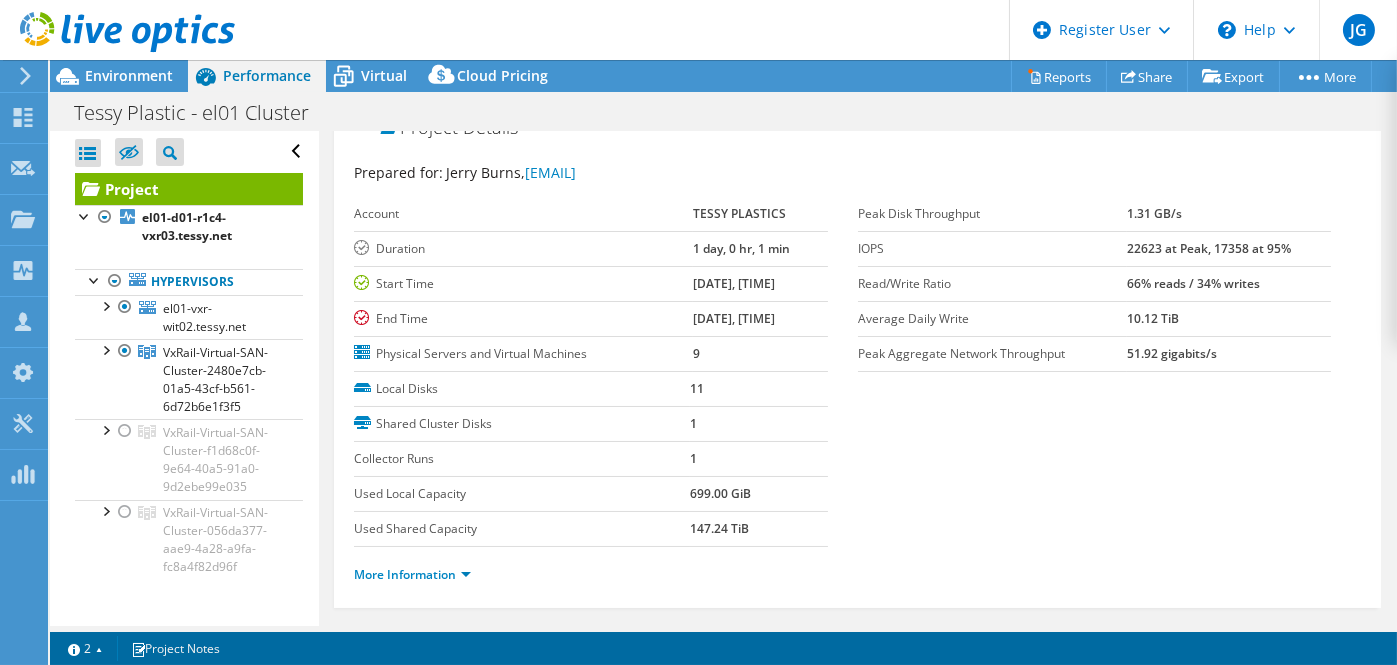 click on "Read/Write Ratio" at bounding box center [993, 284] 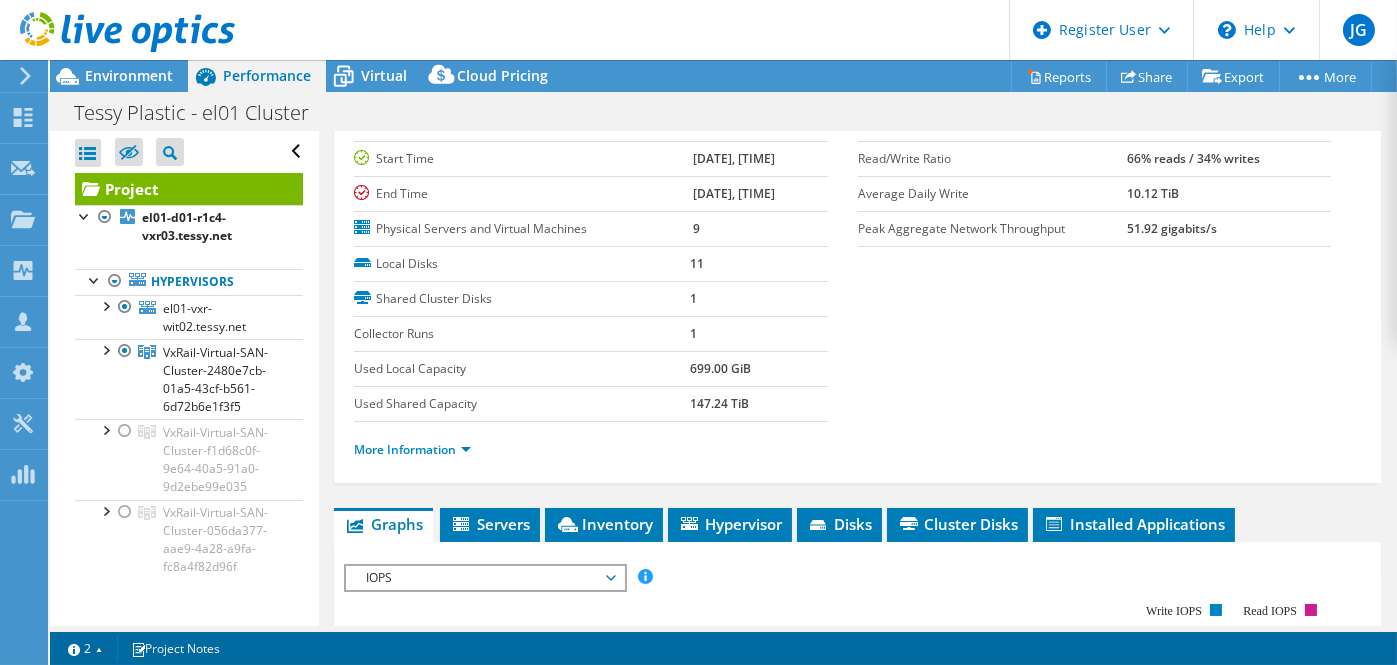 scroll, scrollTop: 162, scrollLeft: 0, axis: vertical 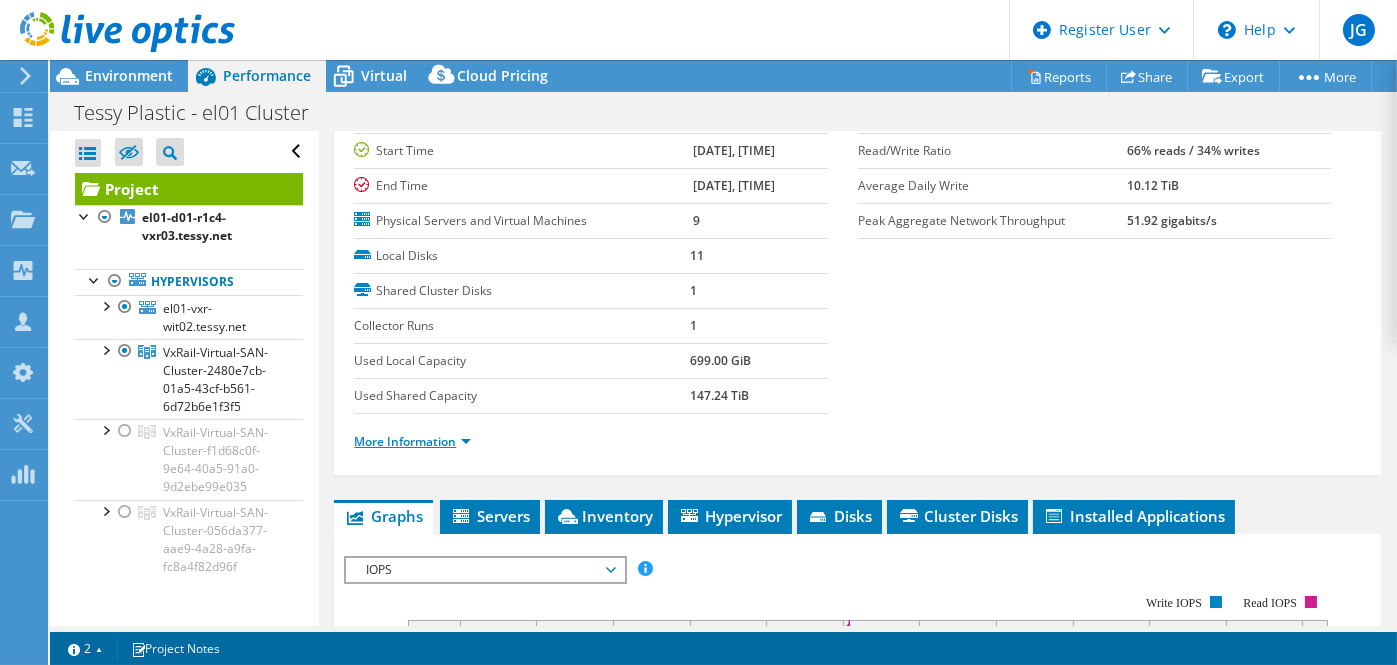 click on "More Information" at bounding box center [412, 441] 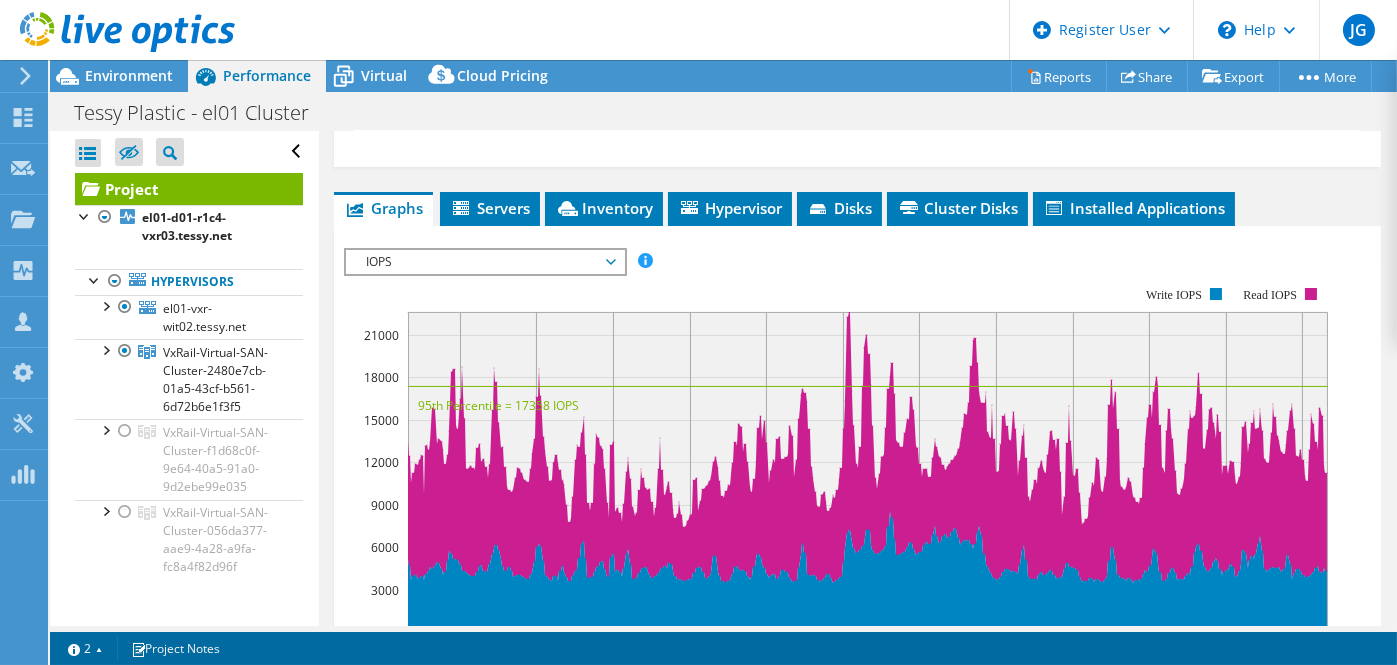 scroll, scrollTop: 893, scrollLeft: 0, axis: vertical 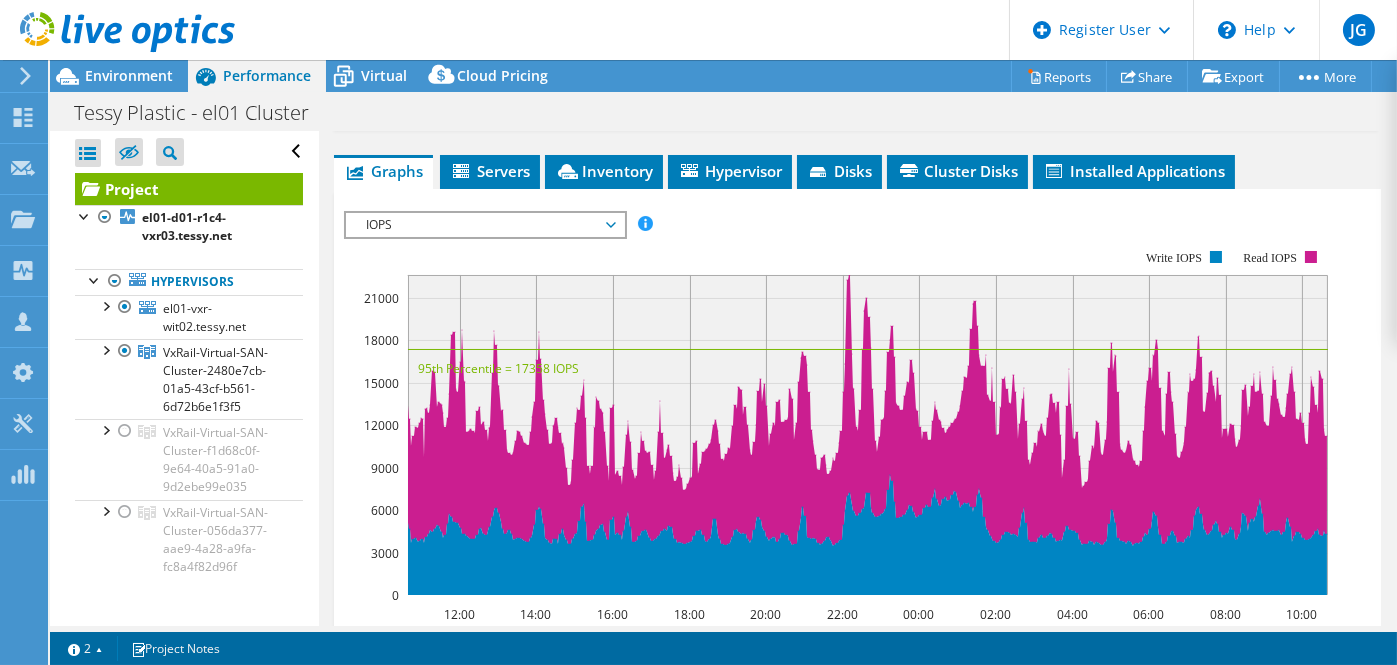 click on "IOPS" at bounding box center (484, 225) 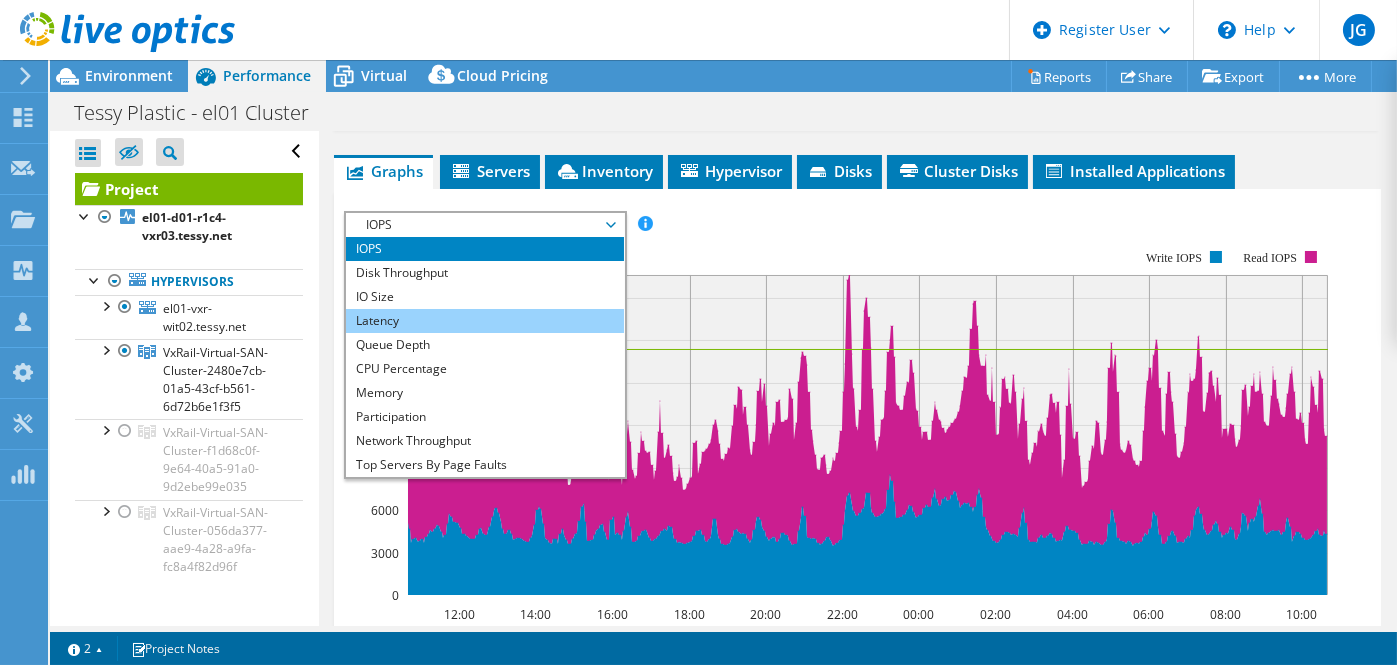click on "Latency" at bounding box center [484, 321] 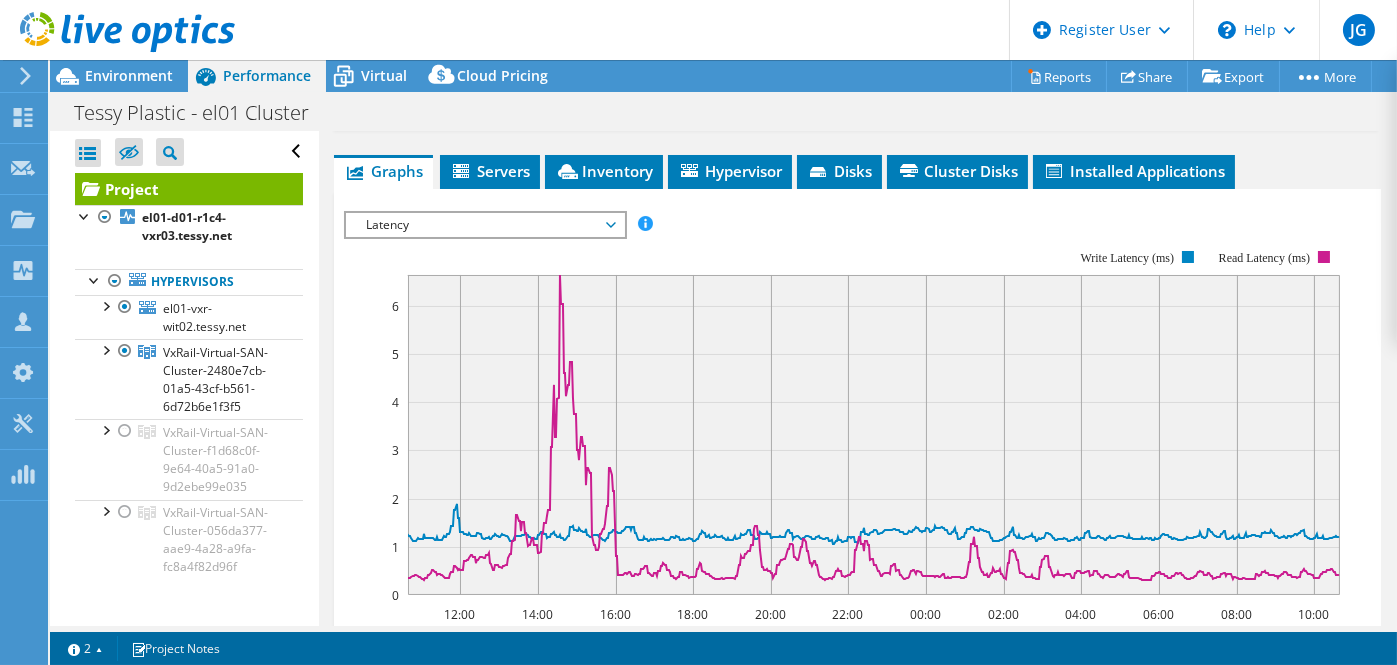 click on "Latency" at bounding box center (484, 225) 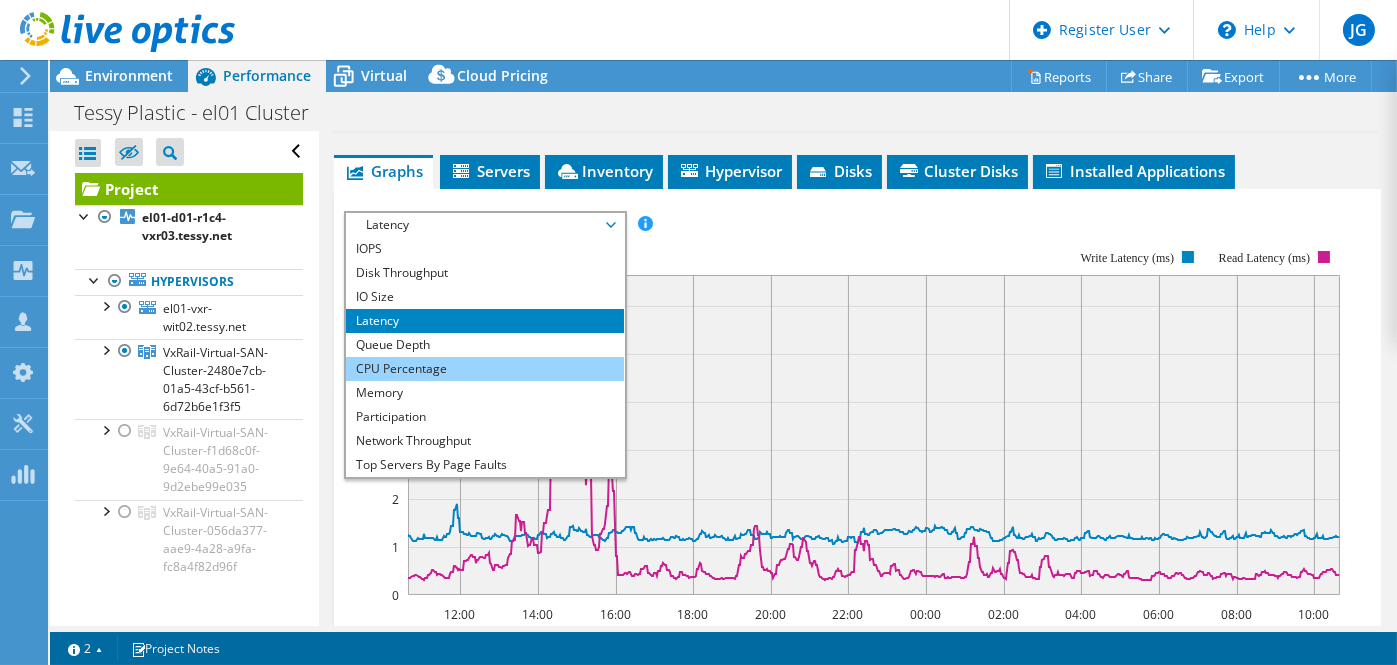 click on "CPU Percentage" at bounding box center [484, 369] 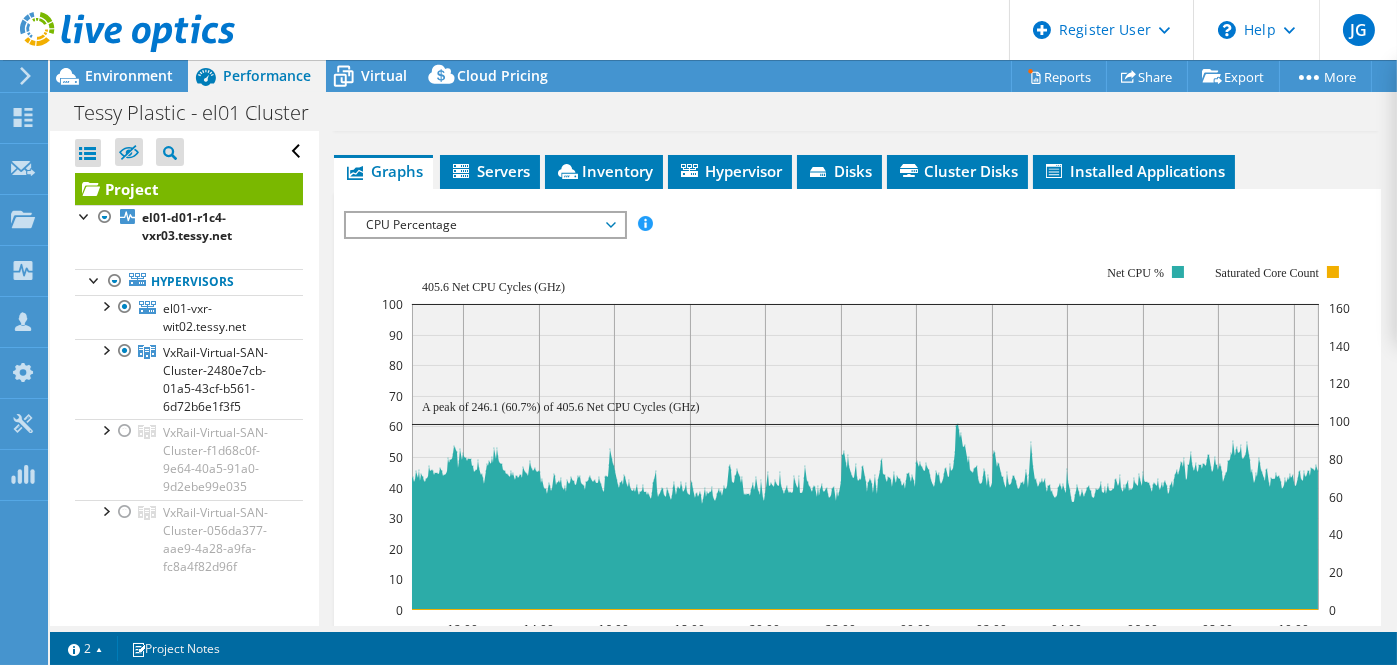 click on "12:00 14:00 16:00 18:00 20:00 22:00 00:00 02:00 04:00 06:00 08:00 10:00 0 10 20 30 40 50 60 70 80 90 100 0 20 40 60 80 100 120 140 160 Net CPU % Saturated Core Count      405.6 Net CPU Cycles (GHz) A peak of 246.1 (60.7%) of 405.6 NetCPU Cycles (GHz)" 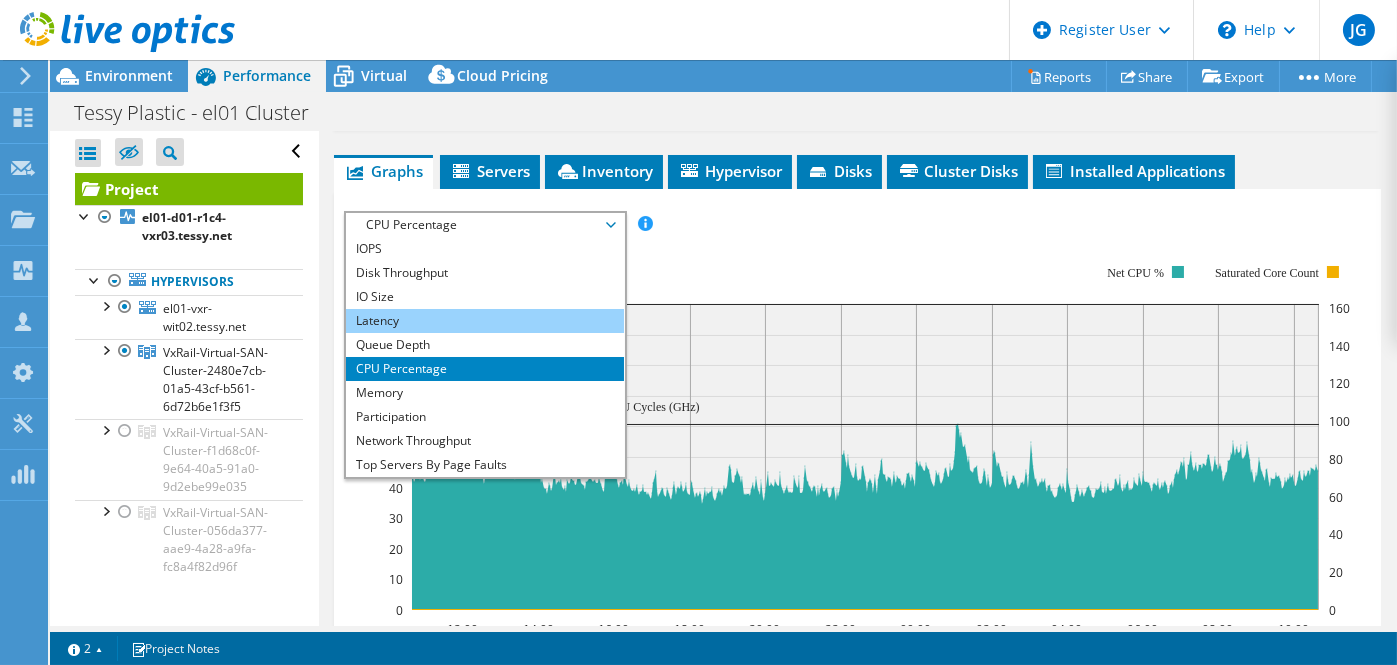 click on "Latency" at bounding box center [484, 321] 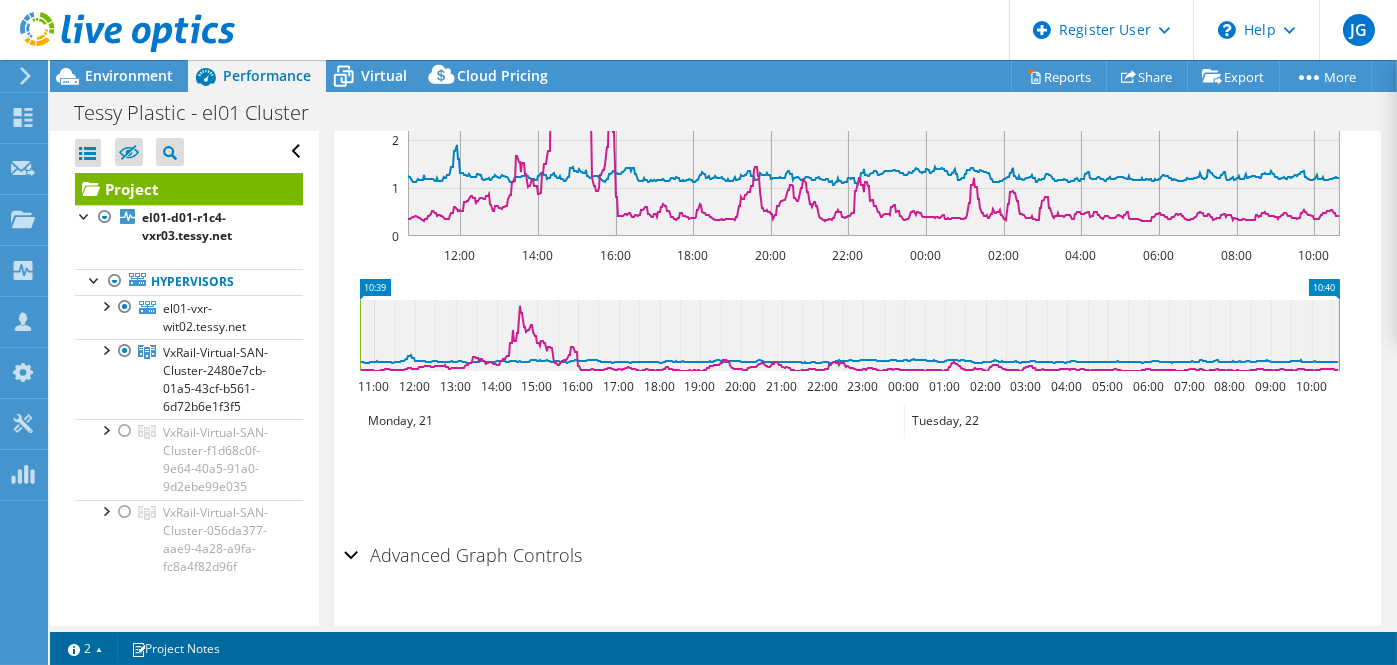 scroll, scrollTop: 1255, scrollLeft: 0, axis: vertical 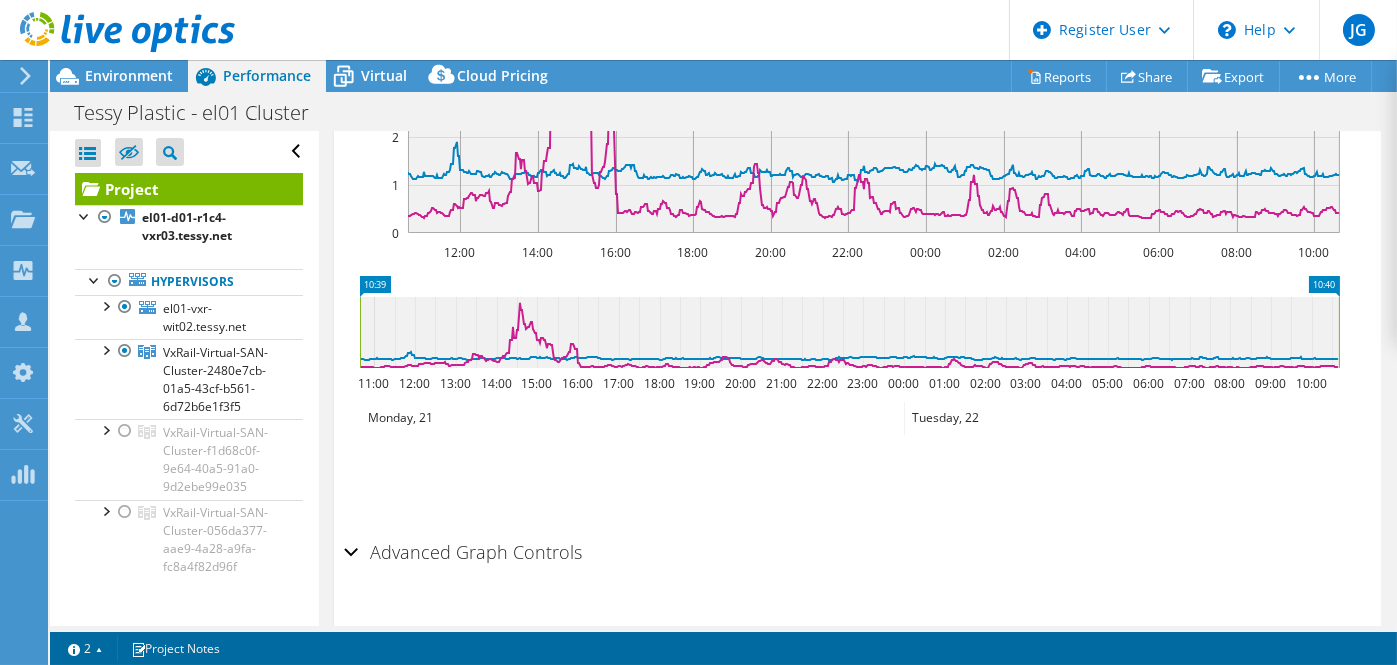 click on "Save Zoom" at bounding box center [852, 476] 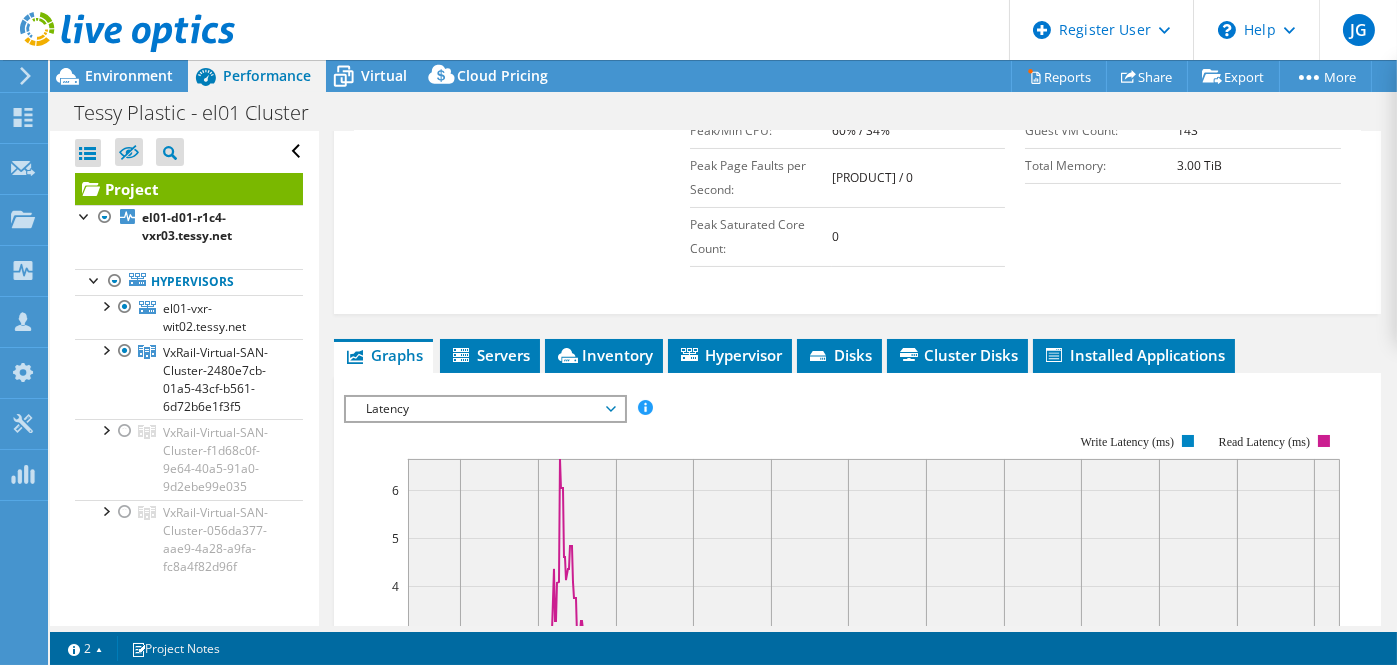 scroll, scrollTop: 644, scrollLeft: 0, axis: vertical 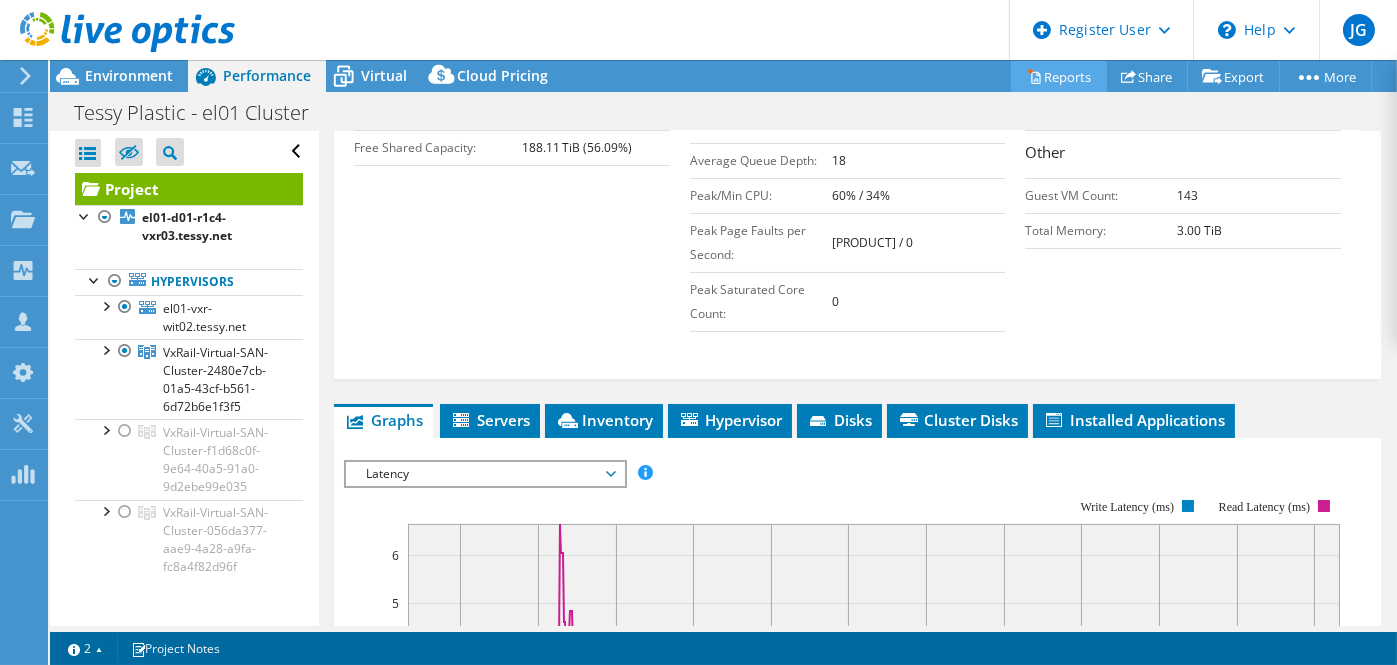click on "Reports" at bounding box center (1059, 76) 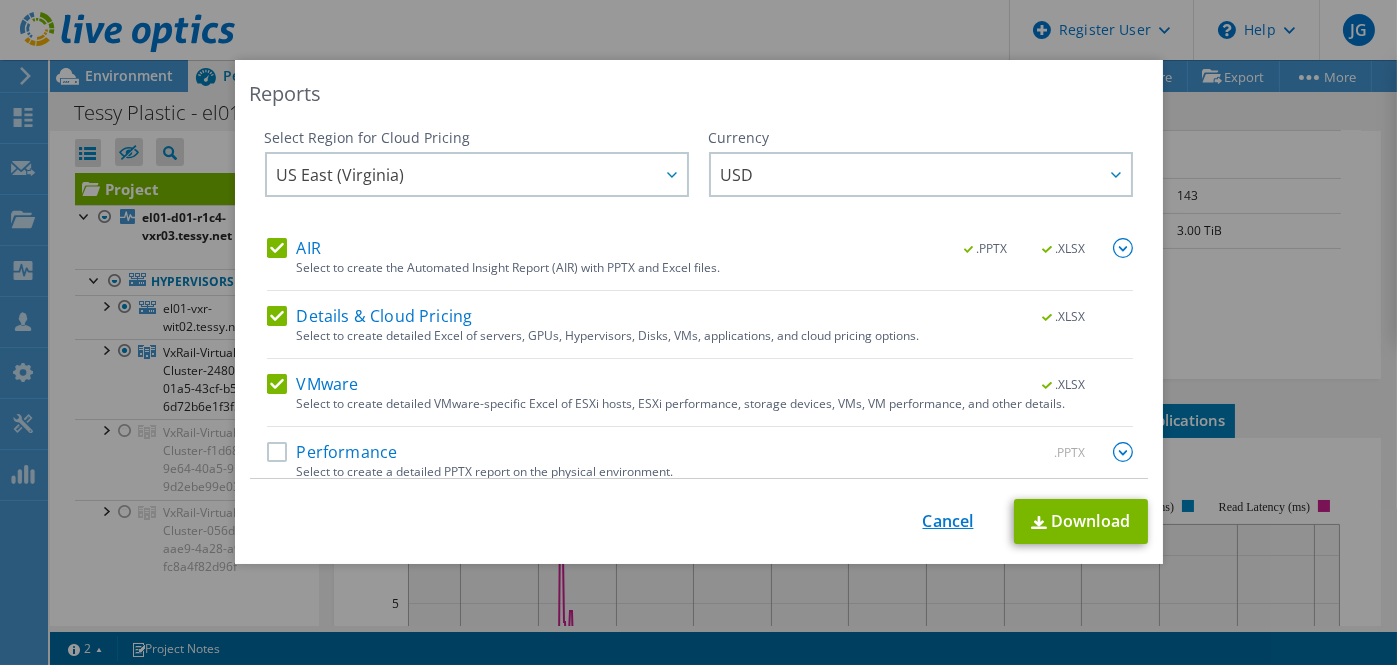 click on "Cancel" at bounding box center [948, 521] 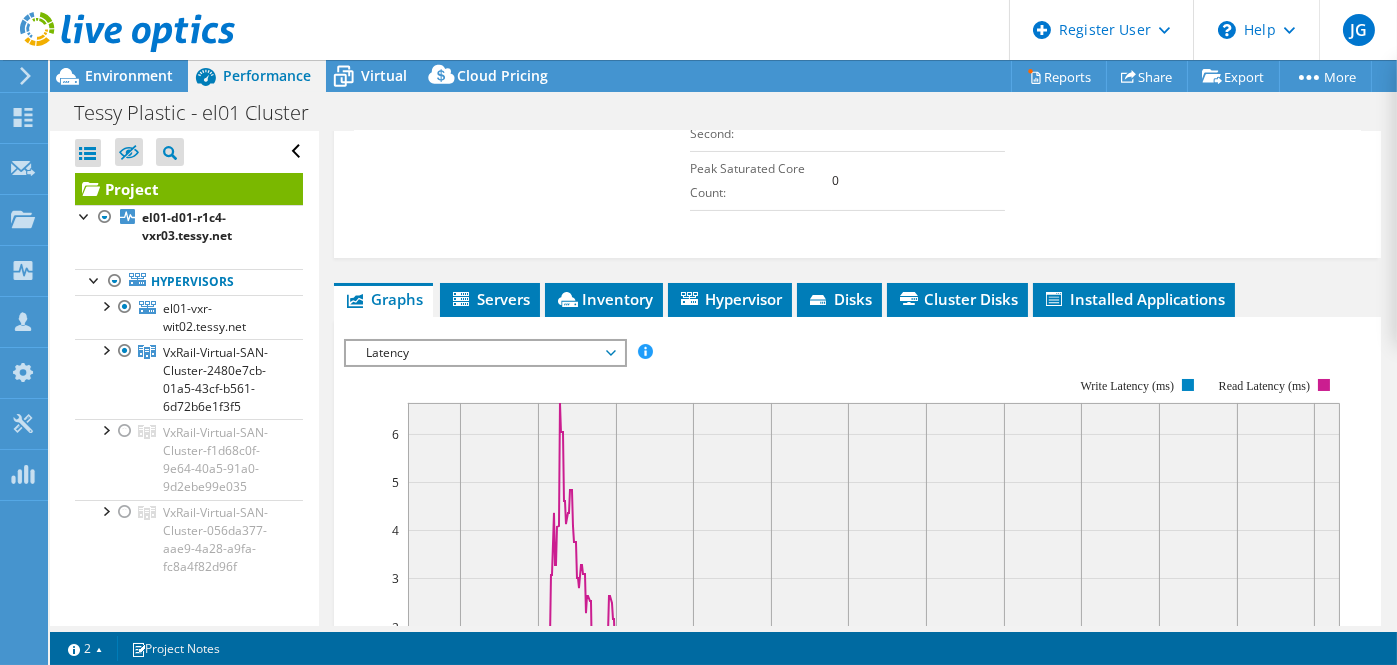 scroll, scrollTop: 896, scrollLeft: 0, axis: vertical 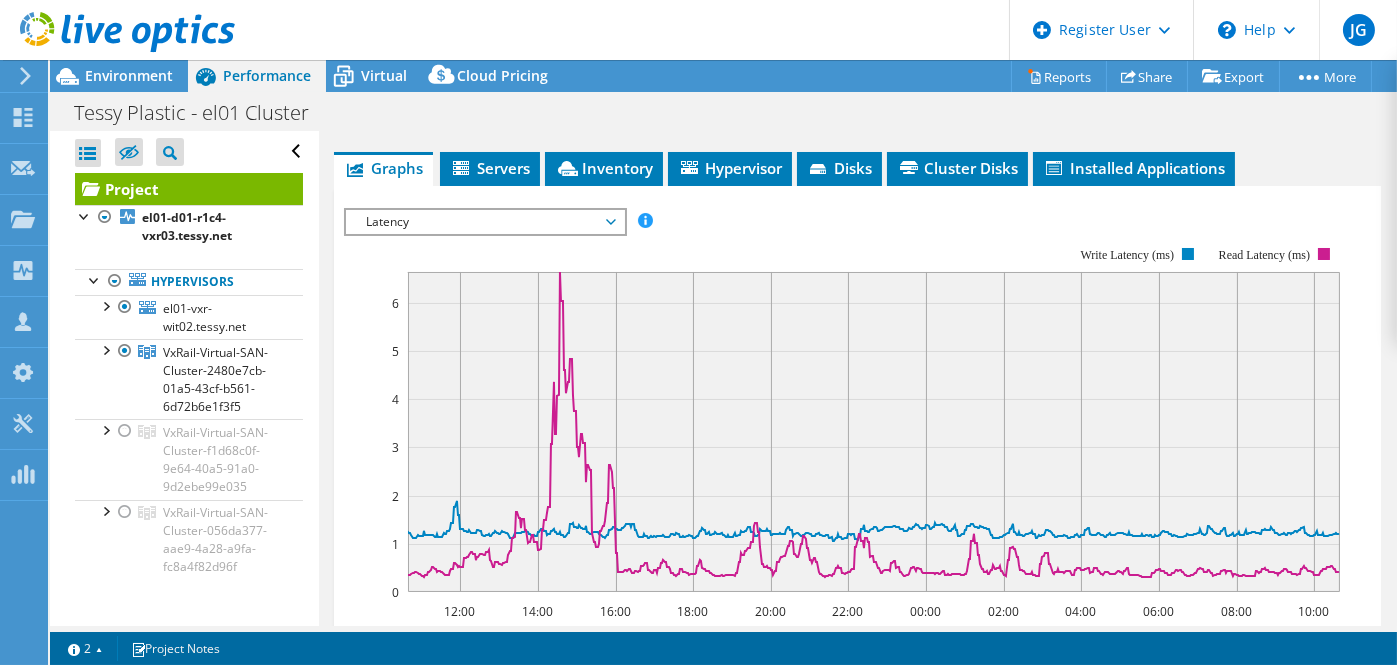 click 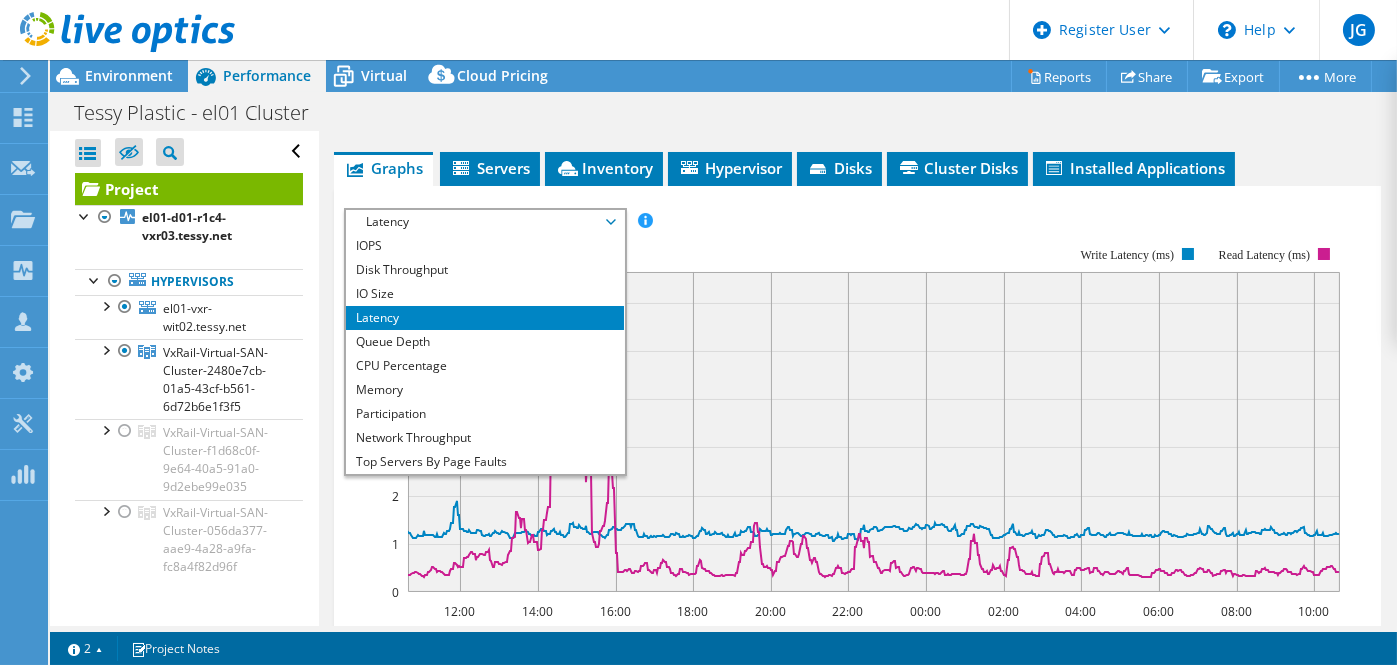 click on "Latency" at bounding box center [484, 318] 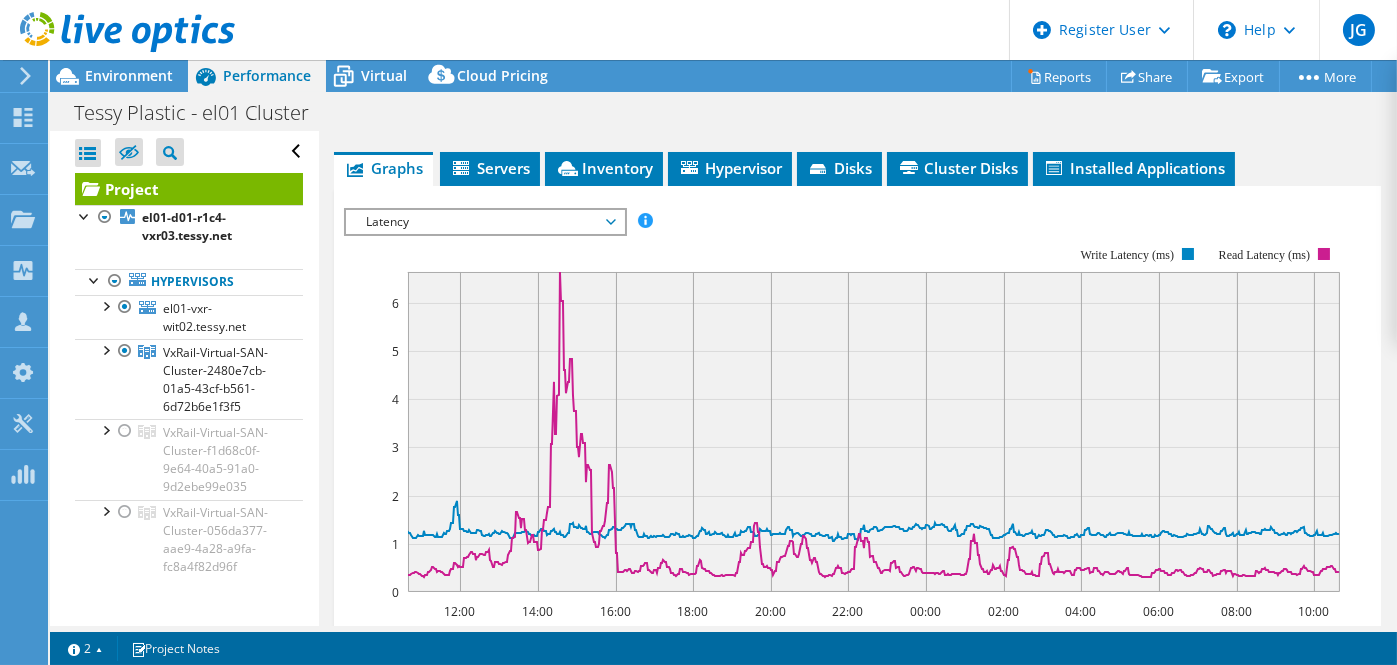 click on "Latency" at bounding box center [484, 222] 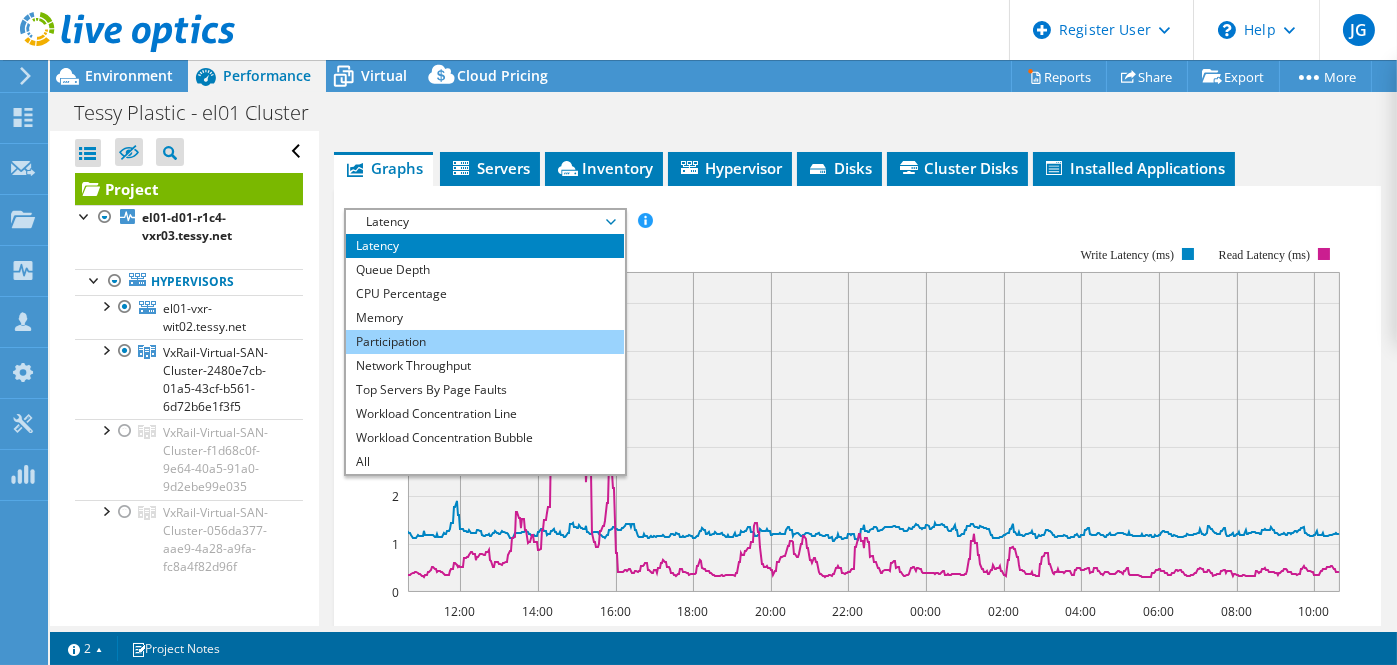 scroll, scrollTop: 0, scrollLeft: 0, axis: both 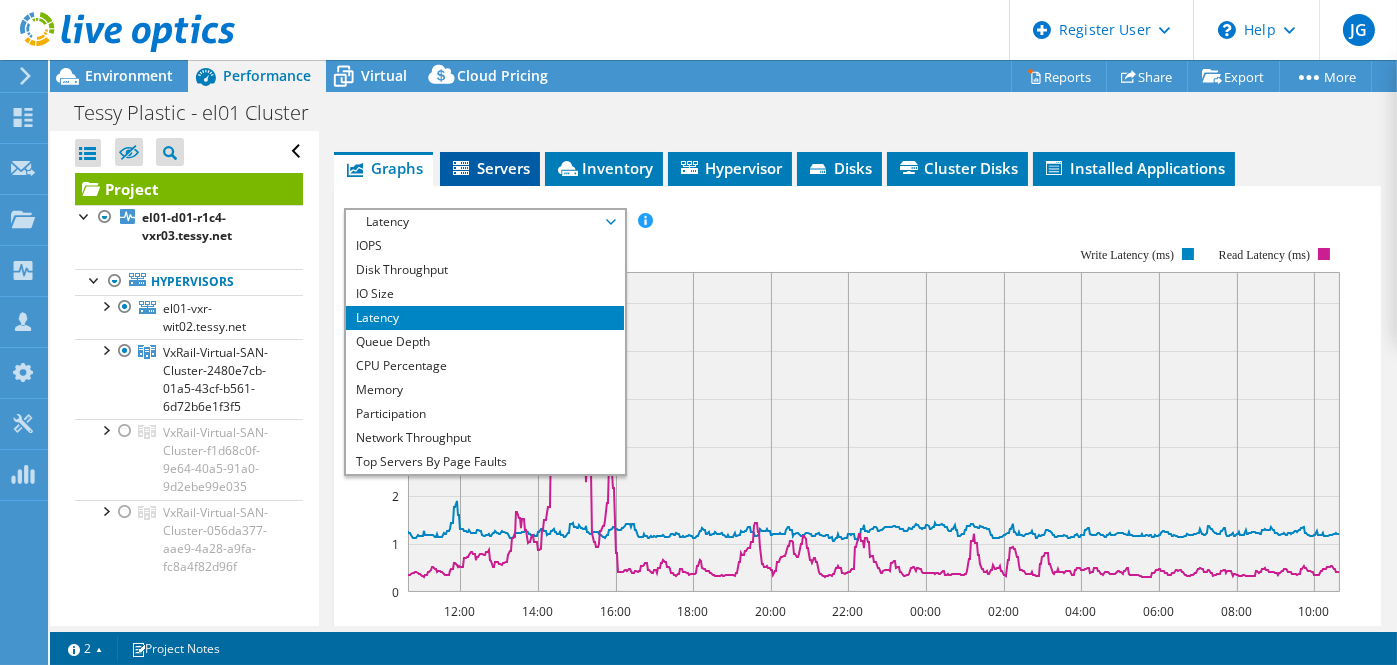 click on "Servers" at bounding box center (490, 168) 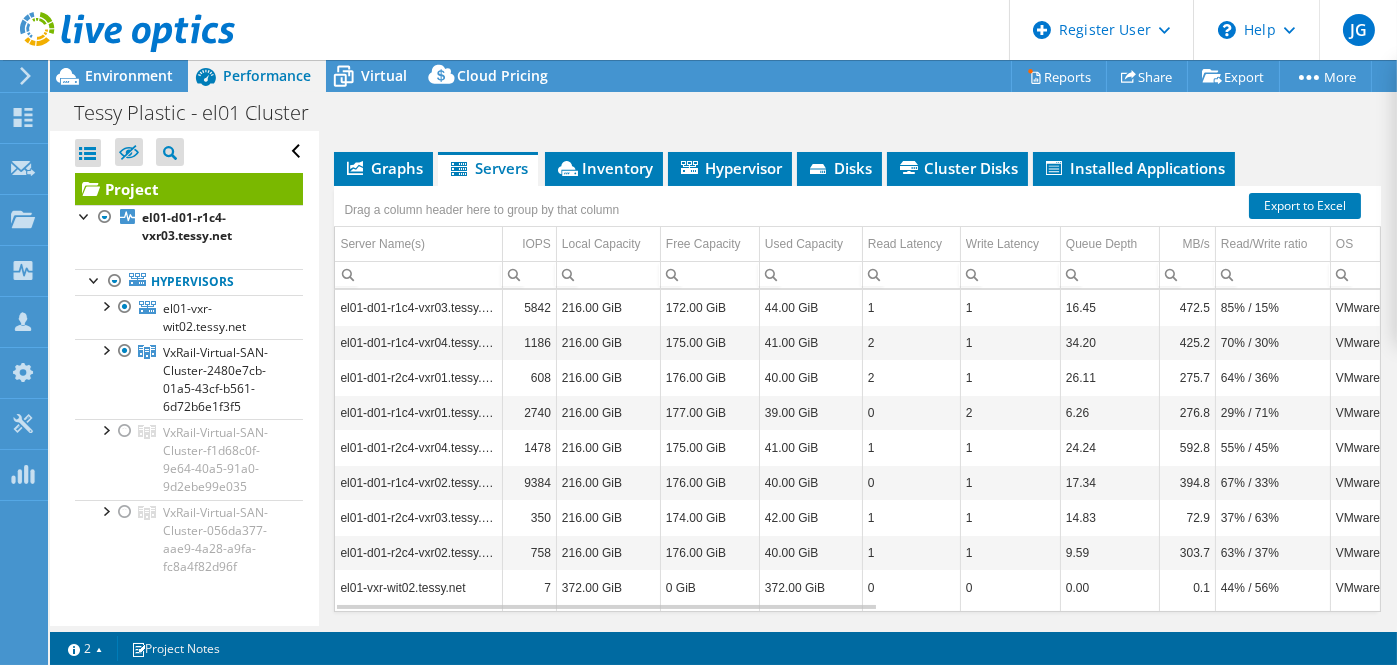 click on "Drag a column header here to group by that column" at bounding box center (481, 207) 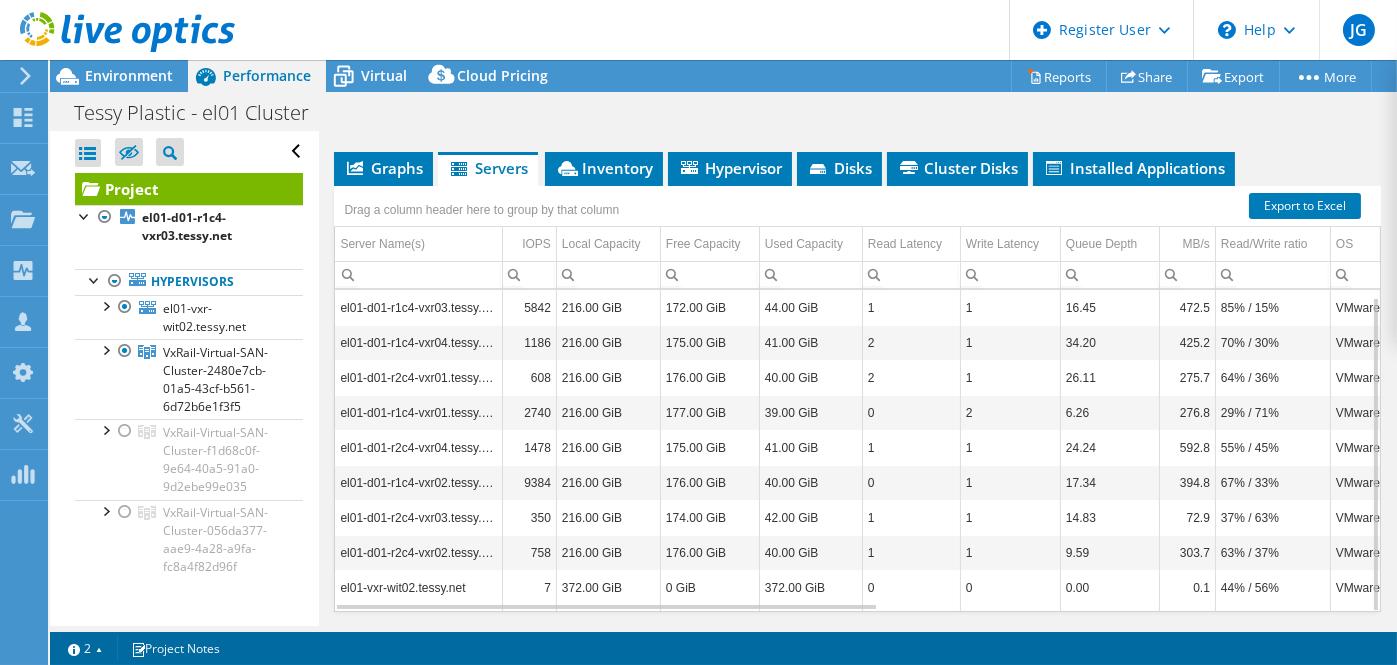 scroll, scrollTop: 7, scrollLeft: 0, axis: vertical 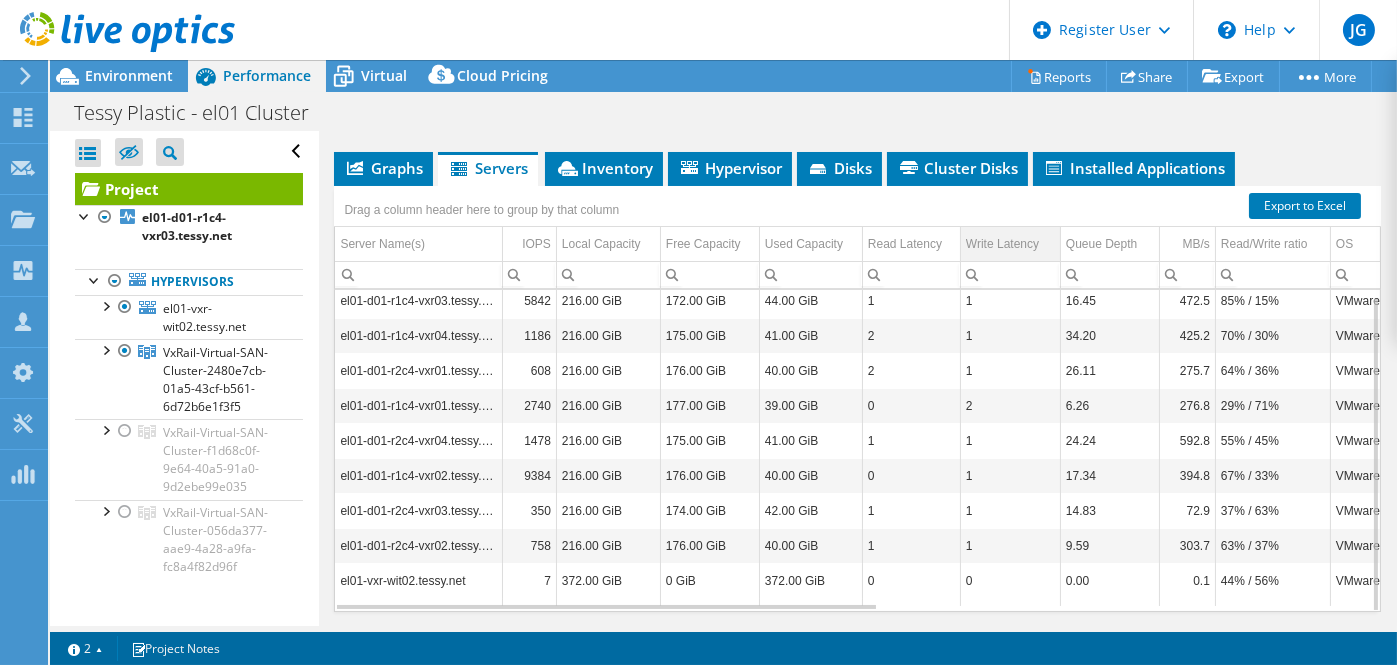 click on "Write Latency" at bounding box center (1010, 244) 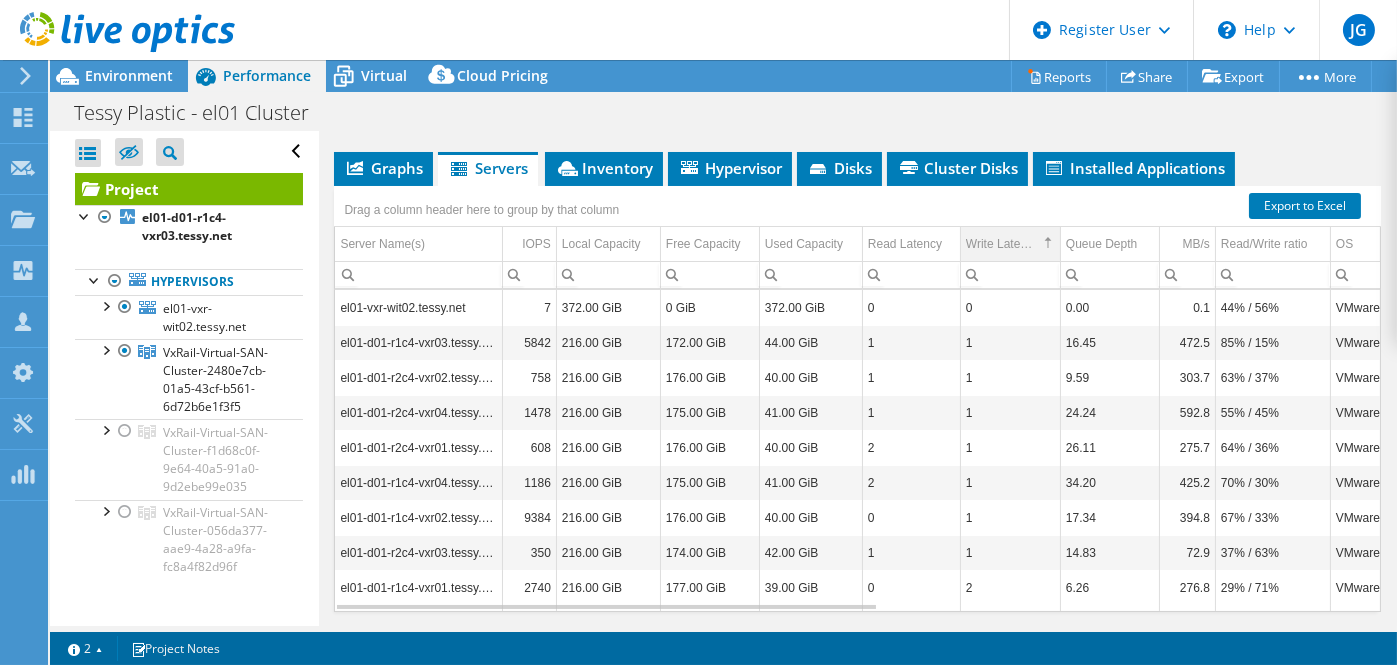 click on "Write Latency" at bounding box center [1010, 244] 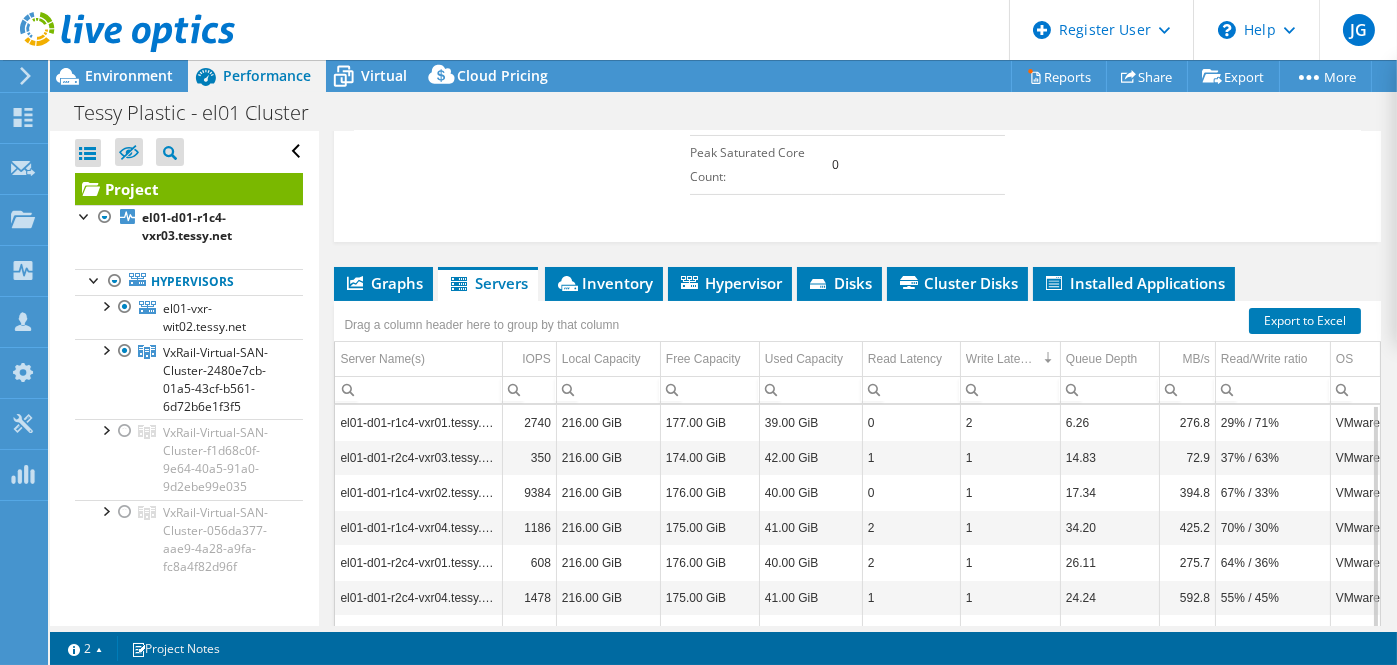 scroll, scrollTop: 792, scrollLeft: 0, axis: vertical 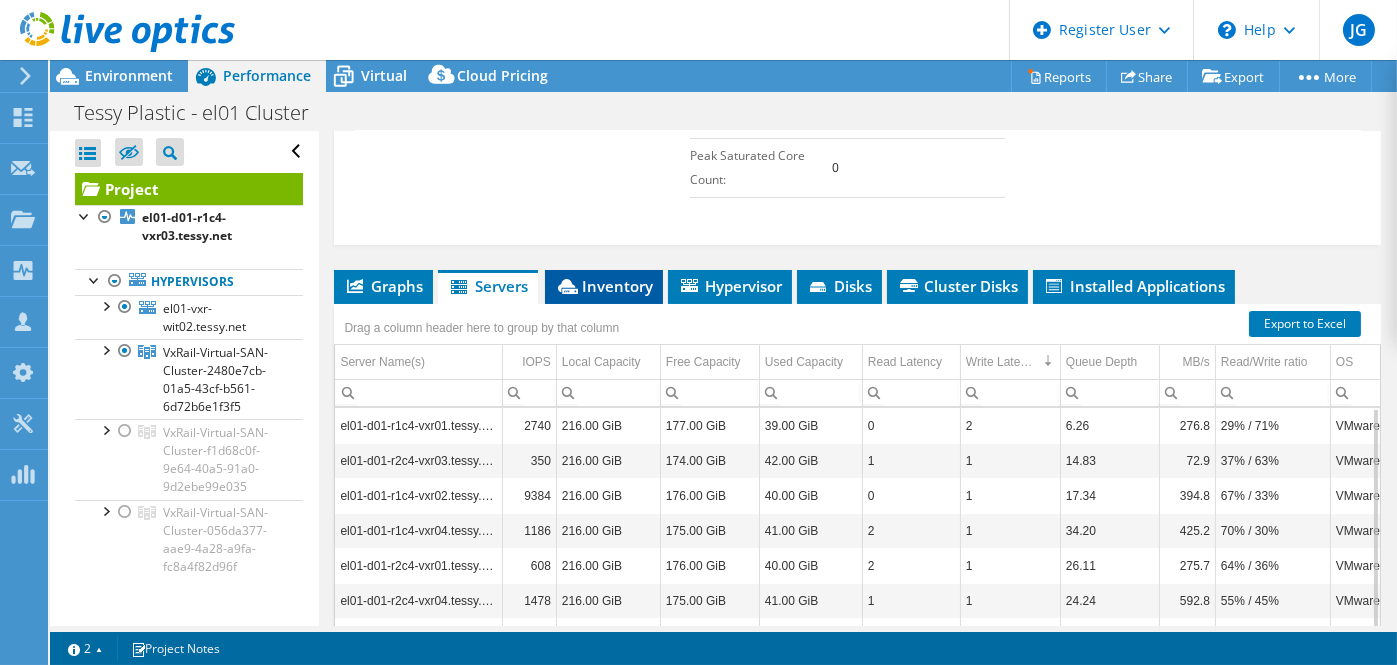 click on "Inventory" at bounding box center [604, 286] 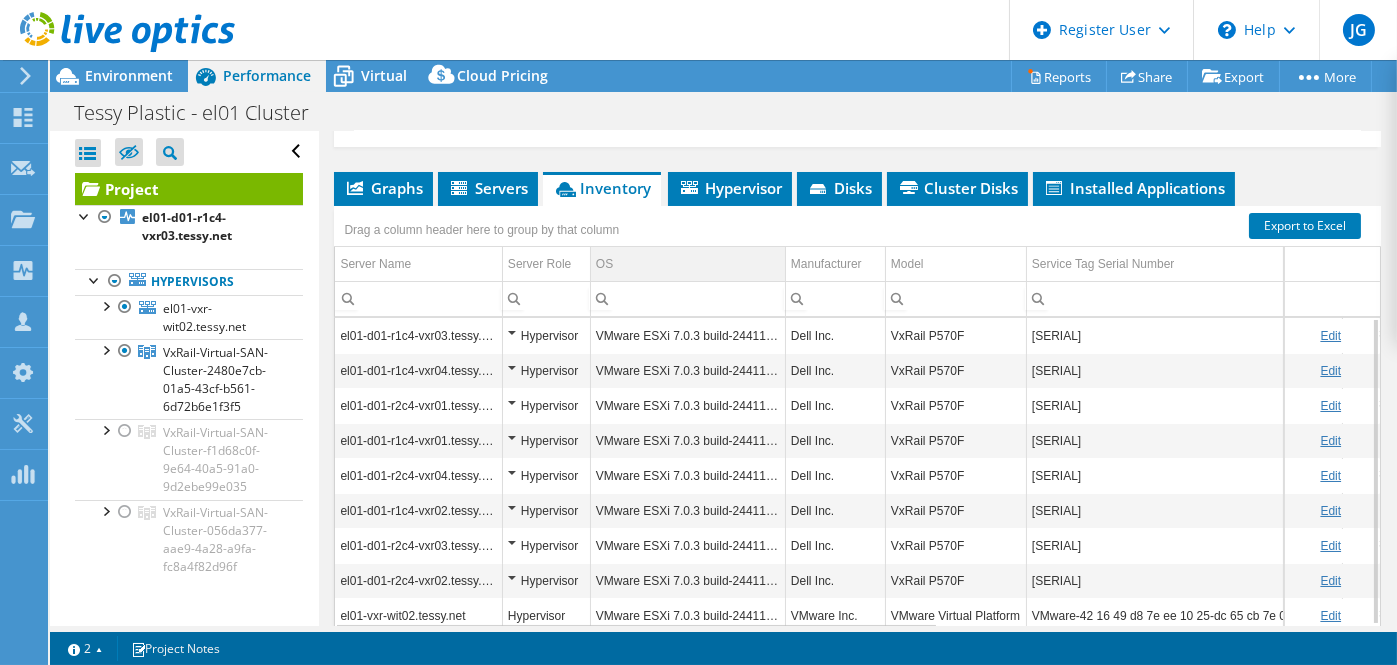 scroll, scrollTop: 877, scrollLeft: 0, axis: vertical 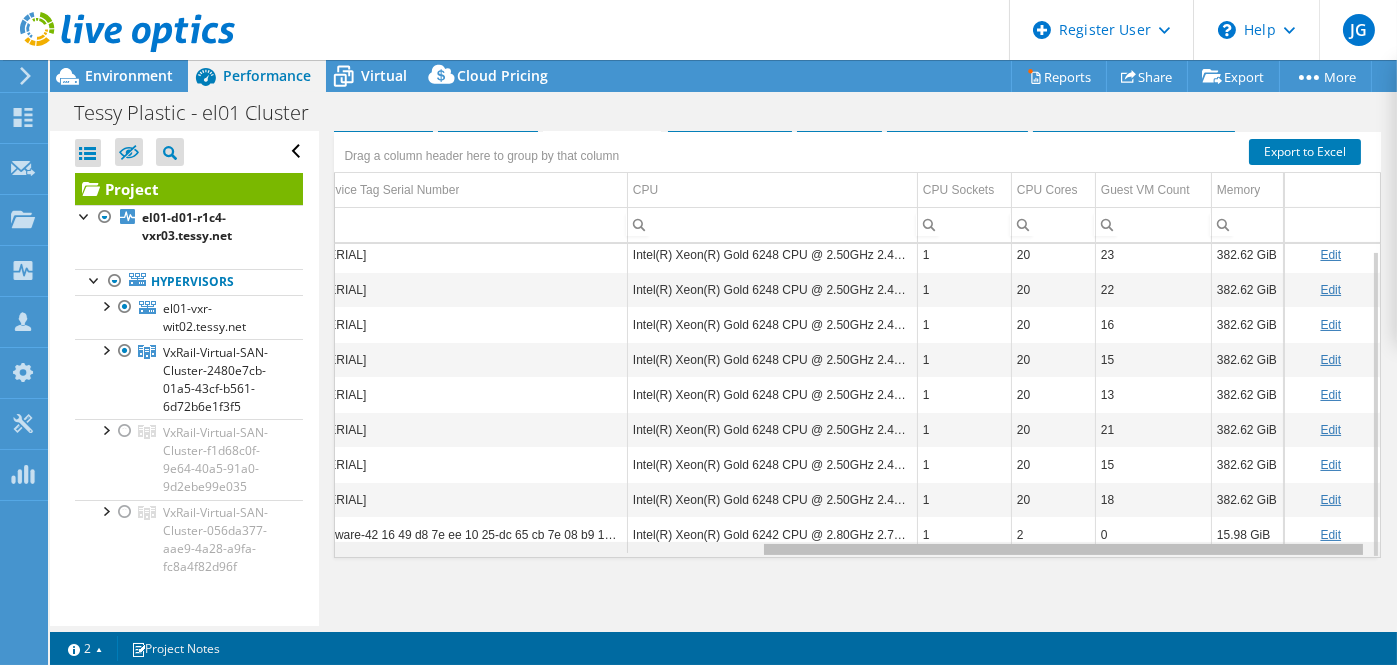 drag, startPoint x: 842, startPoint y: 543, endPoint x: 1355, endPoint y: 577, distance: 514.1255 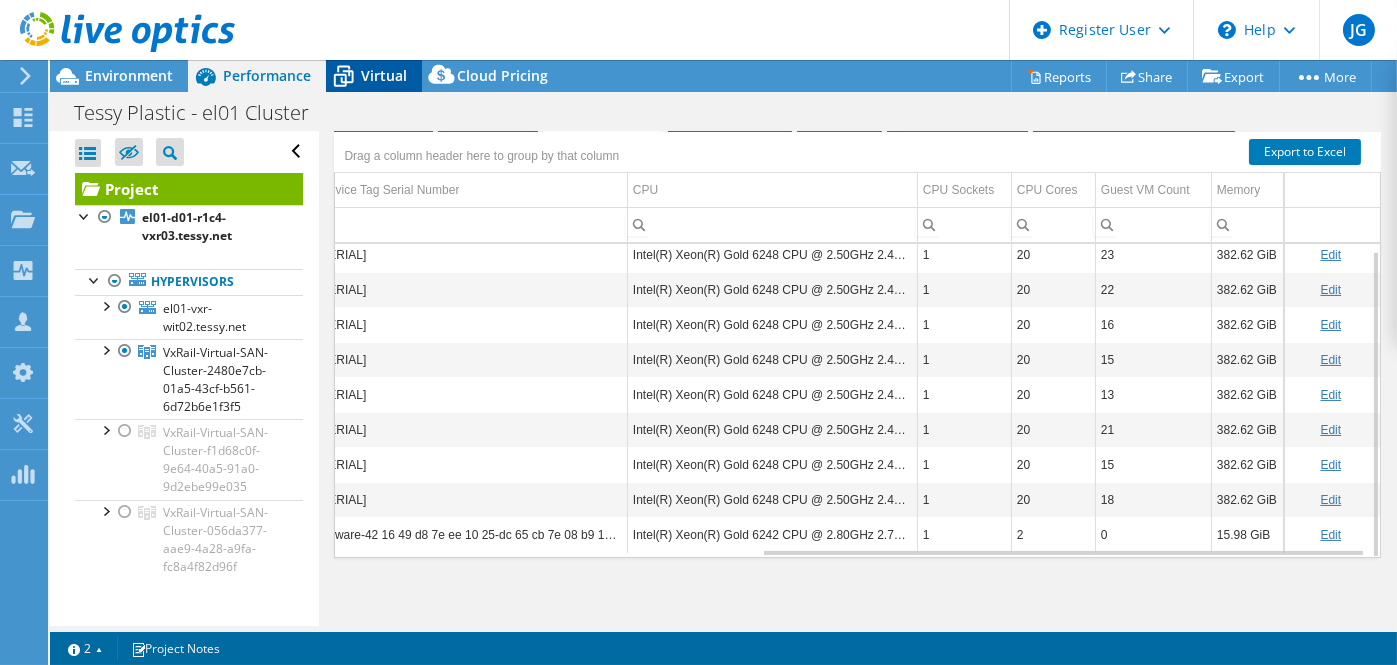 click on "Virtual" at bounding box center (384, 75) 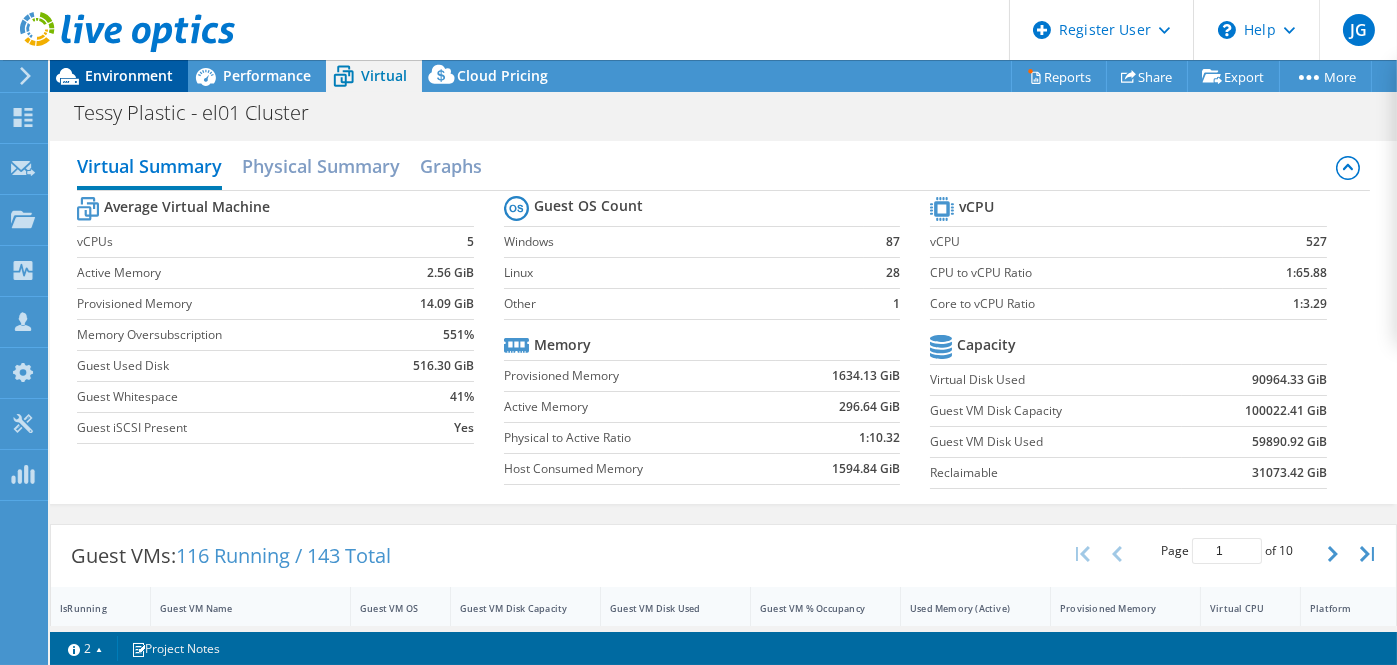 click on "Environment" at bounding box center [129, 75] 